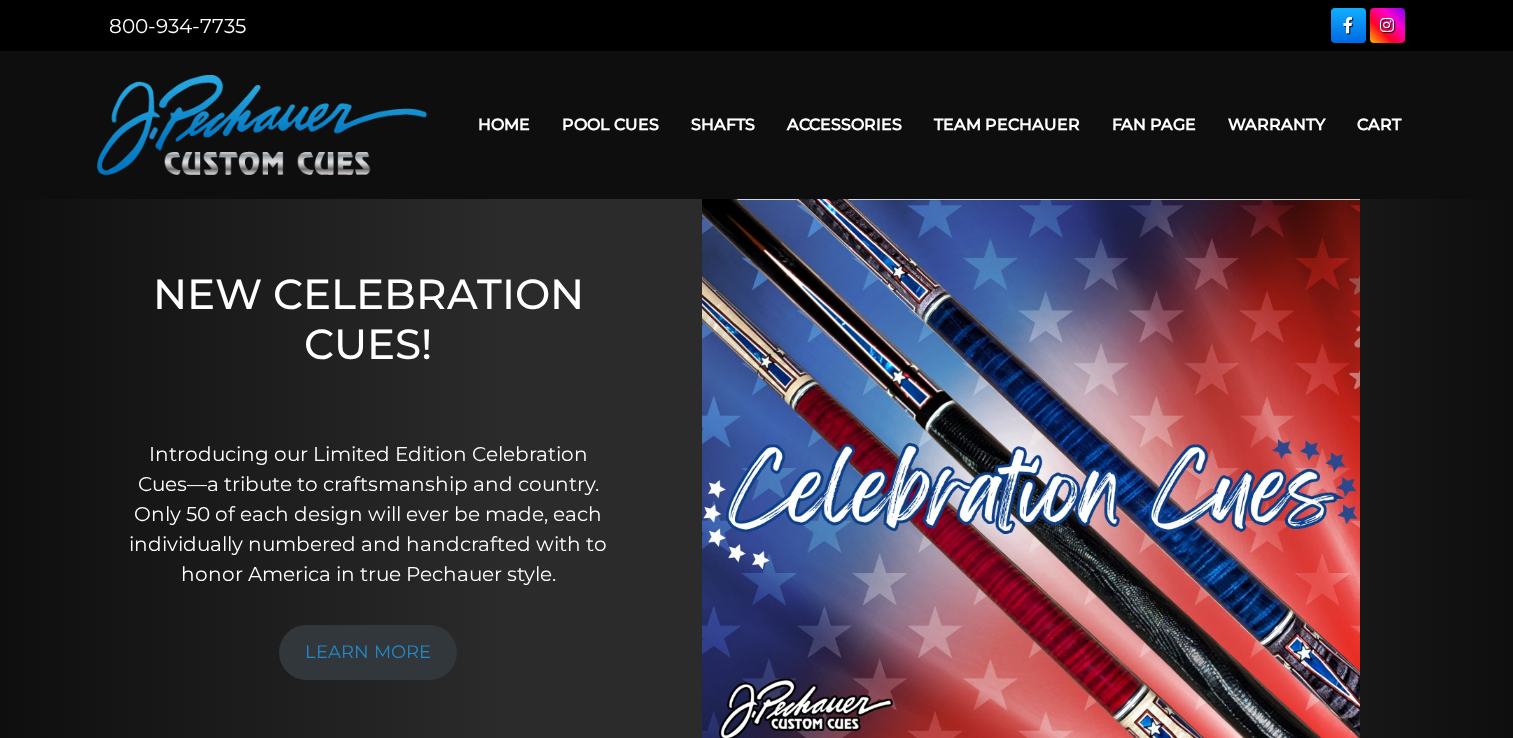scroll, scrollTop: 0, scrollLeft: 0, axis: both 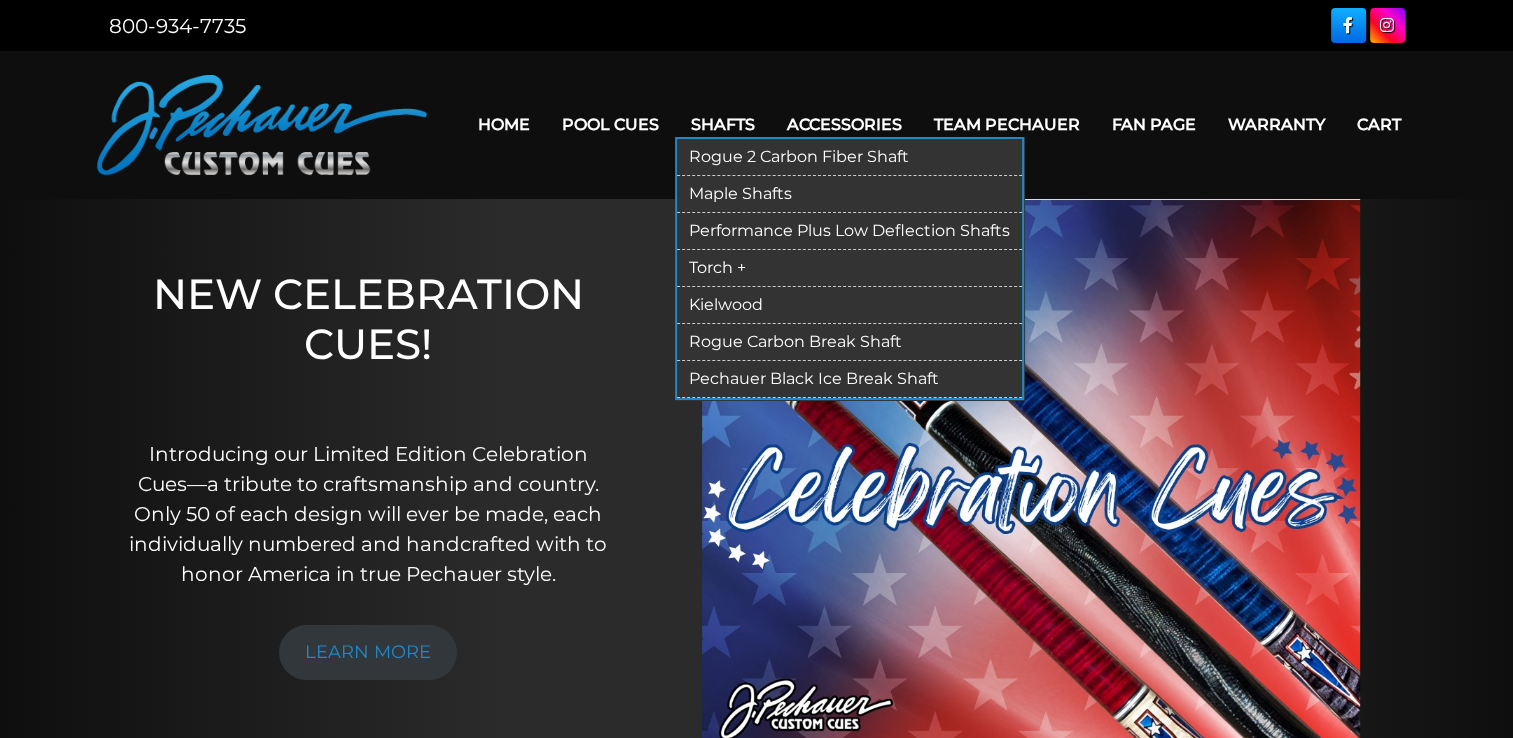 click on "Torch +" at bounding box center [849, 268] 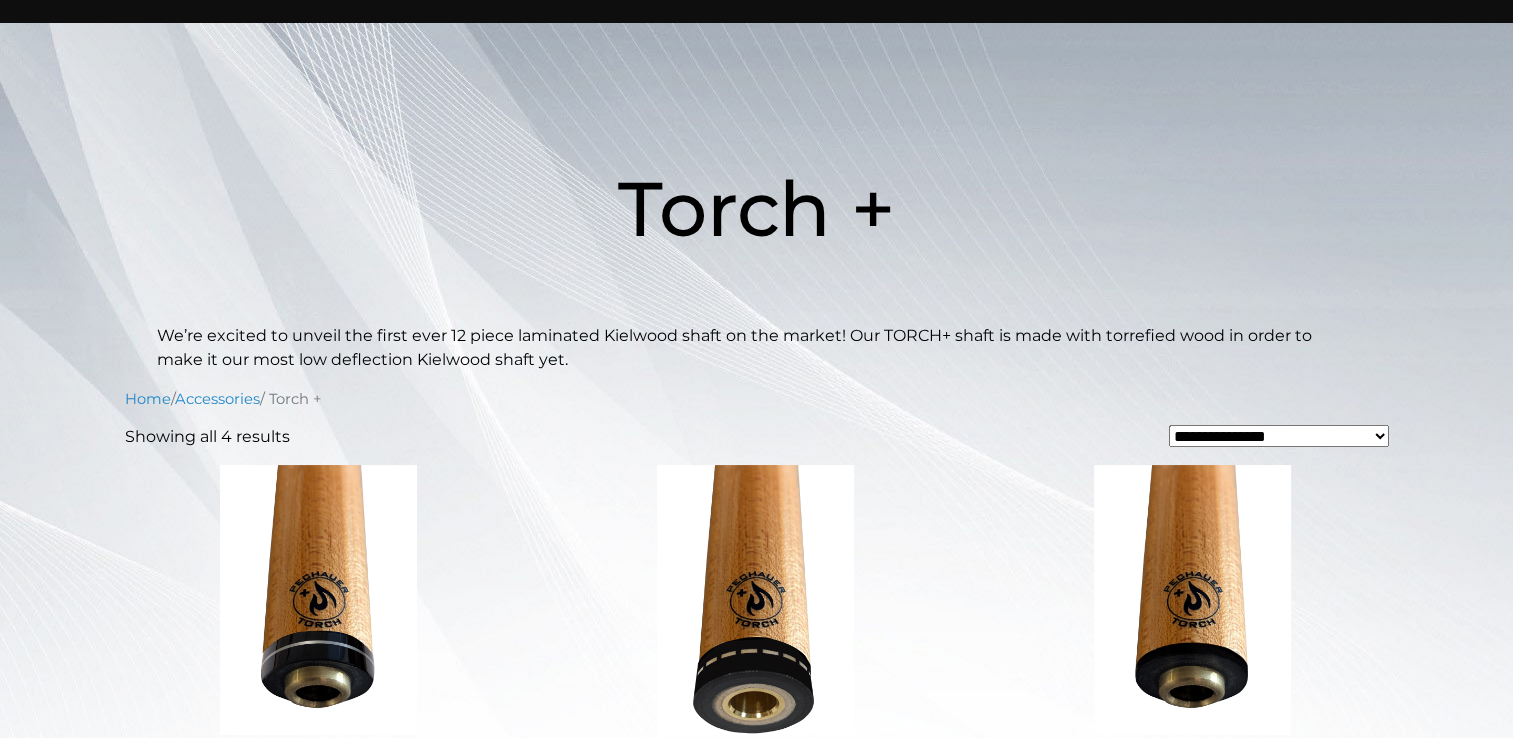 scroll, scrollTop: 0, scrollLeft: 0, axis: both 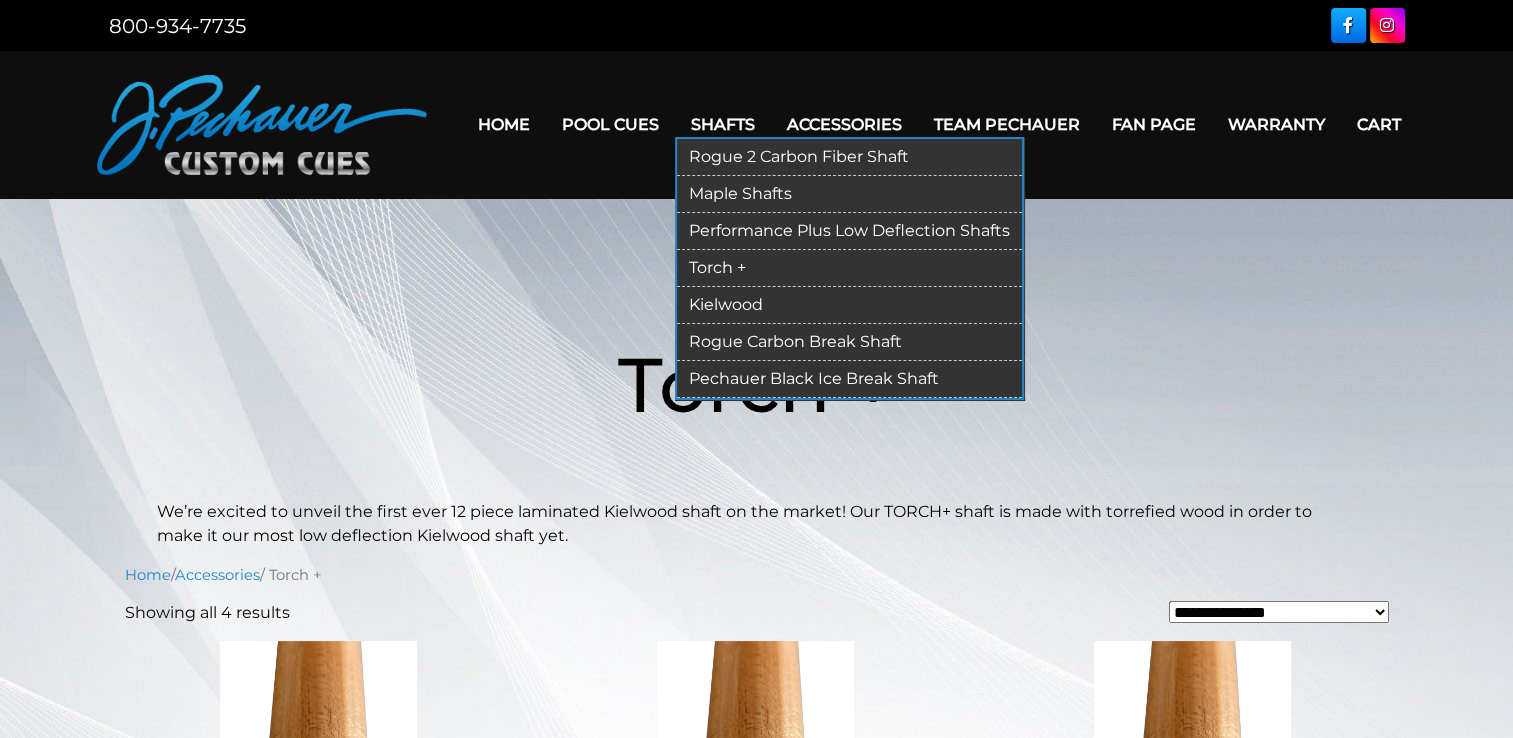 click on "Kielwood" at bounding box center (849, 305) 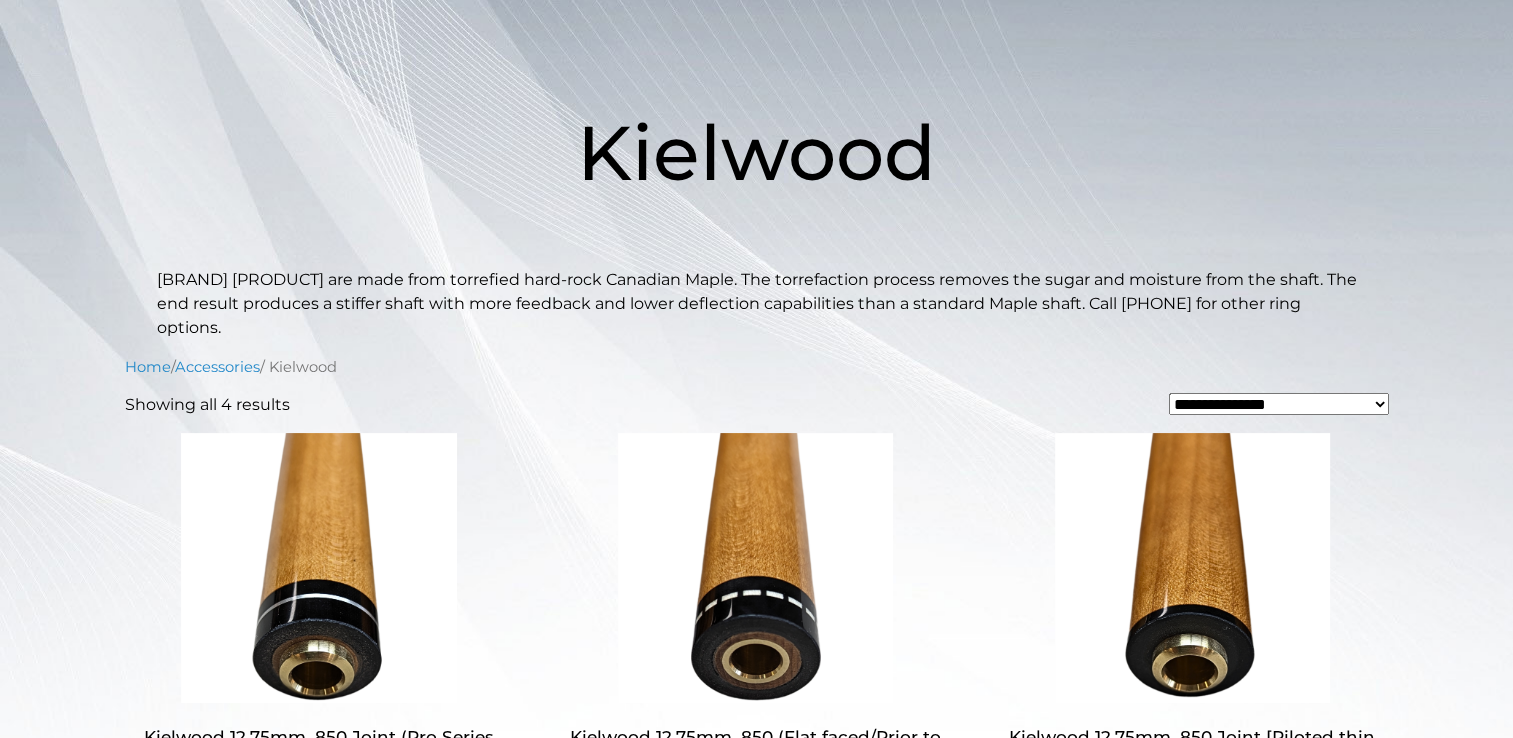 scroll, scrollTop: 0, scrollLeft: 0, axis: both 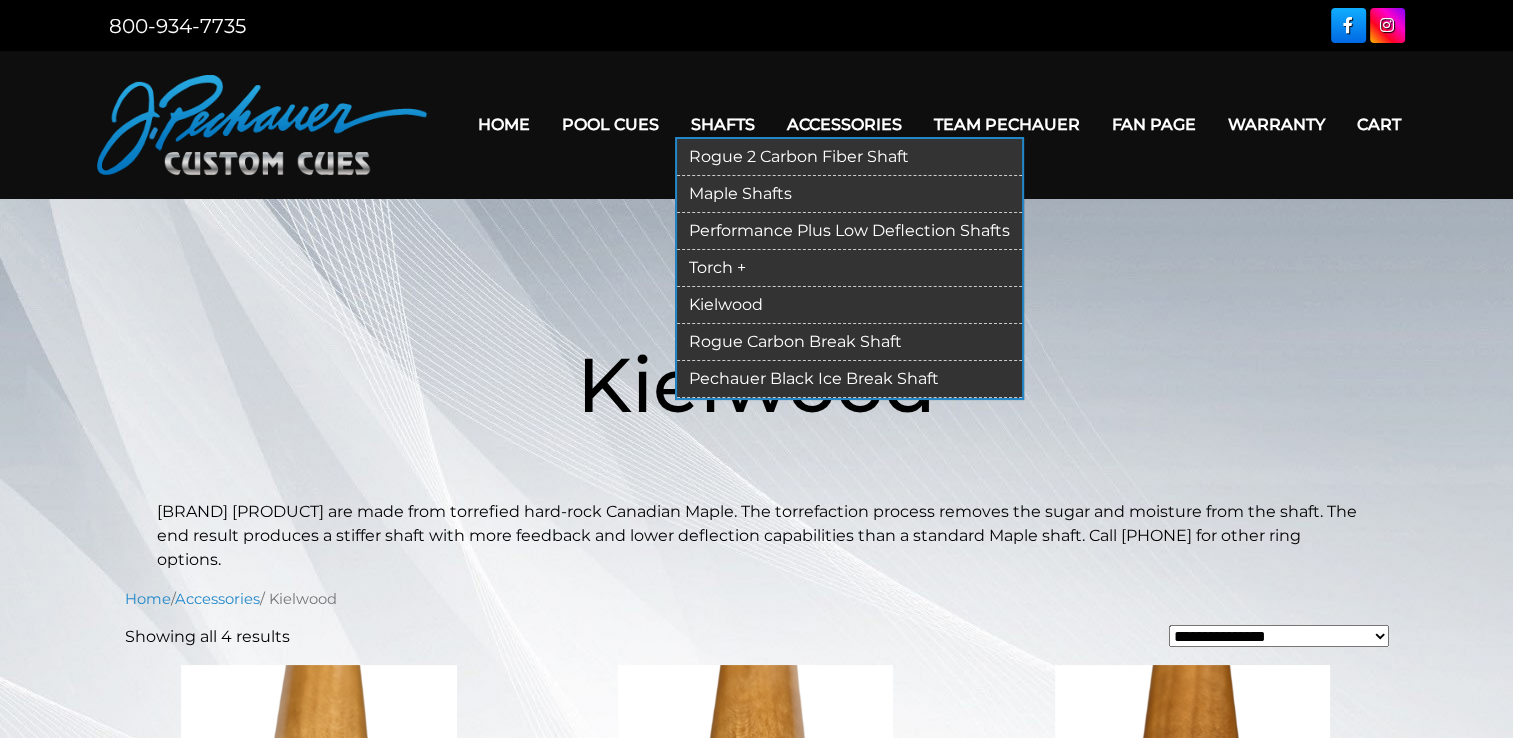 click on "Performance Plus Low Deflection Shafts" at bounding box center [849, 231] 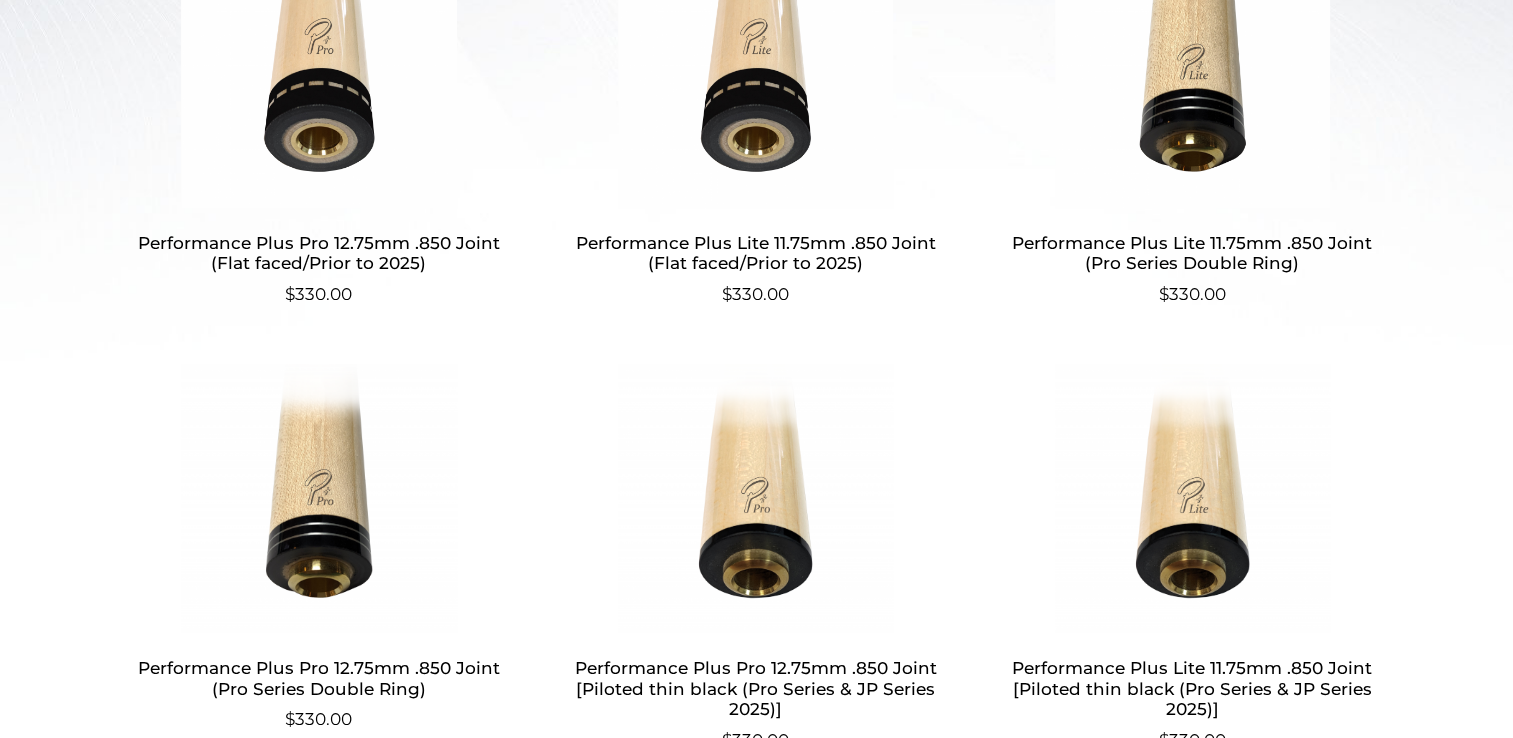 scroll, scrollTop: 792, scrollLeft: 0, axis: vertical 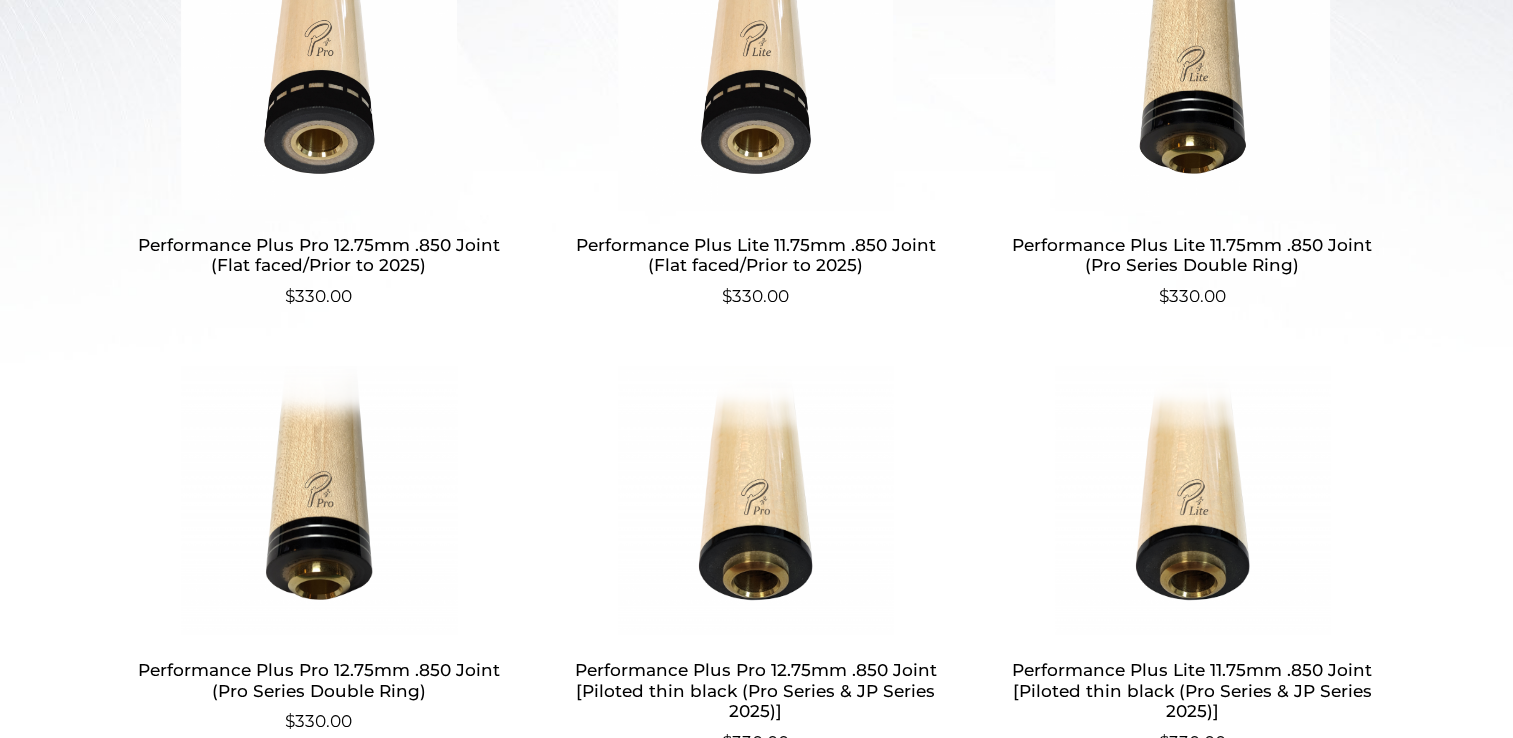 click at bounding box center (1192, 501) 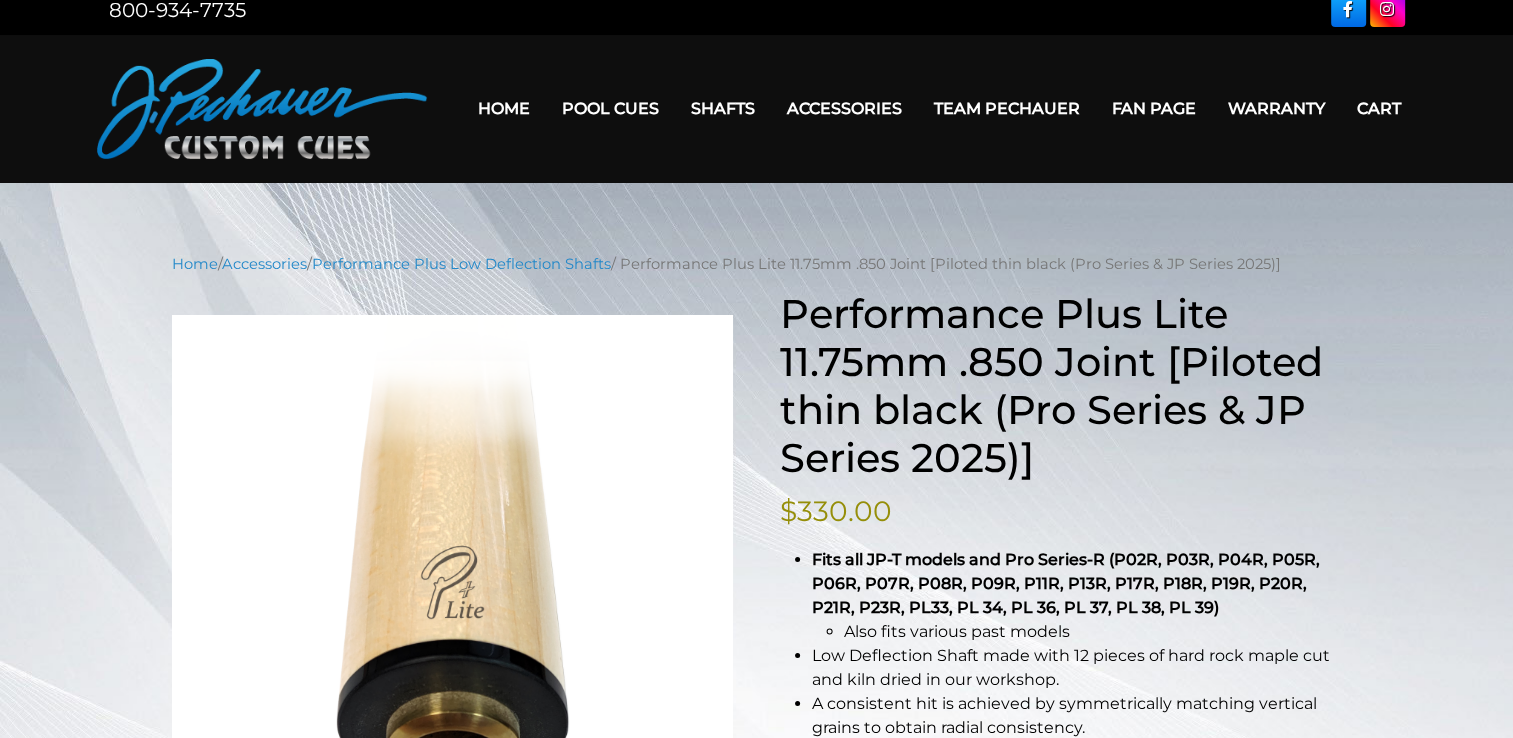 scroll, scrollTop: 0, scrollLeft: 0, axis: both 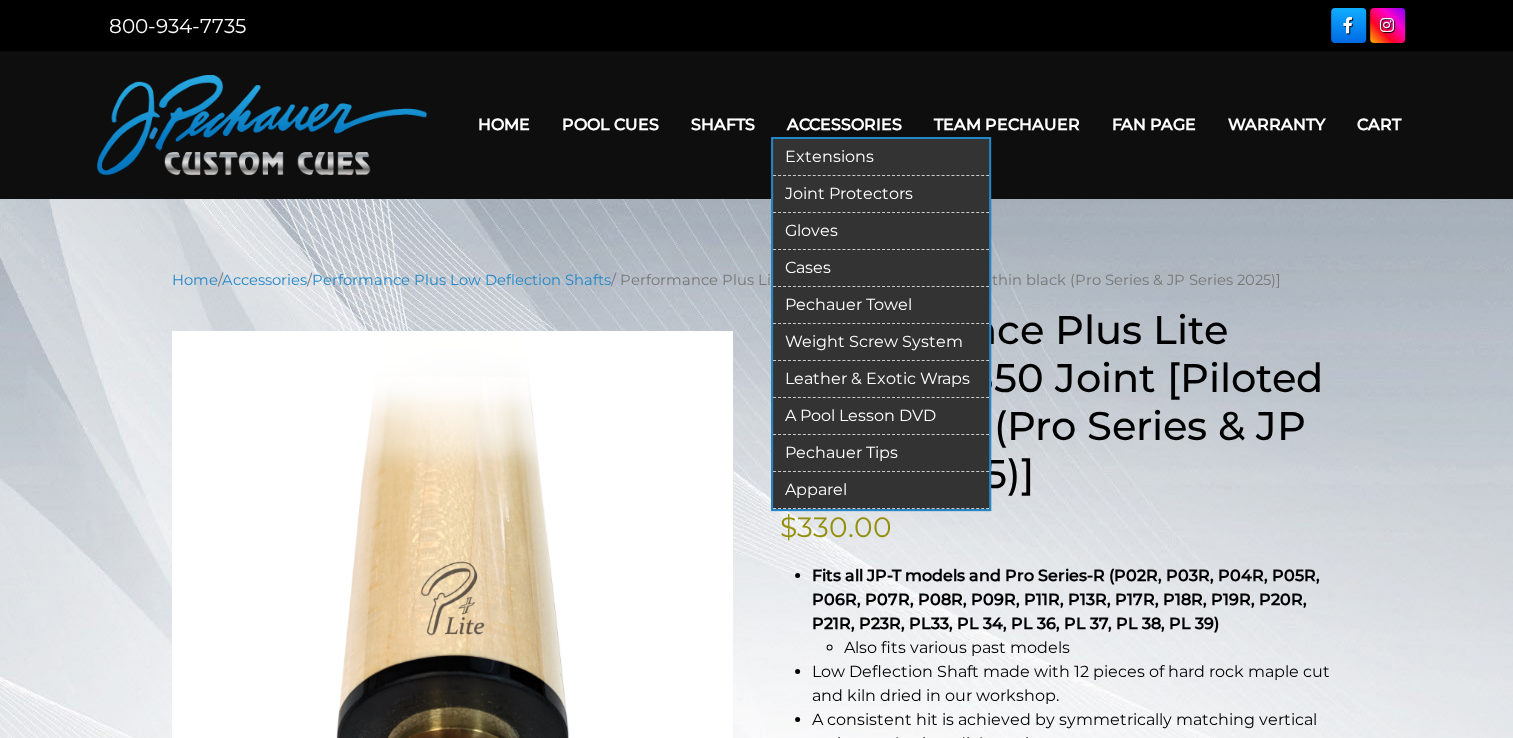 click on "Joint Protectors" at bounding box center (881, 194) 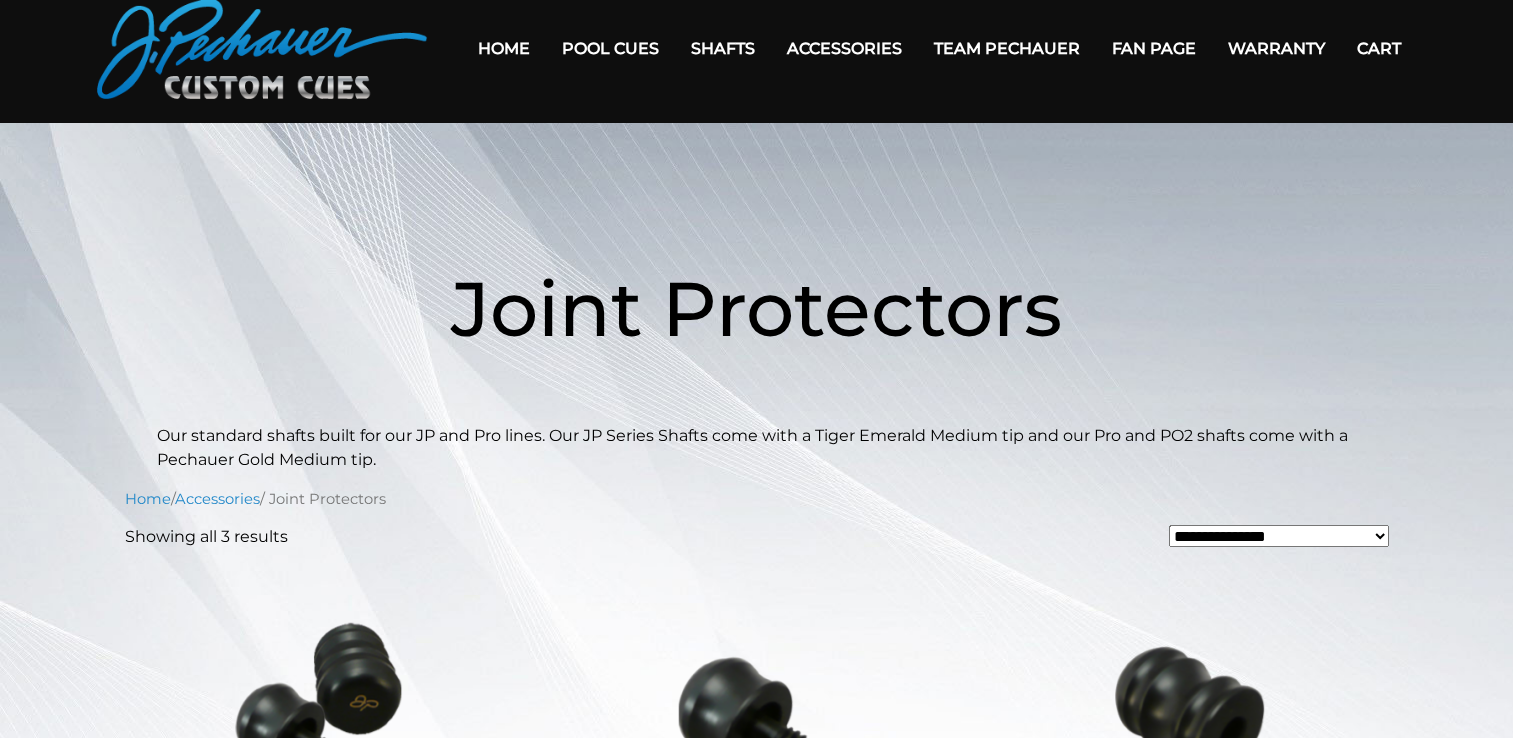 scroll, scrollTop: 0, scrollLeft: 0, axis: both 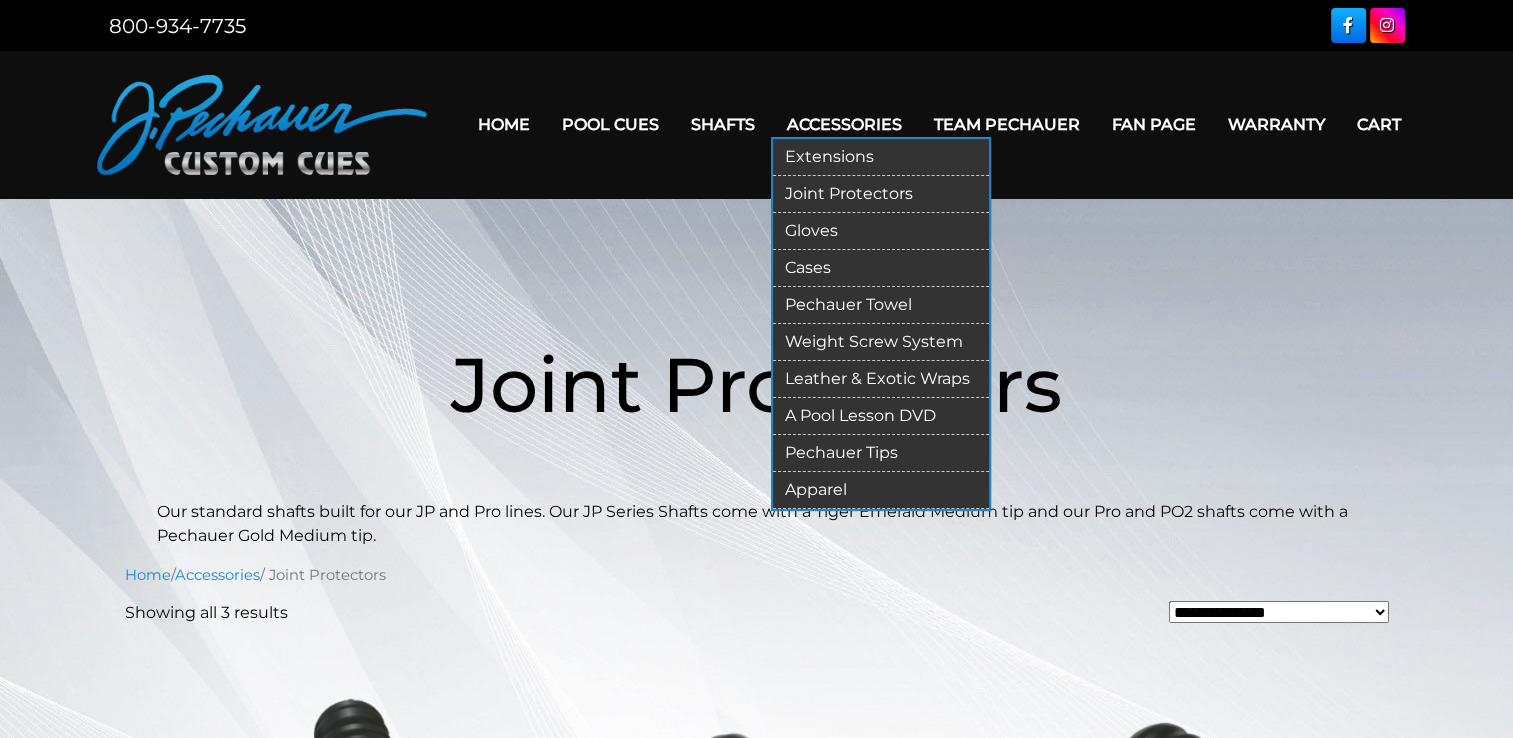 click on "Cases" at bounding box center (881, 268) 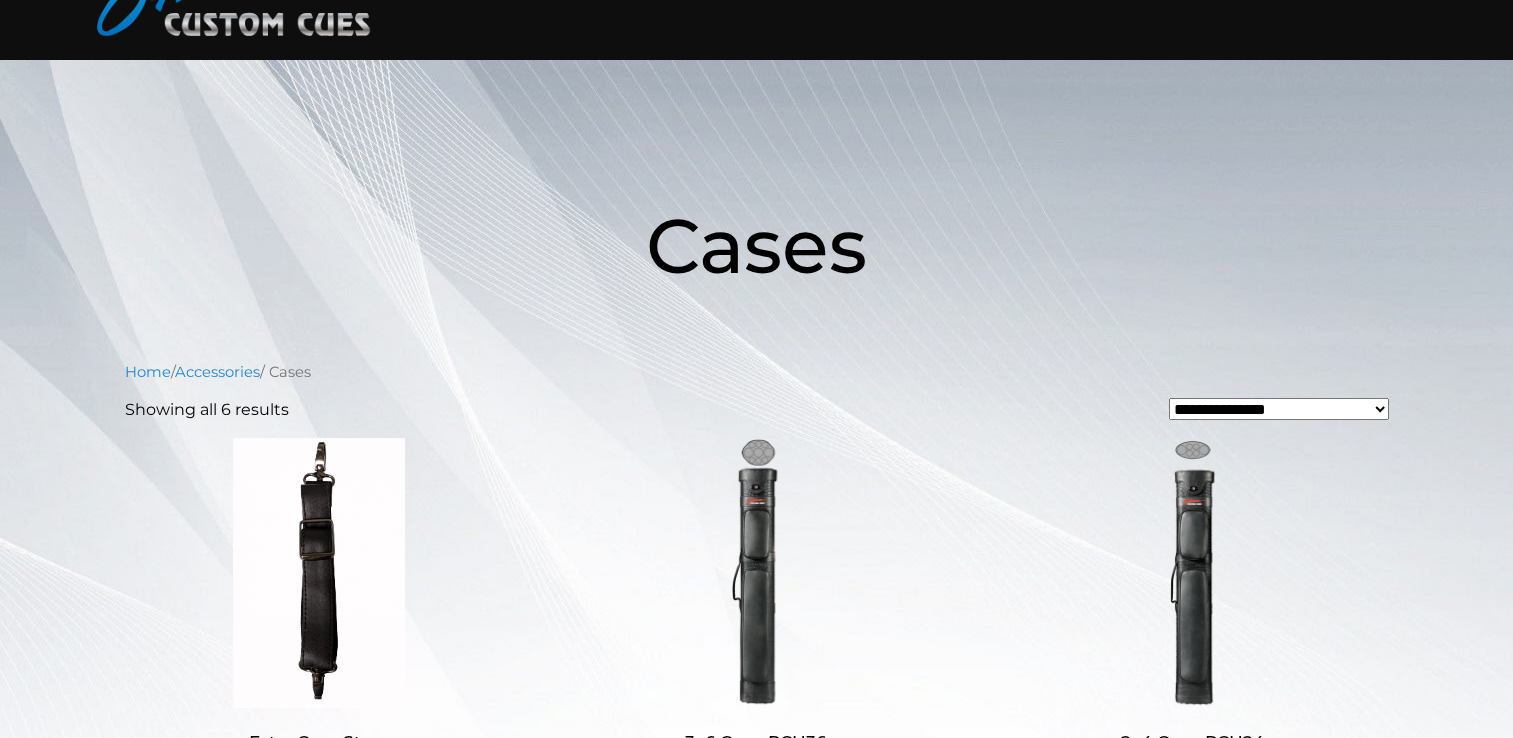 scroll, scrollTop: 99, scrollLeft: 0, axis: vertical 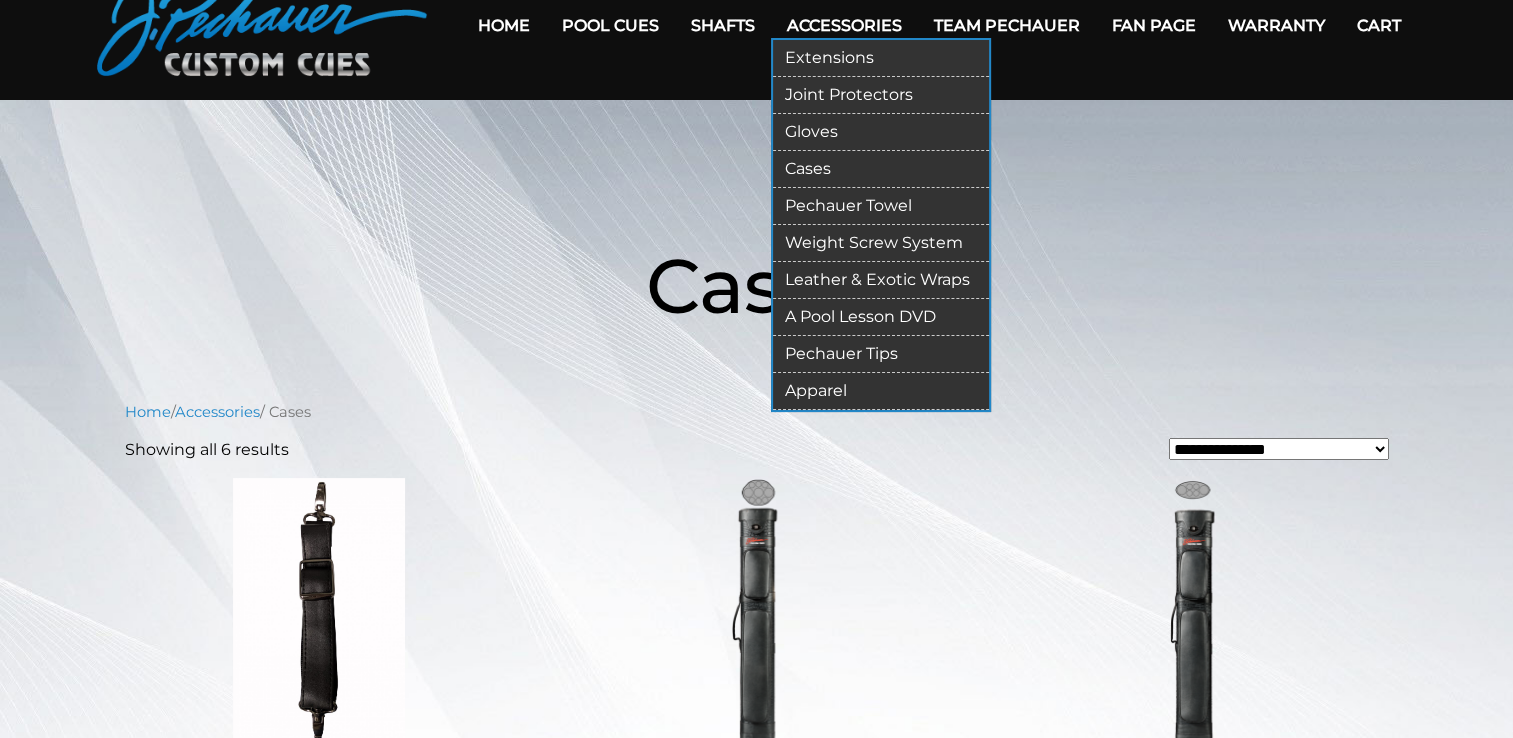 click on "Leather & Exotic Wraps" at bounding box center [881, 280] 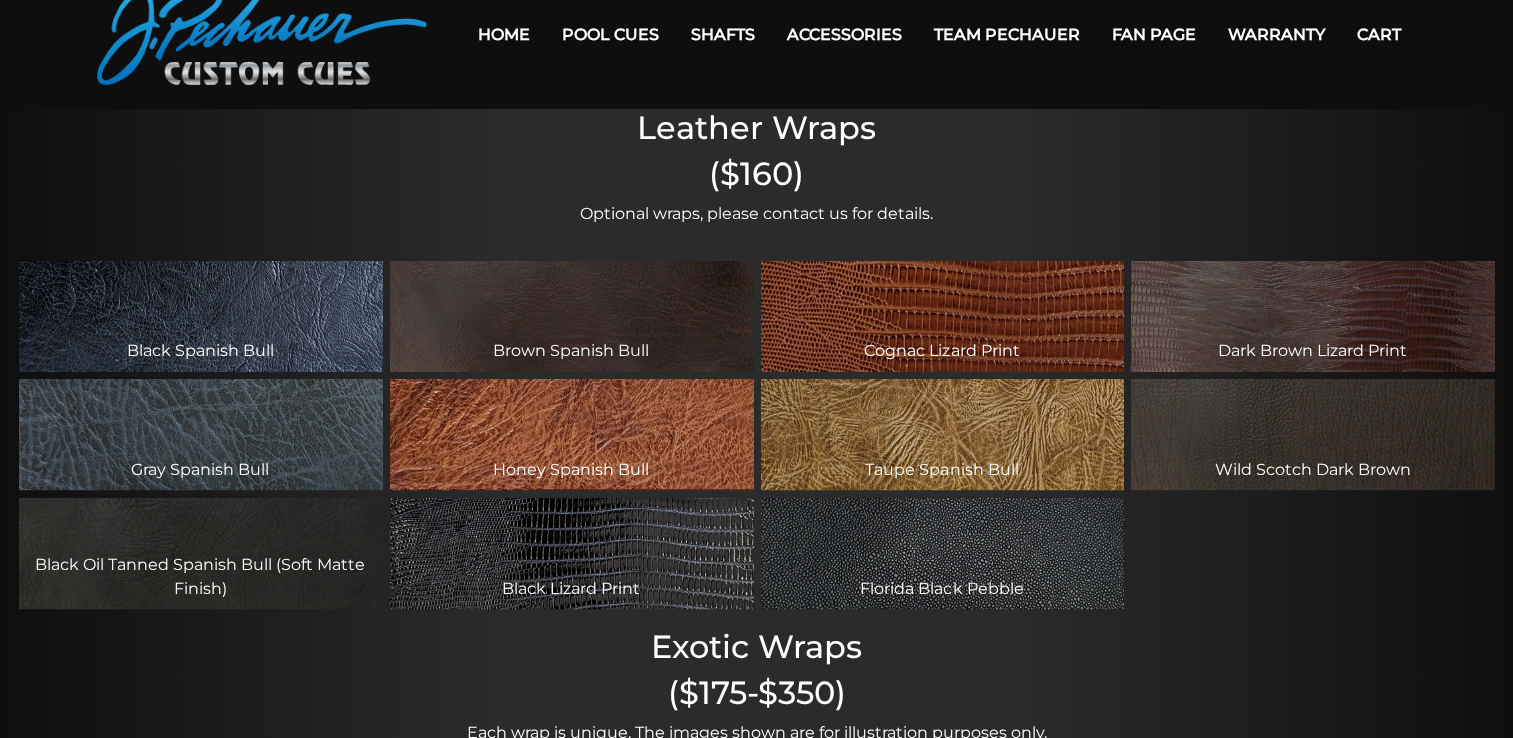 scroll, scrollTop: 89, scrollLeft: 0, axis: vertical 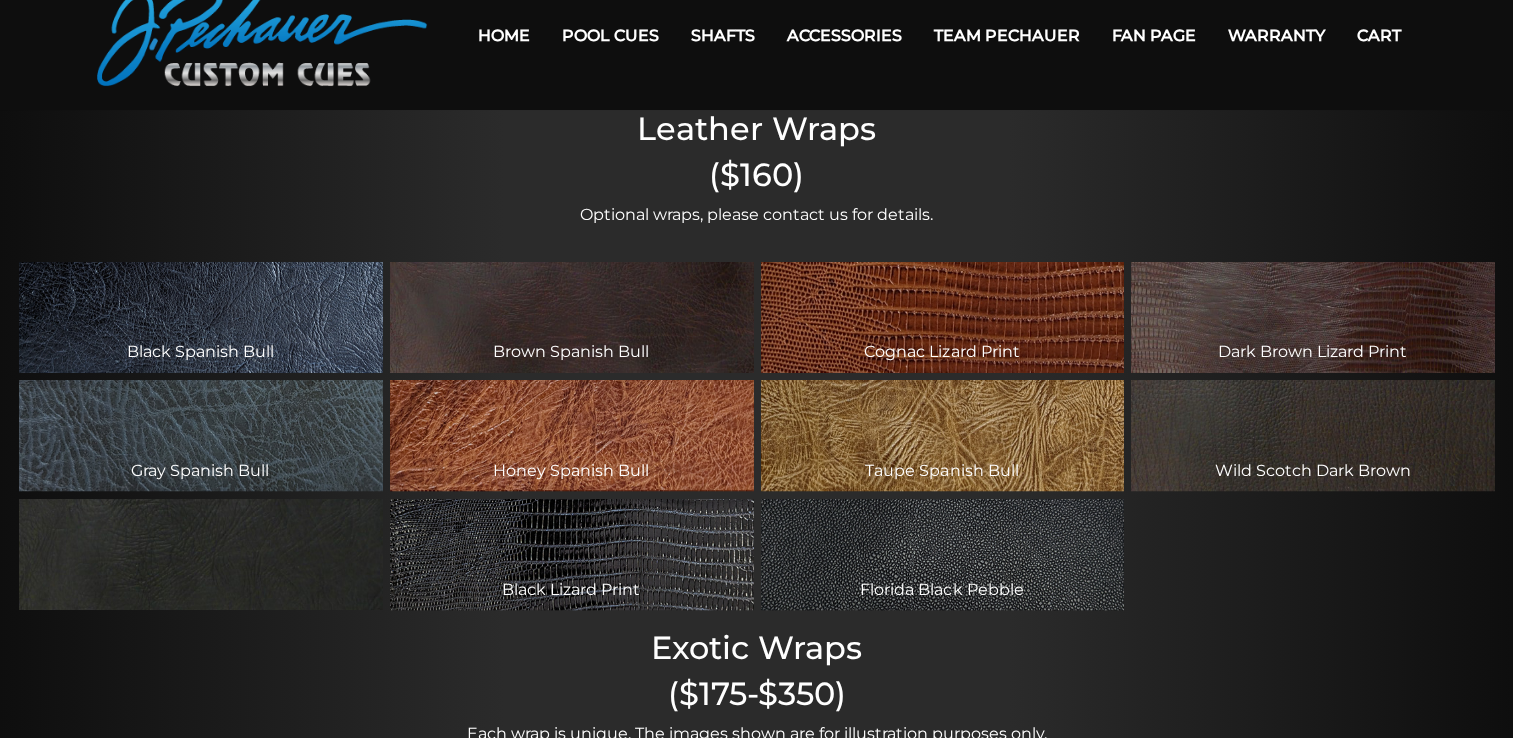 click on "Black Oil Tanned Spanish Bull (Soft Matte Finish)" at bounding box center (200, 554) 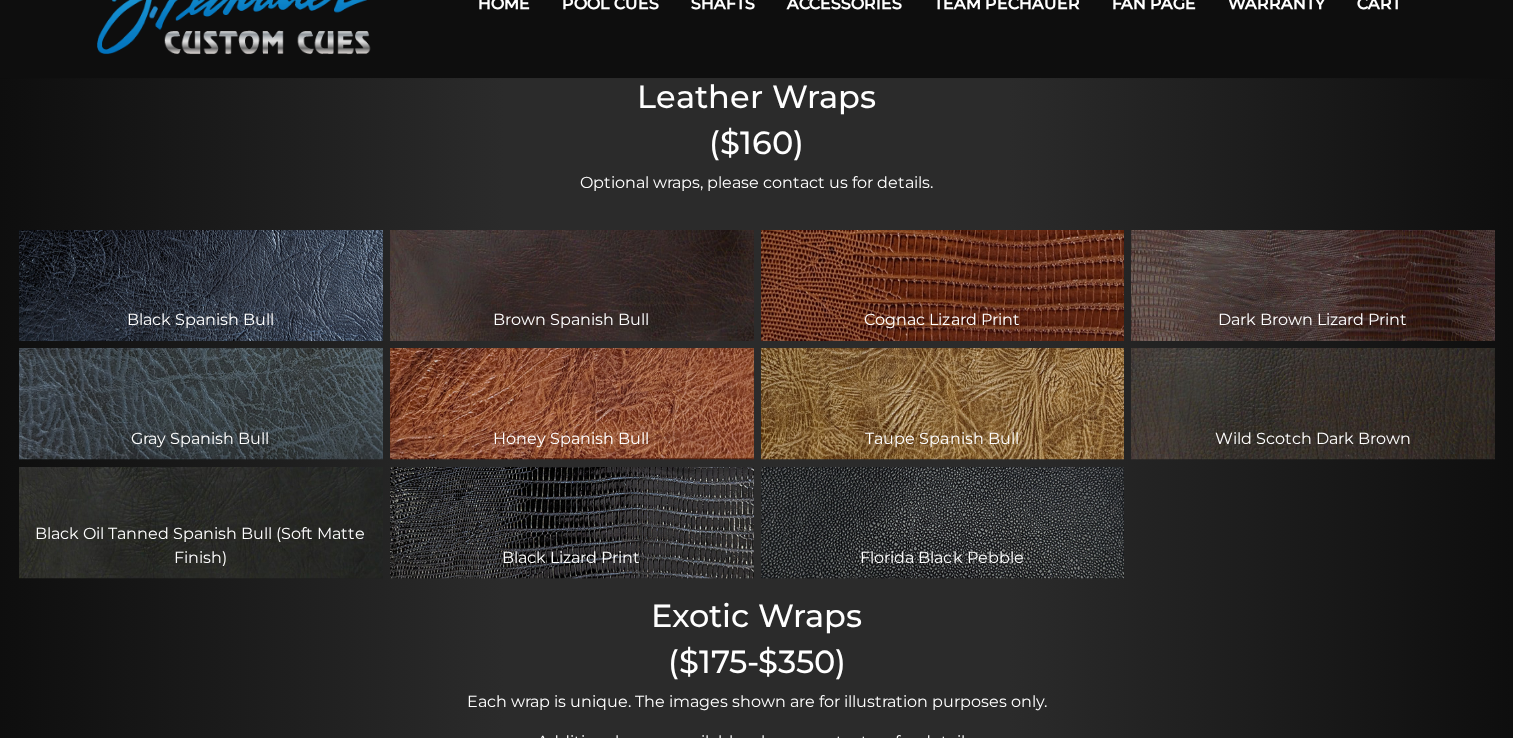 scroll, scrollTop: 103, scrollLeft: 0, axis: vertical 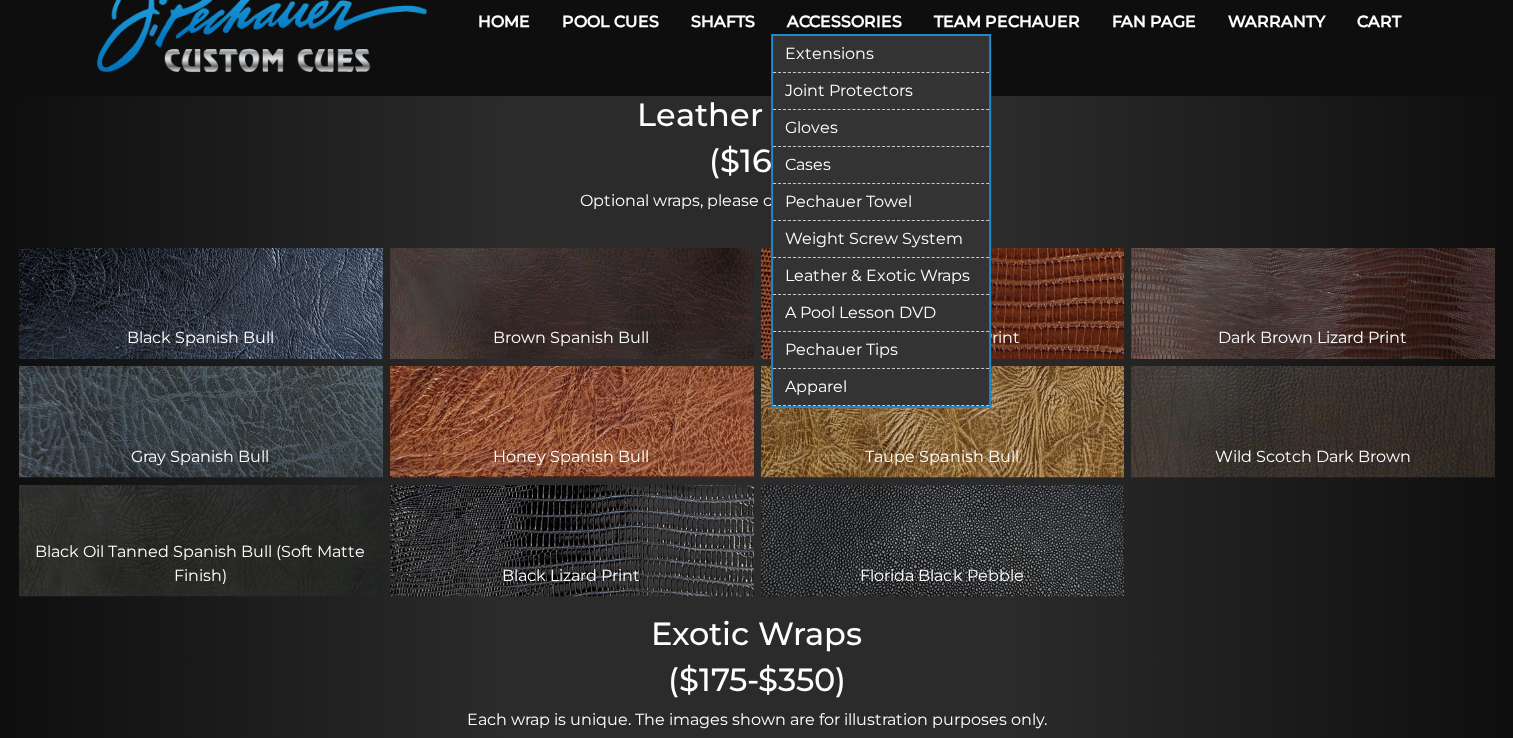 click on "Pechauer Tips" at bounding box center [881, 350] 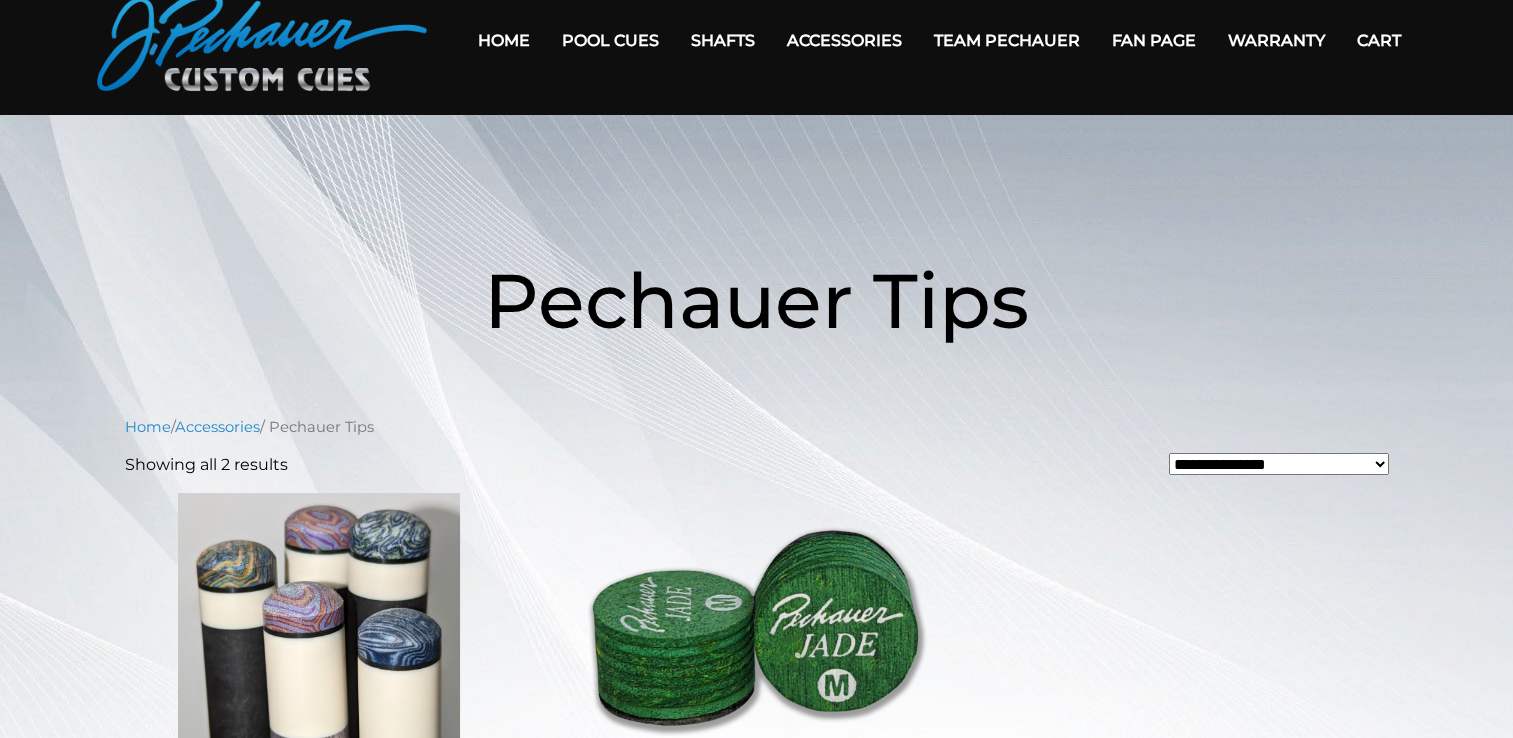 scroll, scrollTop: 80, scrollLeft: 0, axis: vertical 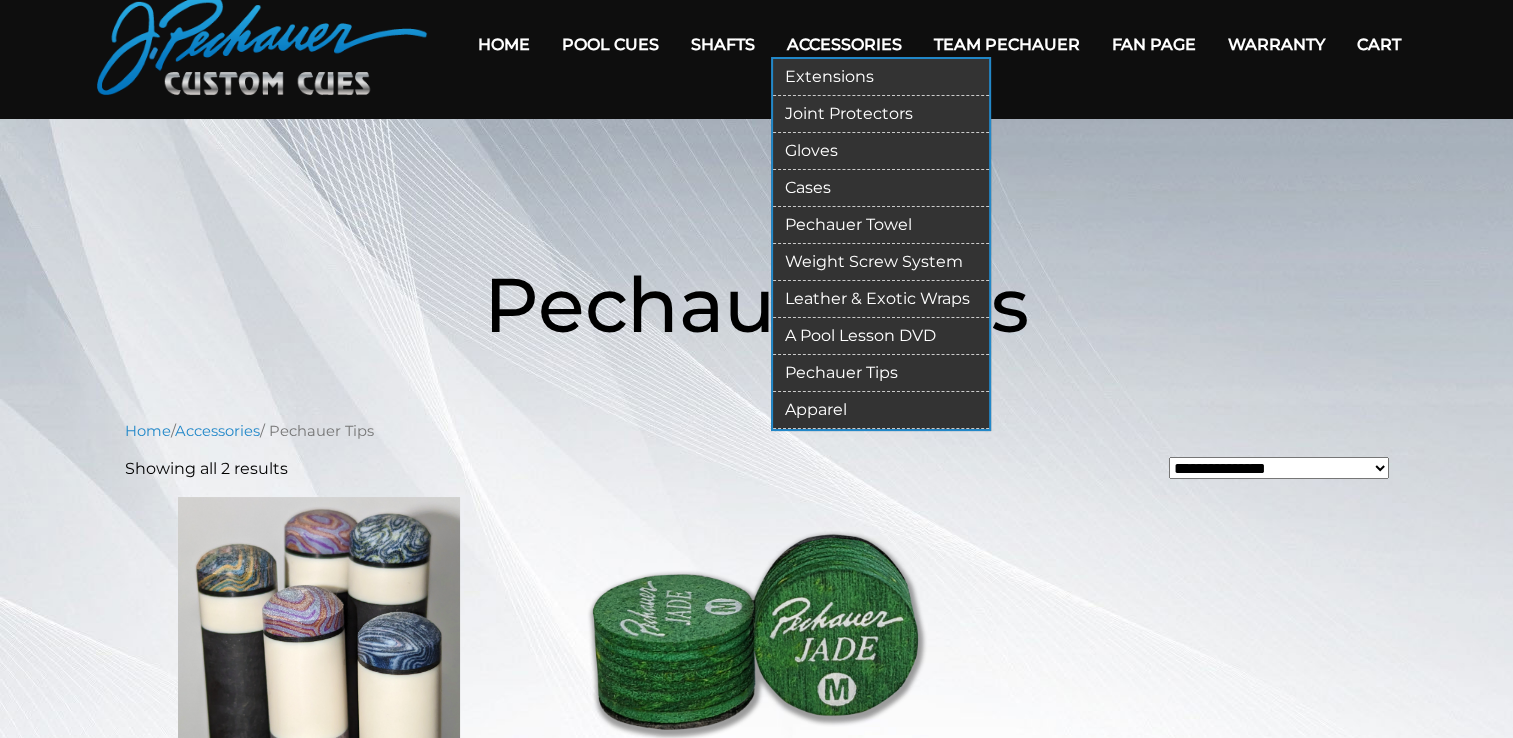 click on "Weight Screw System" at bounding box center [881, 262] 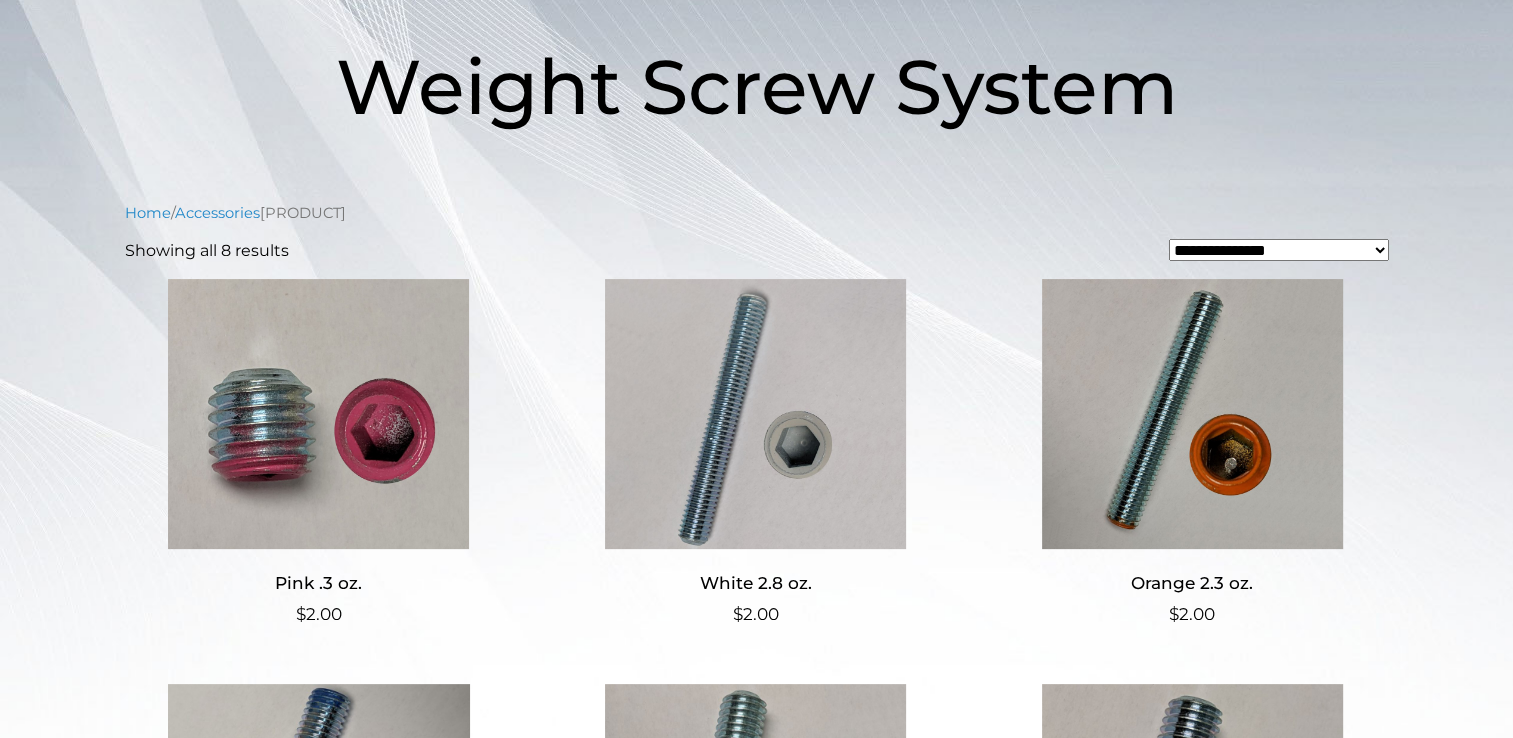 scroll, scrollTop: 0, scrollLeft: 0, axis: both 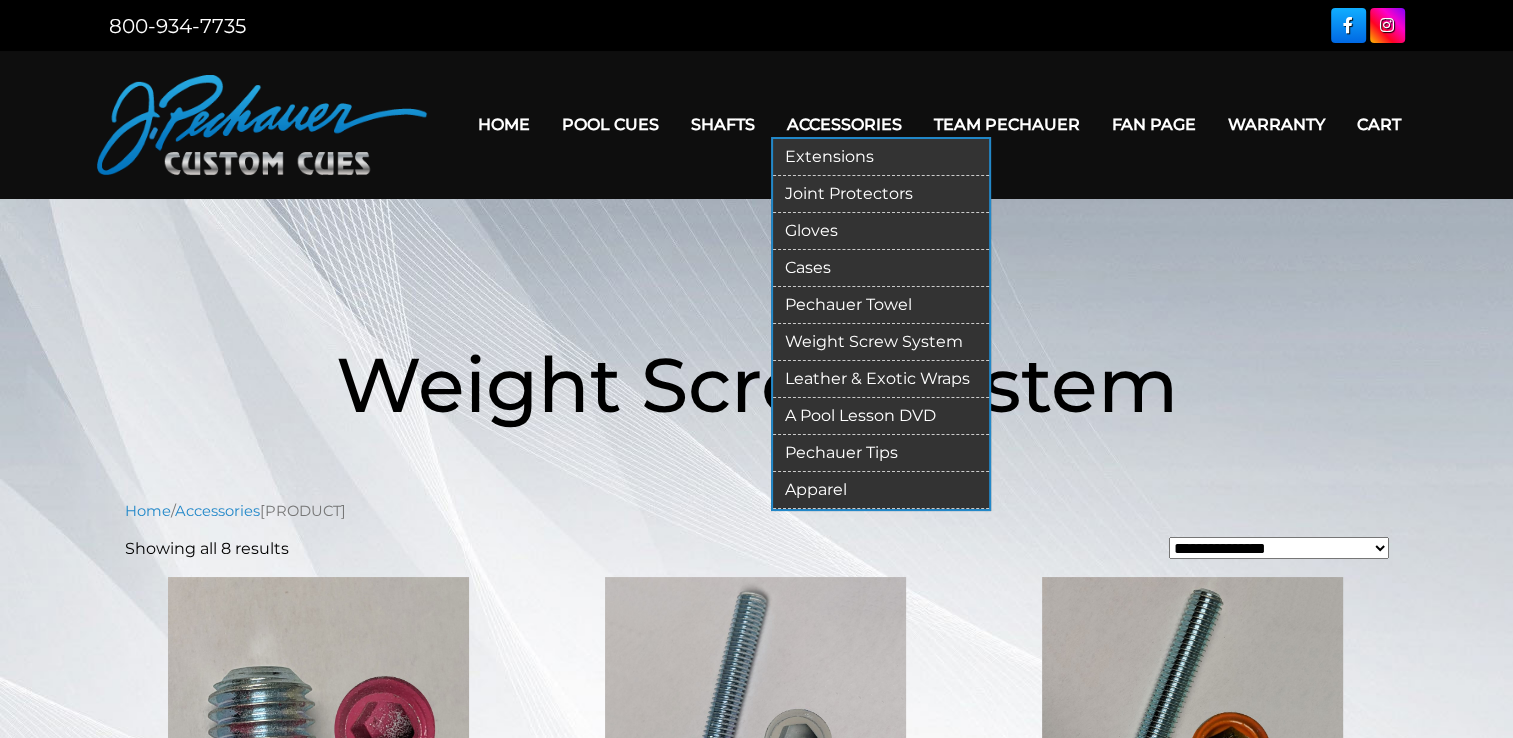 click on "Extensions" at bounding box center (881, 157) 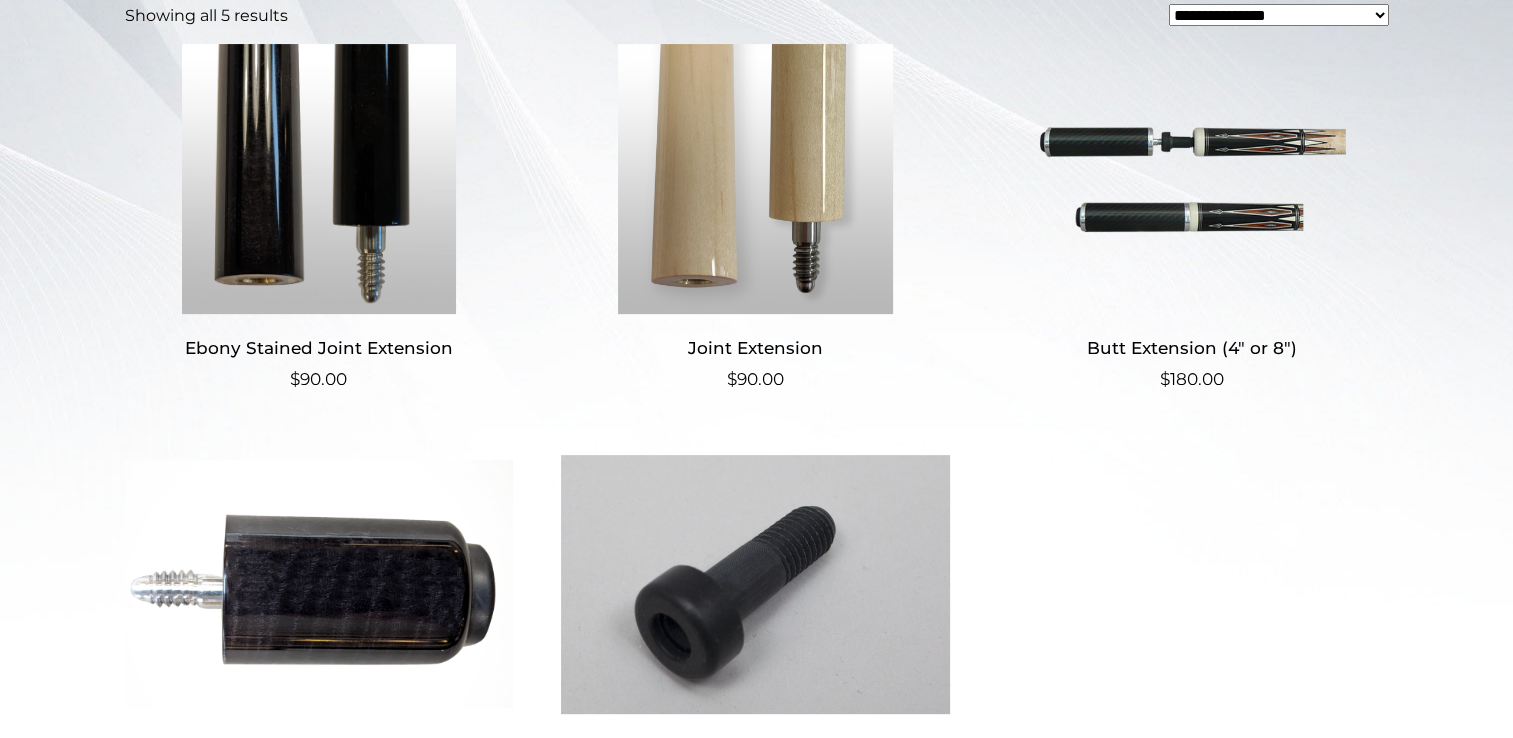 scroll, scrollTop: 531, scrollLeft: 0, axis: vertical 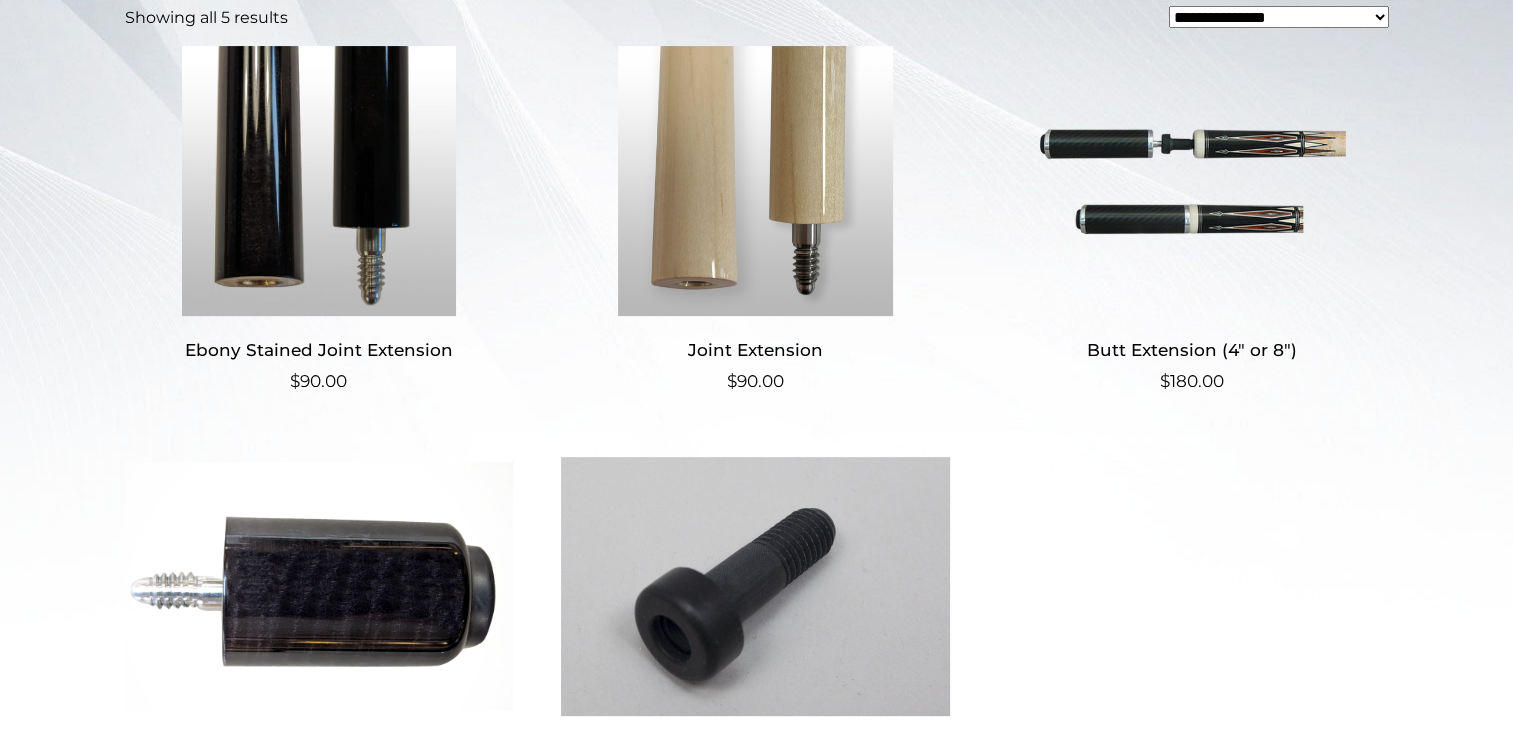 click at bounding box center (1192, 181) 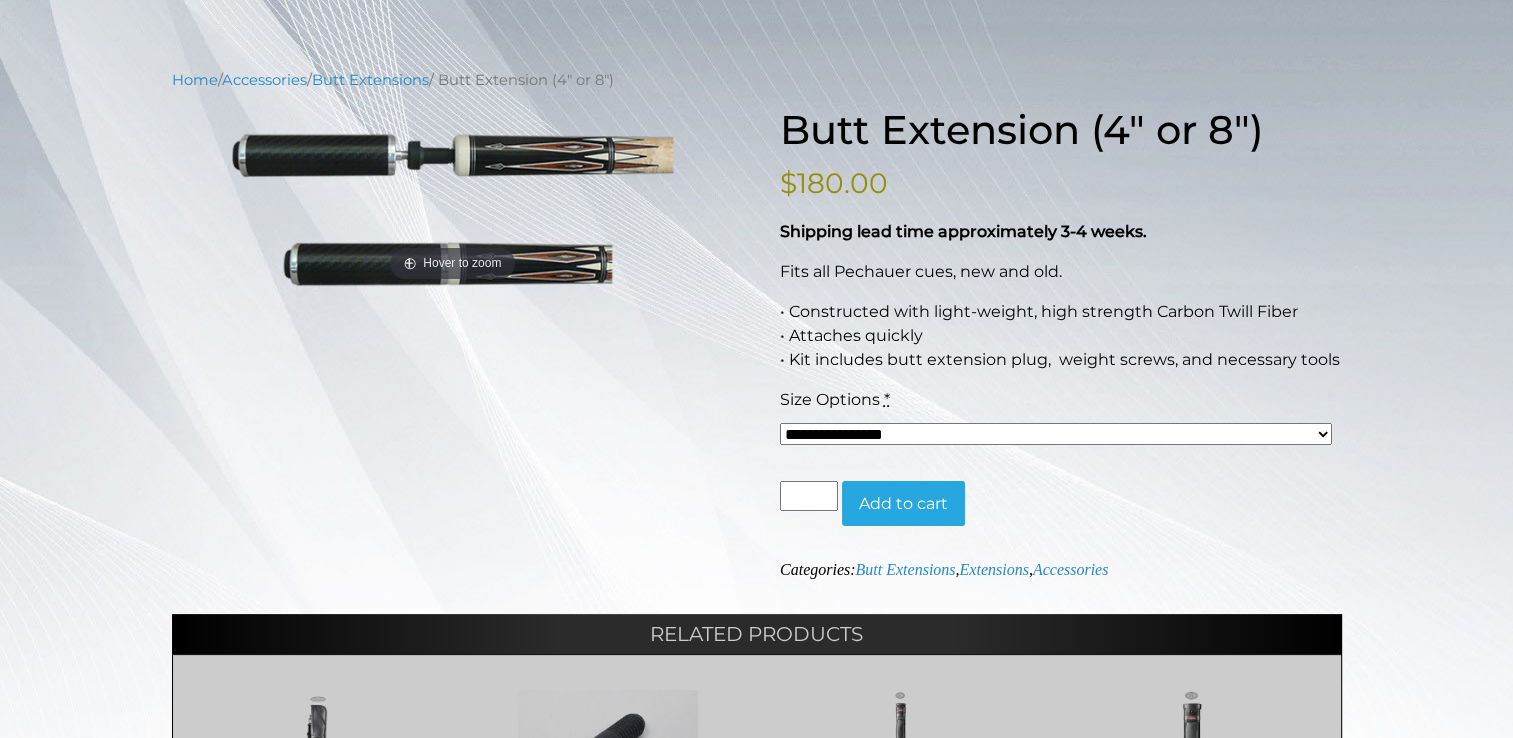 scroll, scrollTop: 202, scrollLeft: 0, axis: vertical 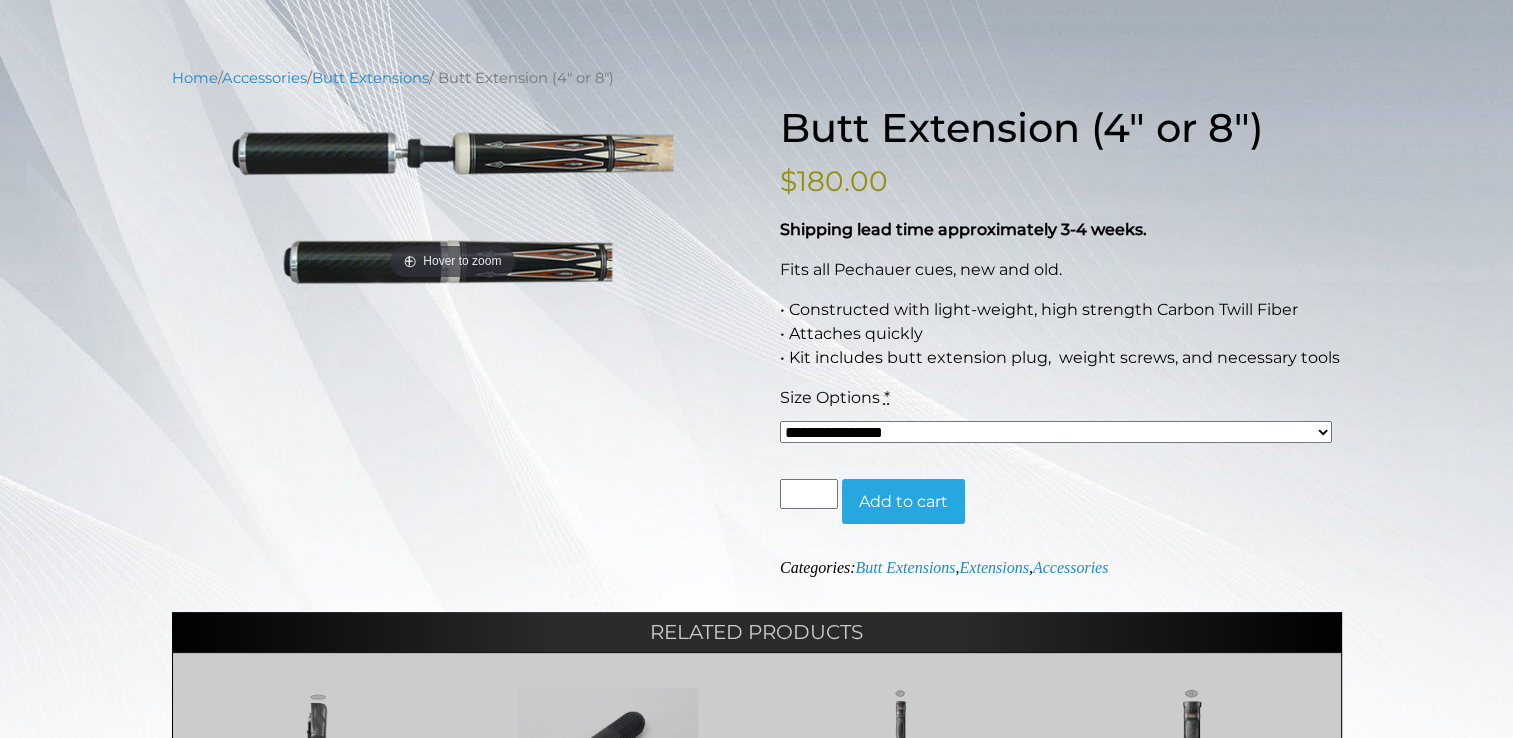 click on "**********" at bounding box center [1056, 432] 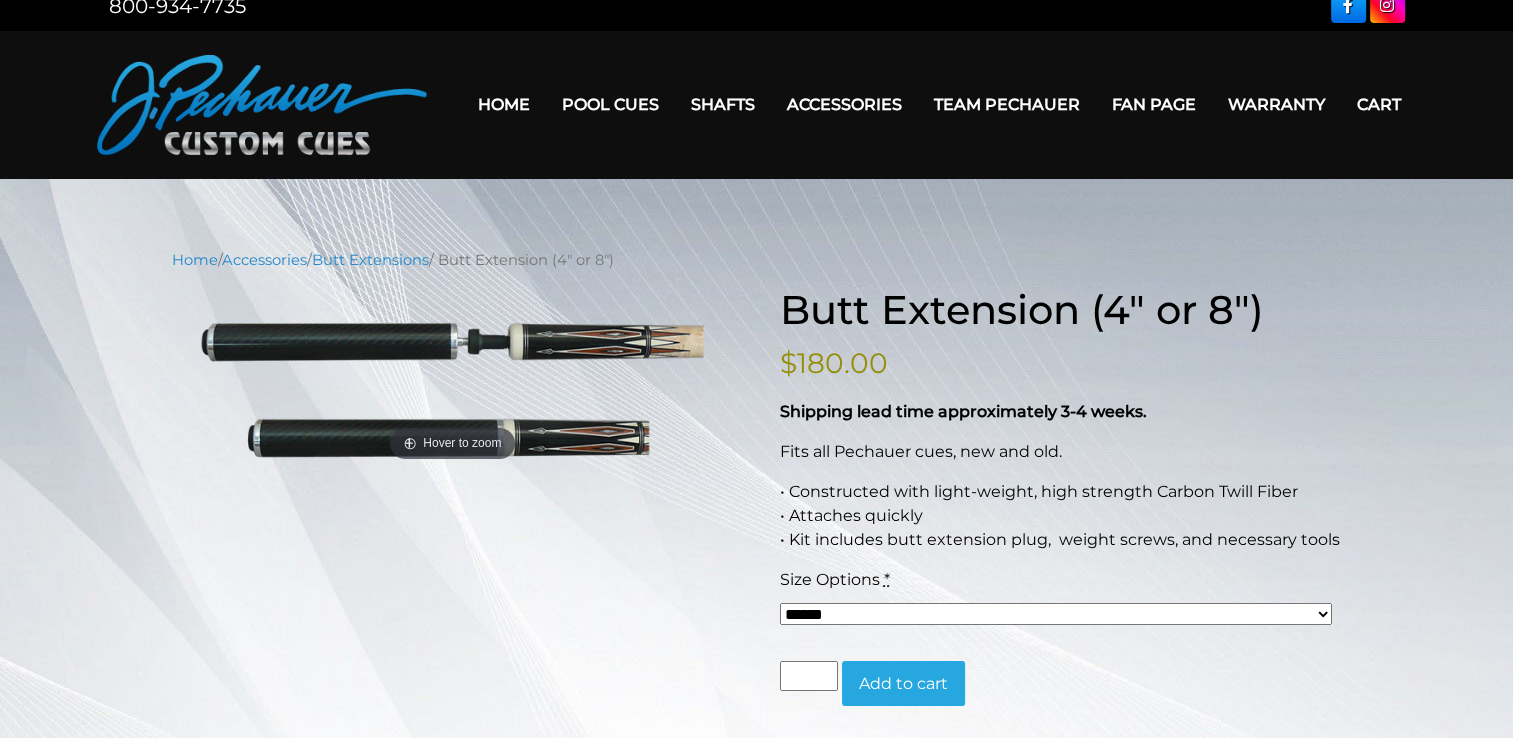 scroll, scrollTop: 17, scrollLeft: 0, axis: vertical 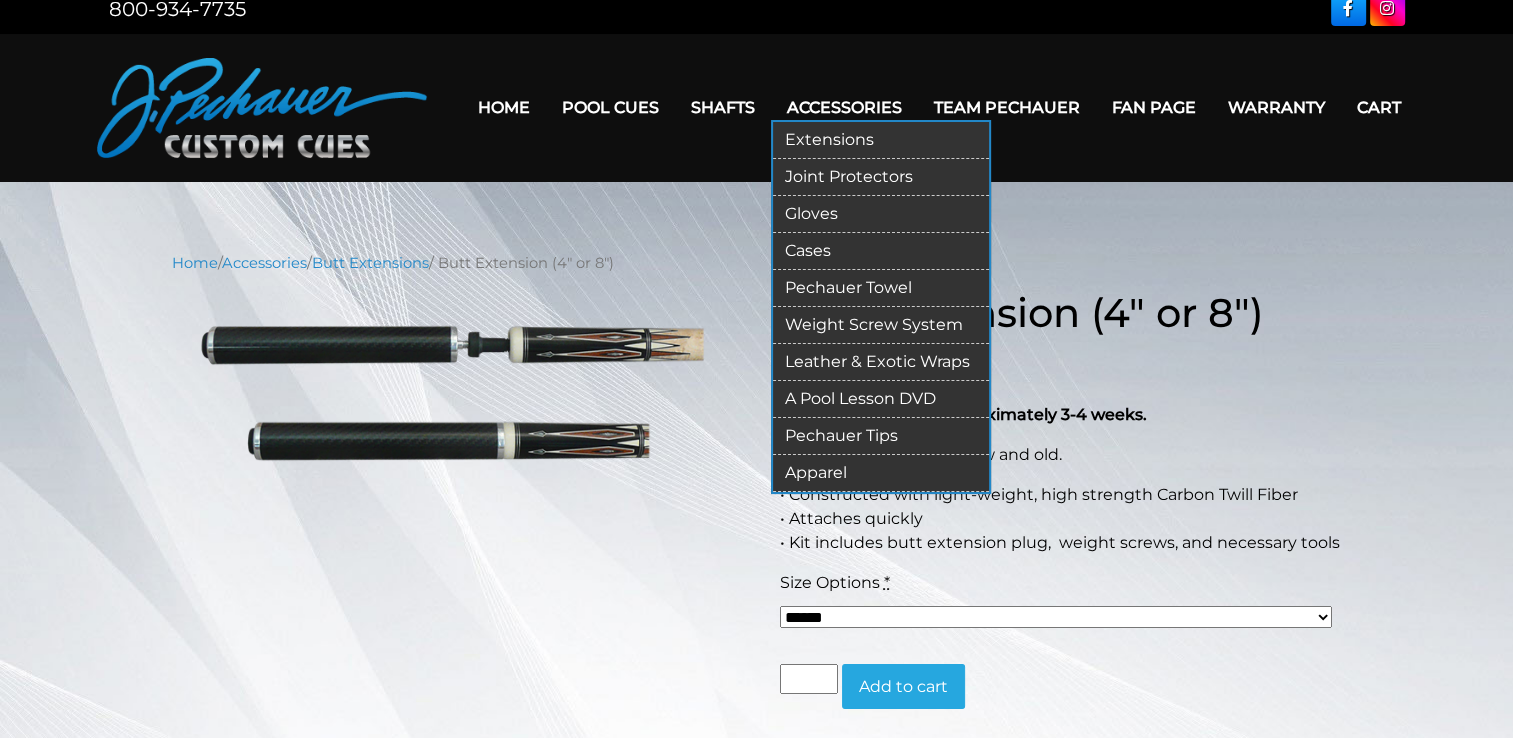 click on "Pechauer Towel" at bounding box center (881, 288) 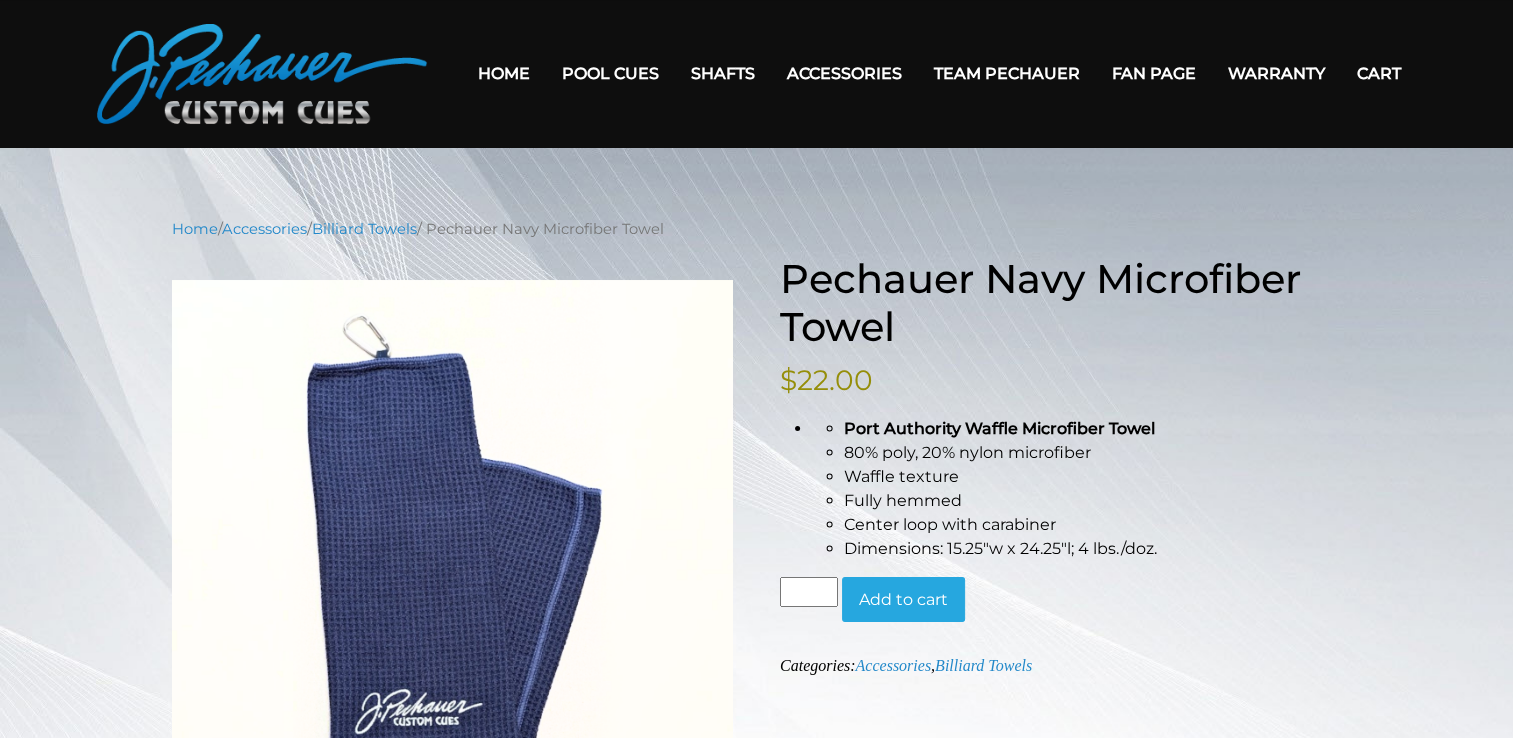 scroll, scrollTop: 0, scrollLeft: 0, axis: both 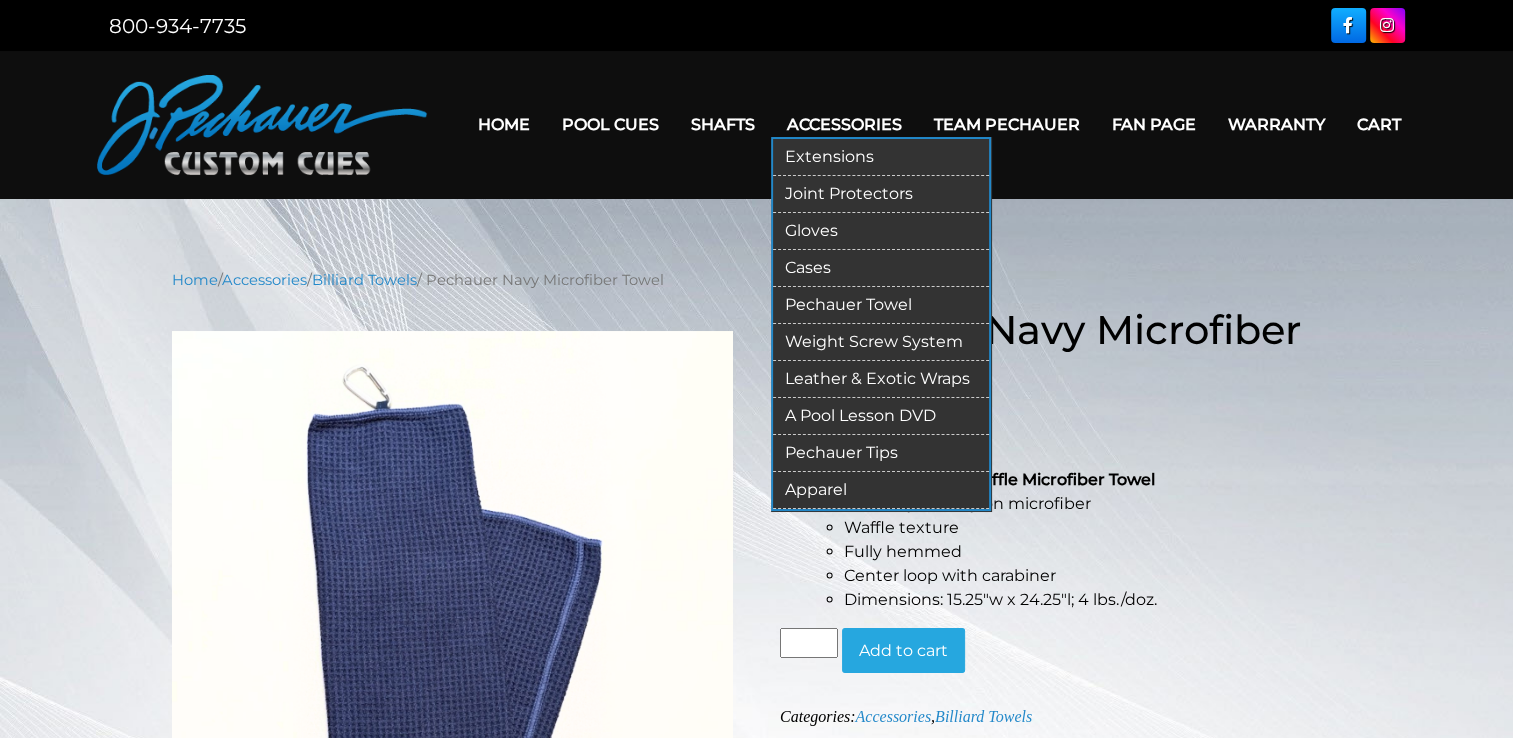click on "Cases" at bounding box center [881, 268] 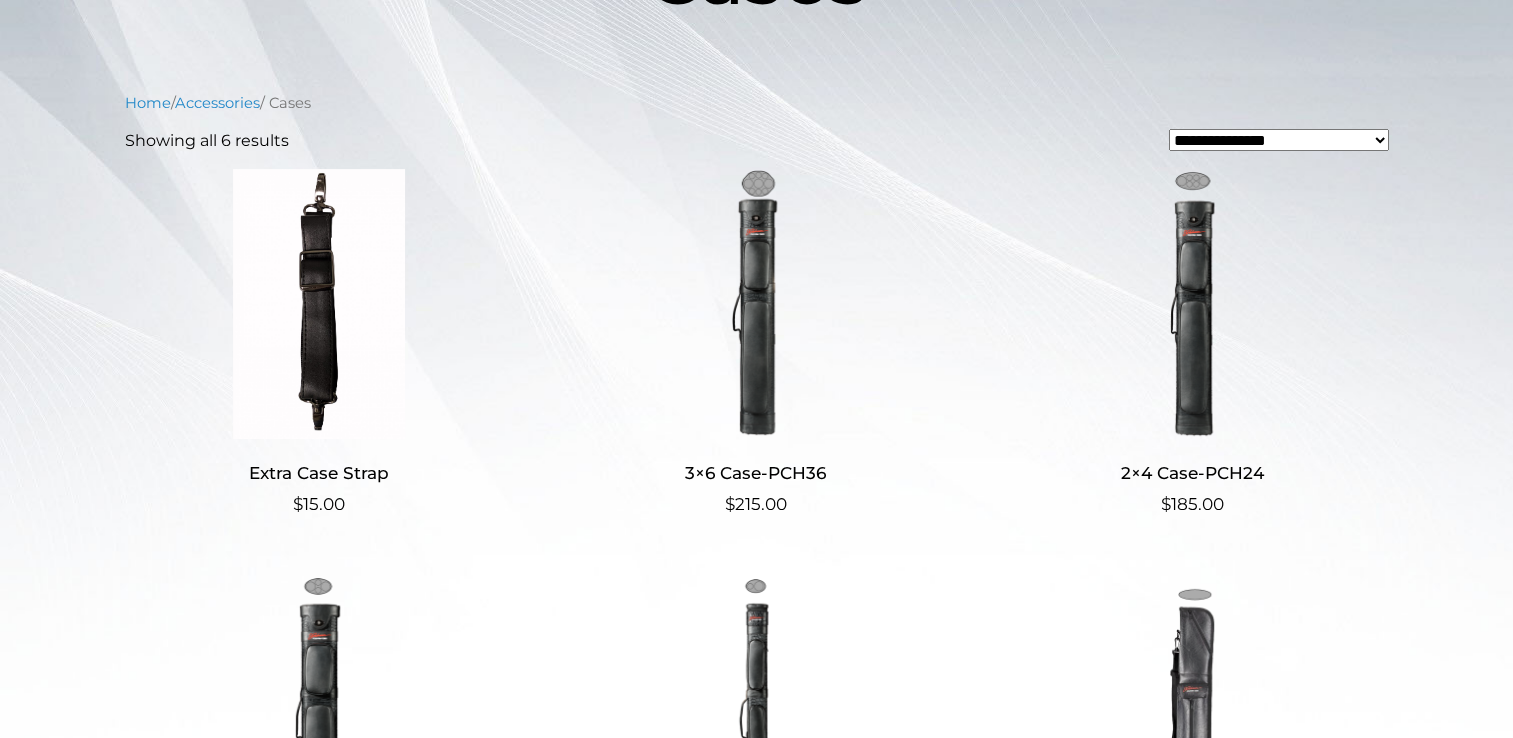 scroll, scrollTop: 369, scrollLeft: 0, axis: vertical 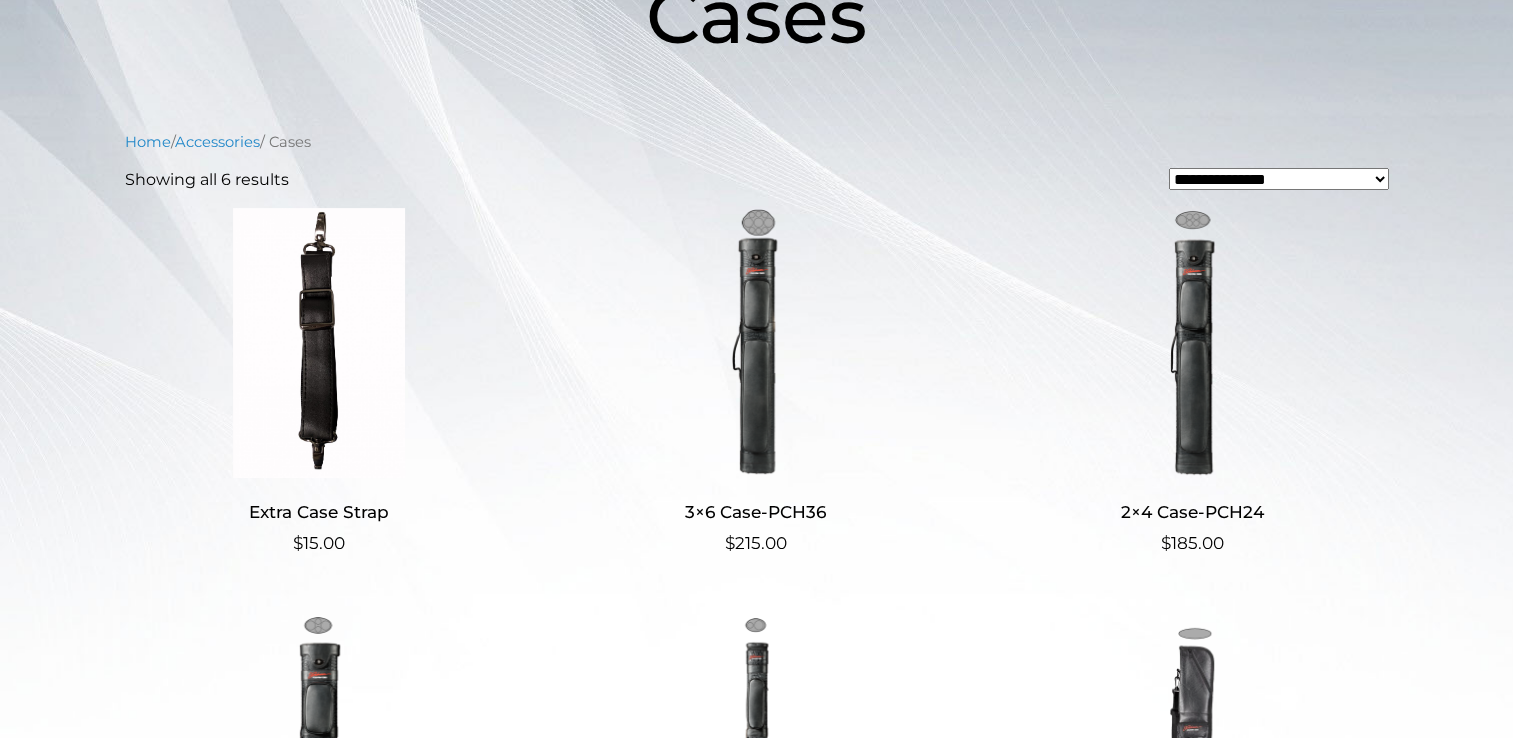 click at bounding box center [1192, 343] 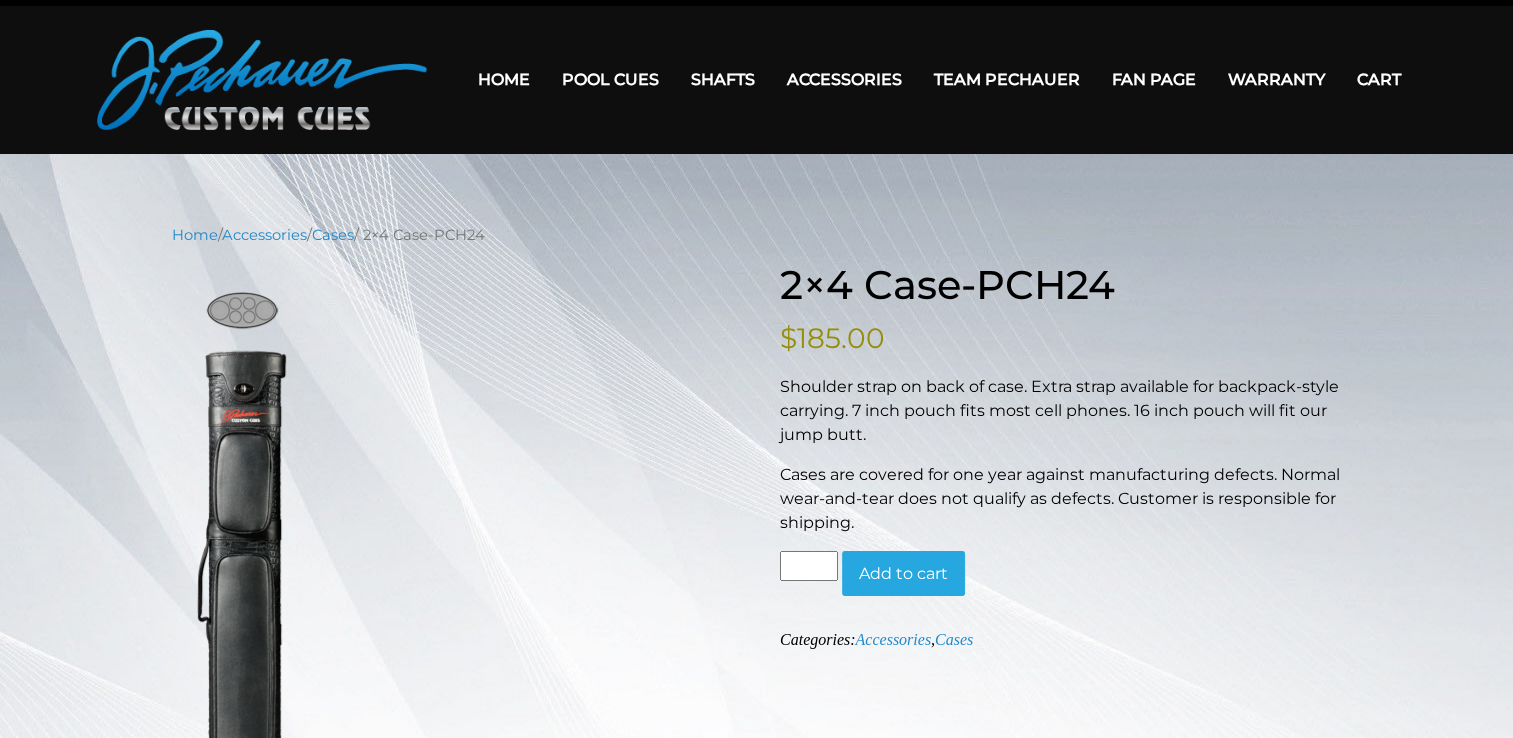 scroll, scrollTop: 0, scrollLeft: 0, axis: both 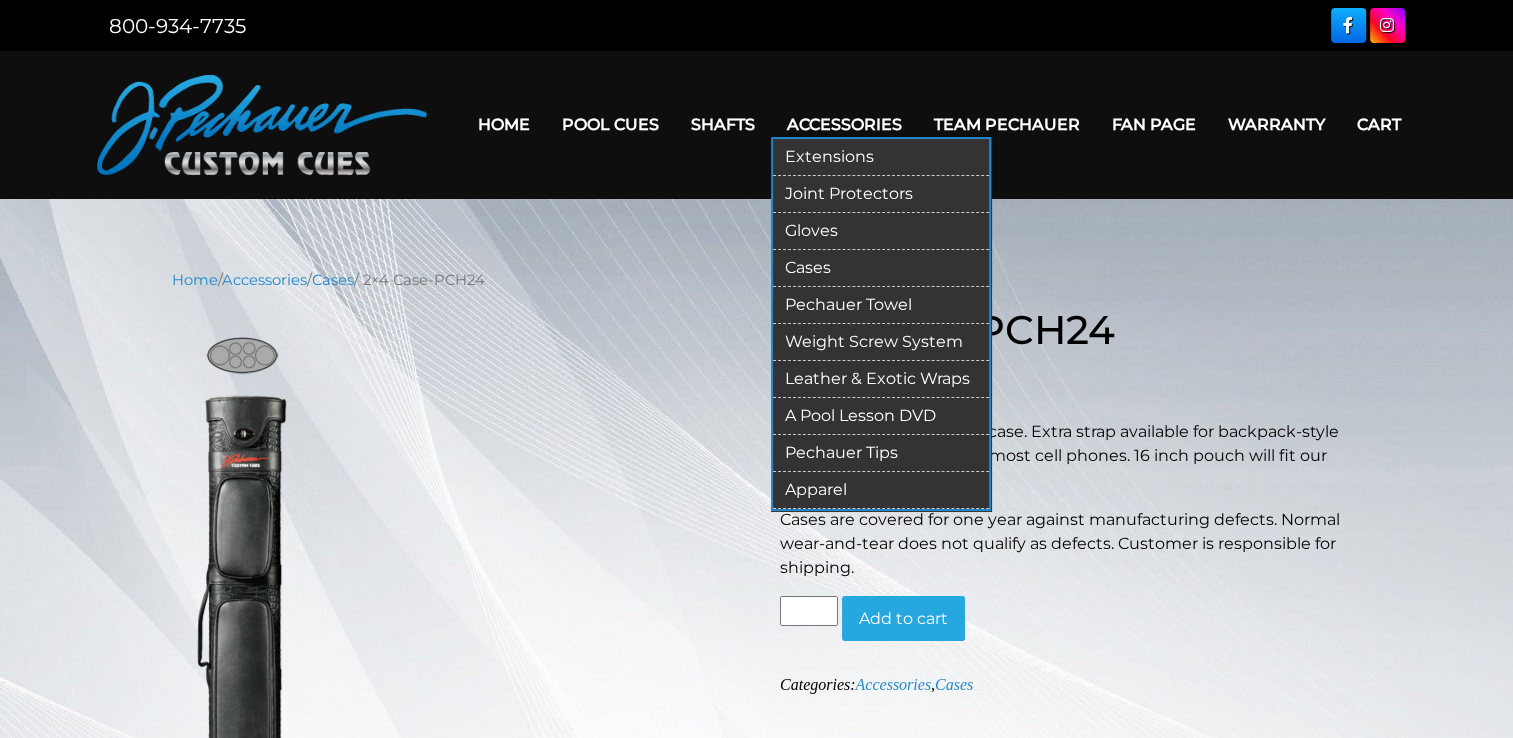 click on "Apparel" at bounding box center [881, 490] 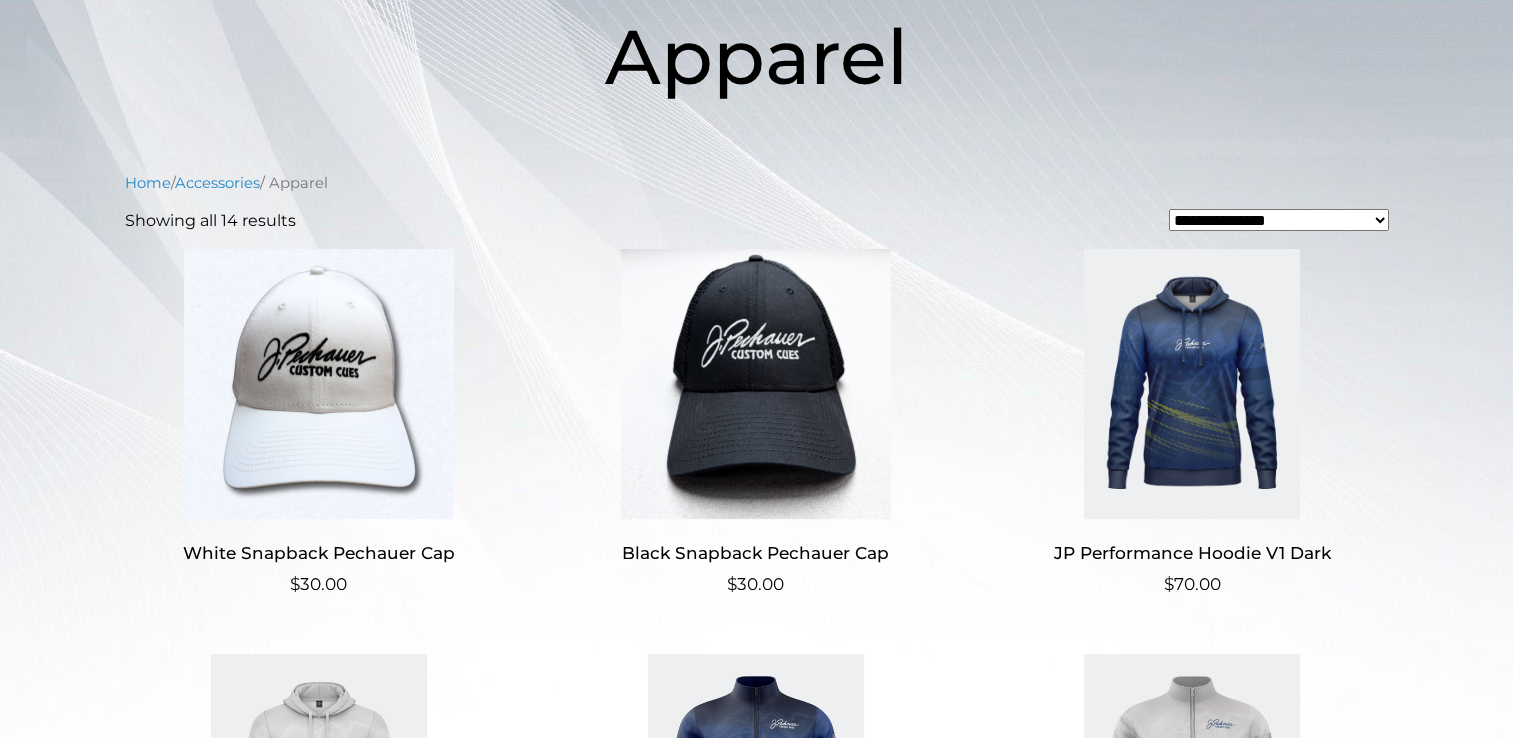 scroll, scrollTop: 0, scrollLeft: 0, axis: both 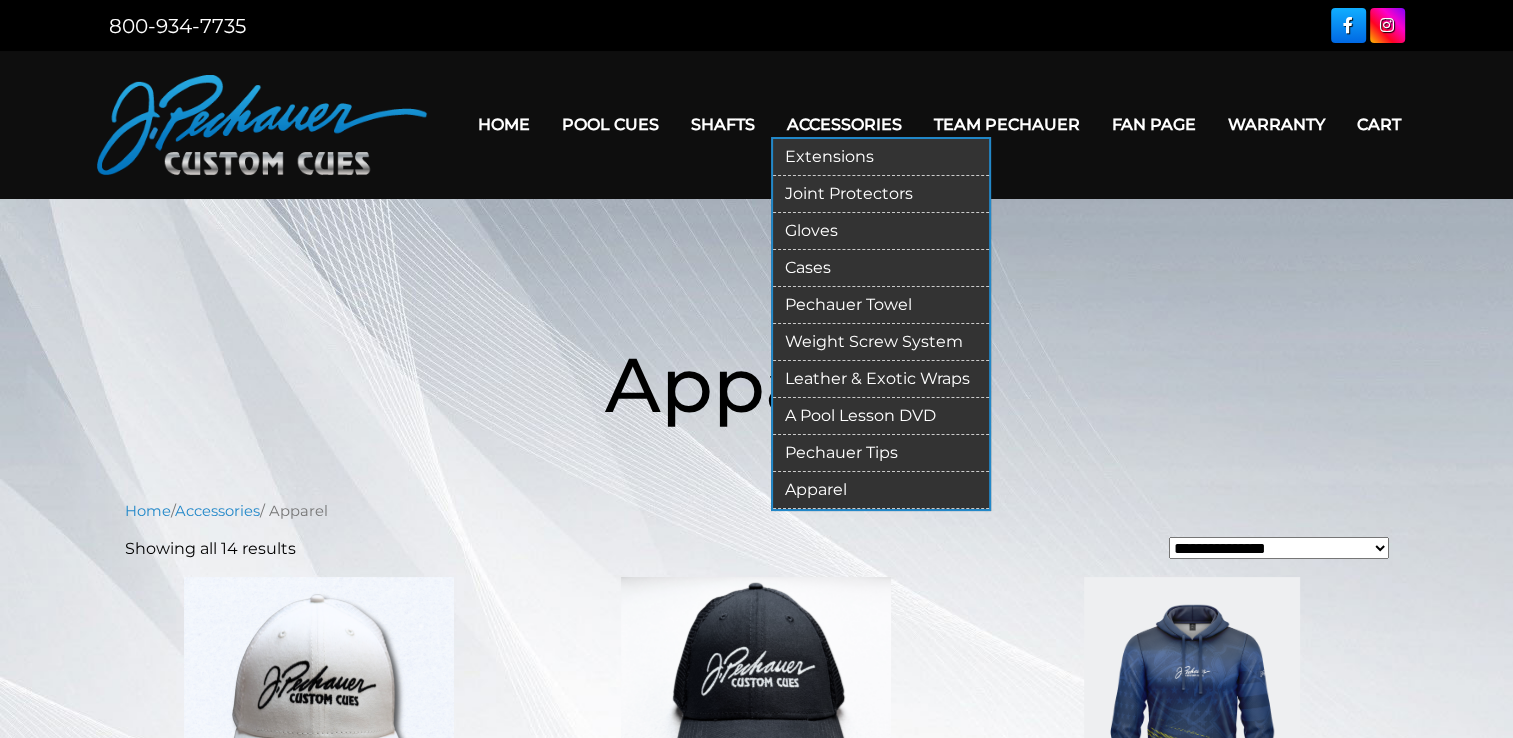 click on "Gloves" at bounding box center (881, 231) 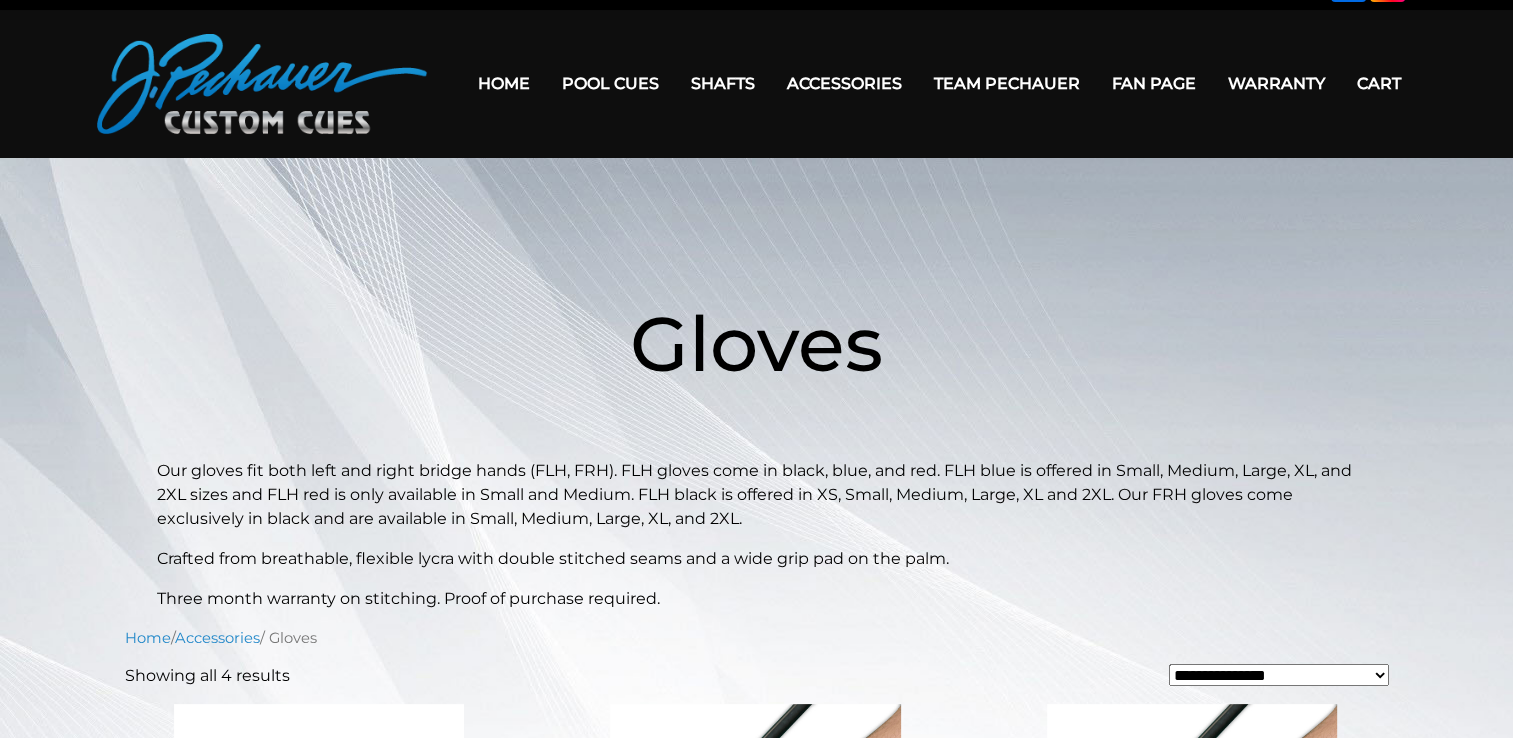 scroll, scrollTop: 0, scrollLeft: 0, axis: both 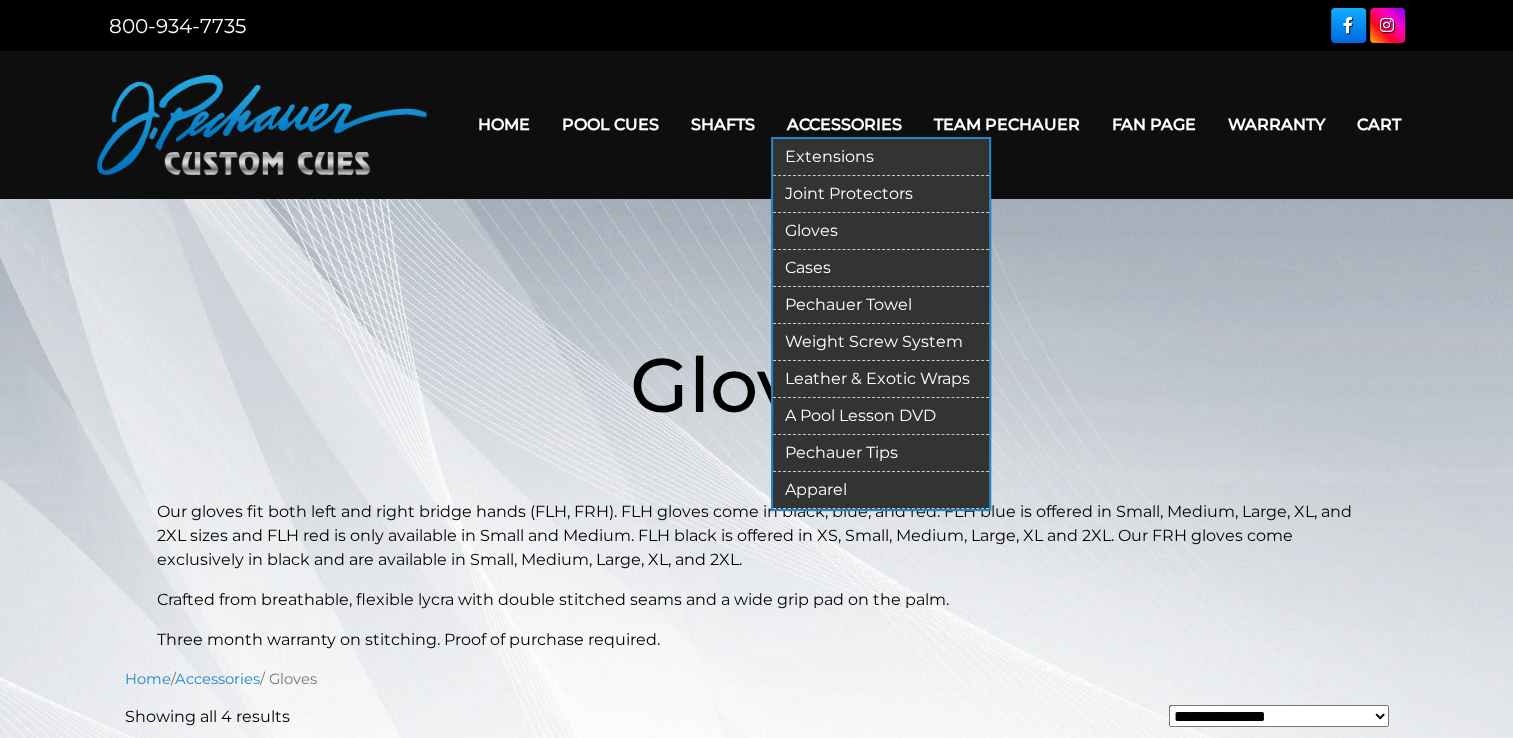 click on "Joint Protectors" at bounding box center (881, 194) 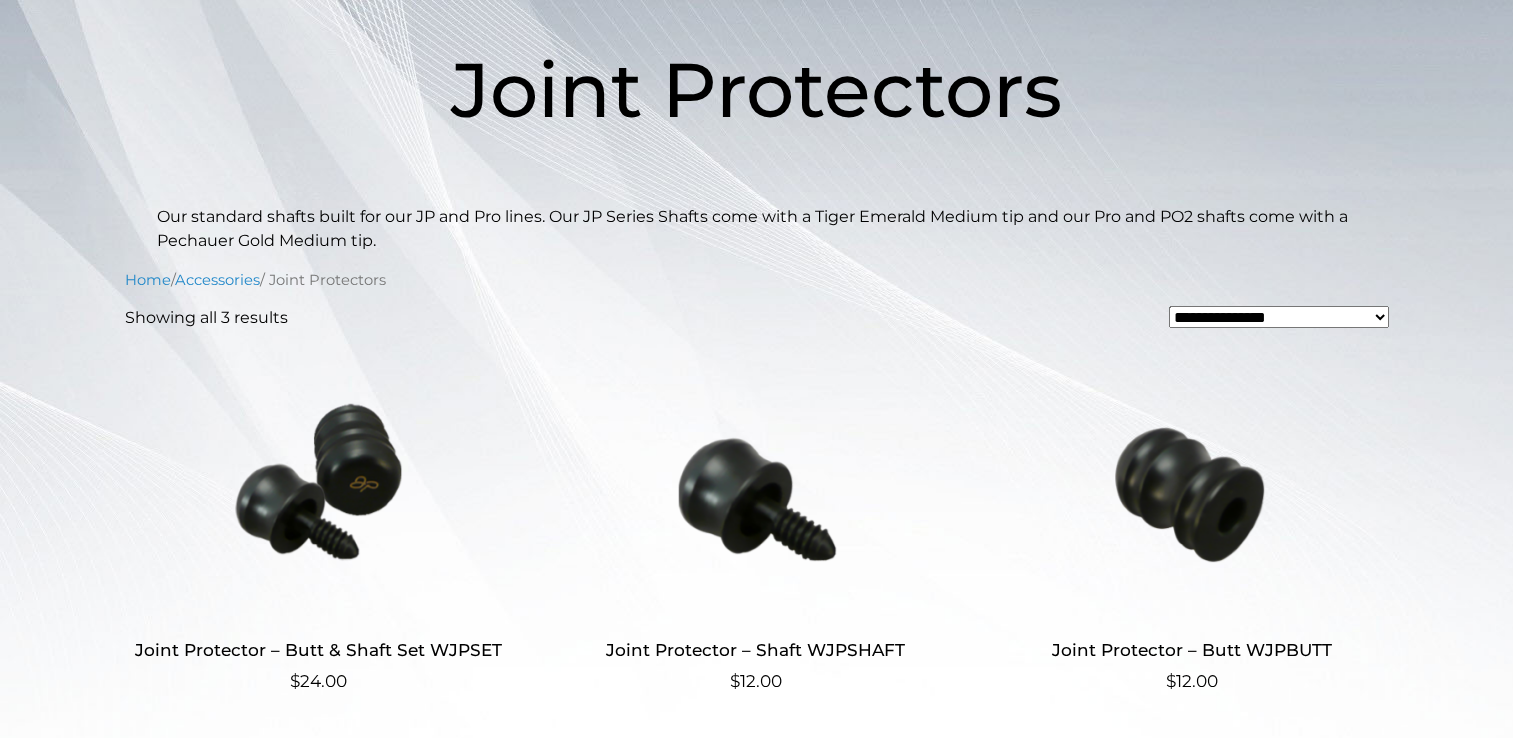 scroll, scrollTop: 0, scrollLeft: 0, axis: both 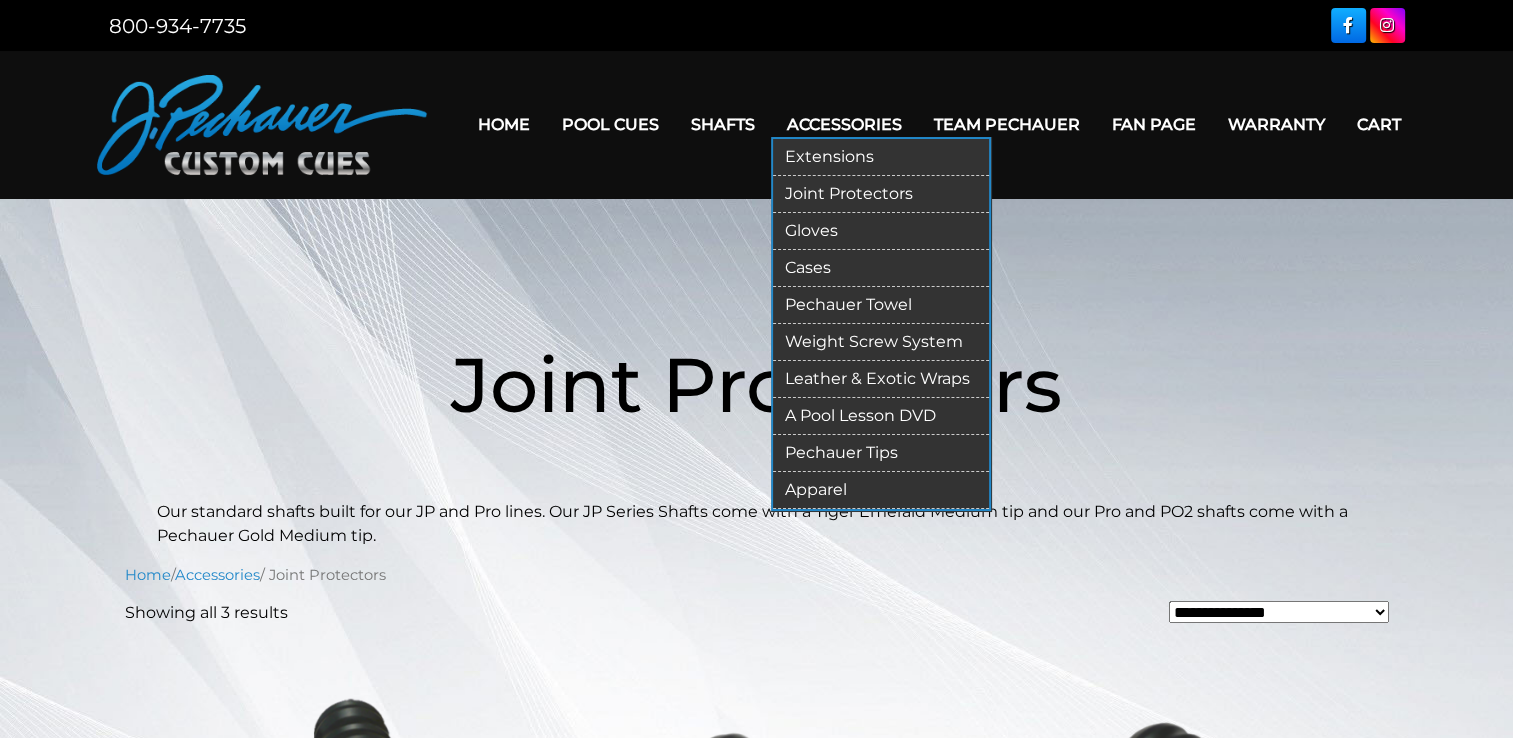 click on "Extensions" at bounding box center (881, 157) 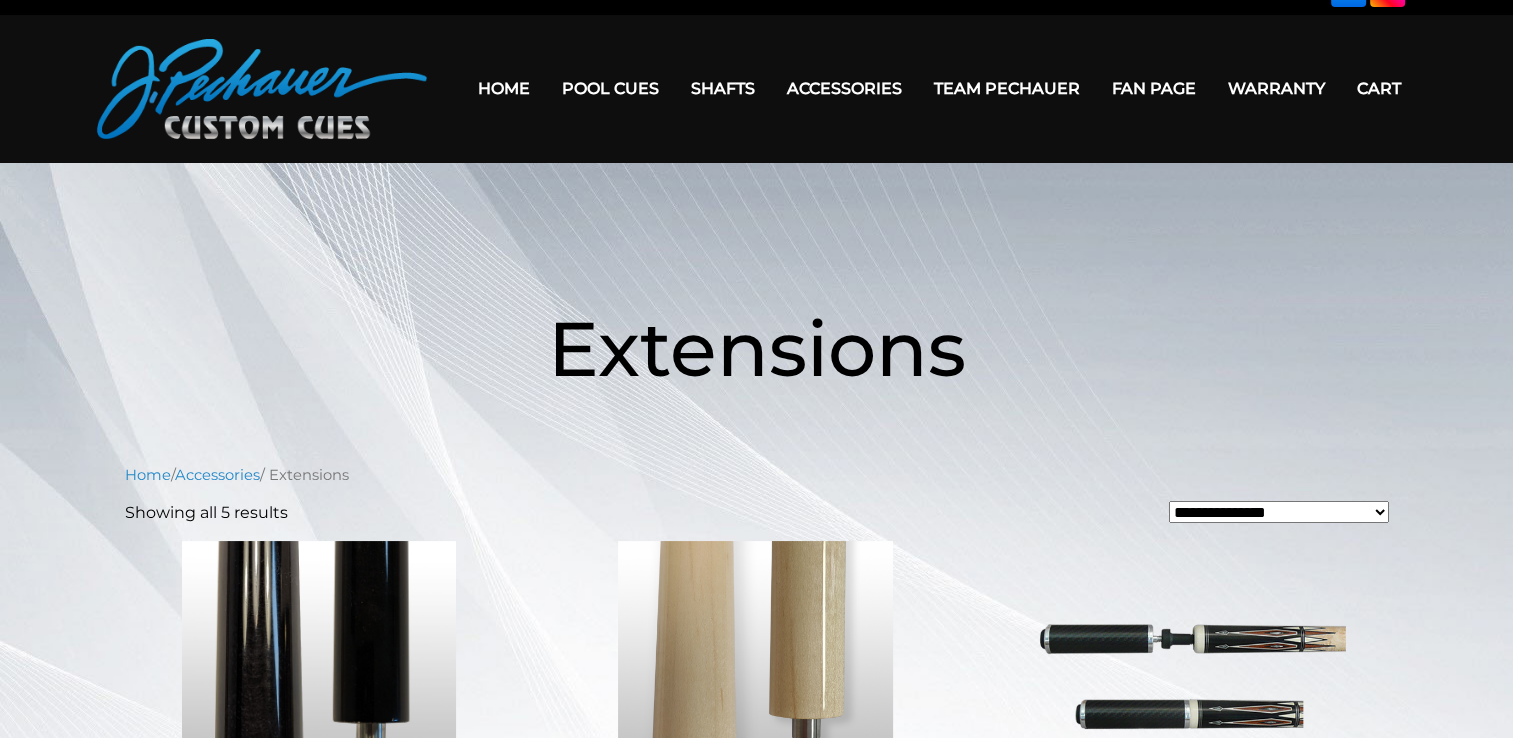 scroll, scrollTop: 0, scrollLeft: 0, axis: both 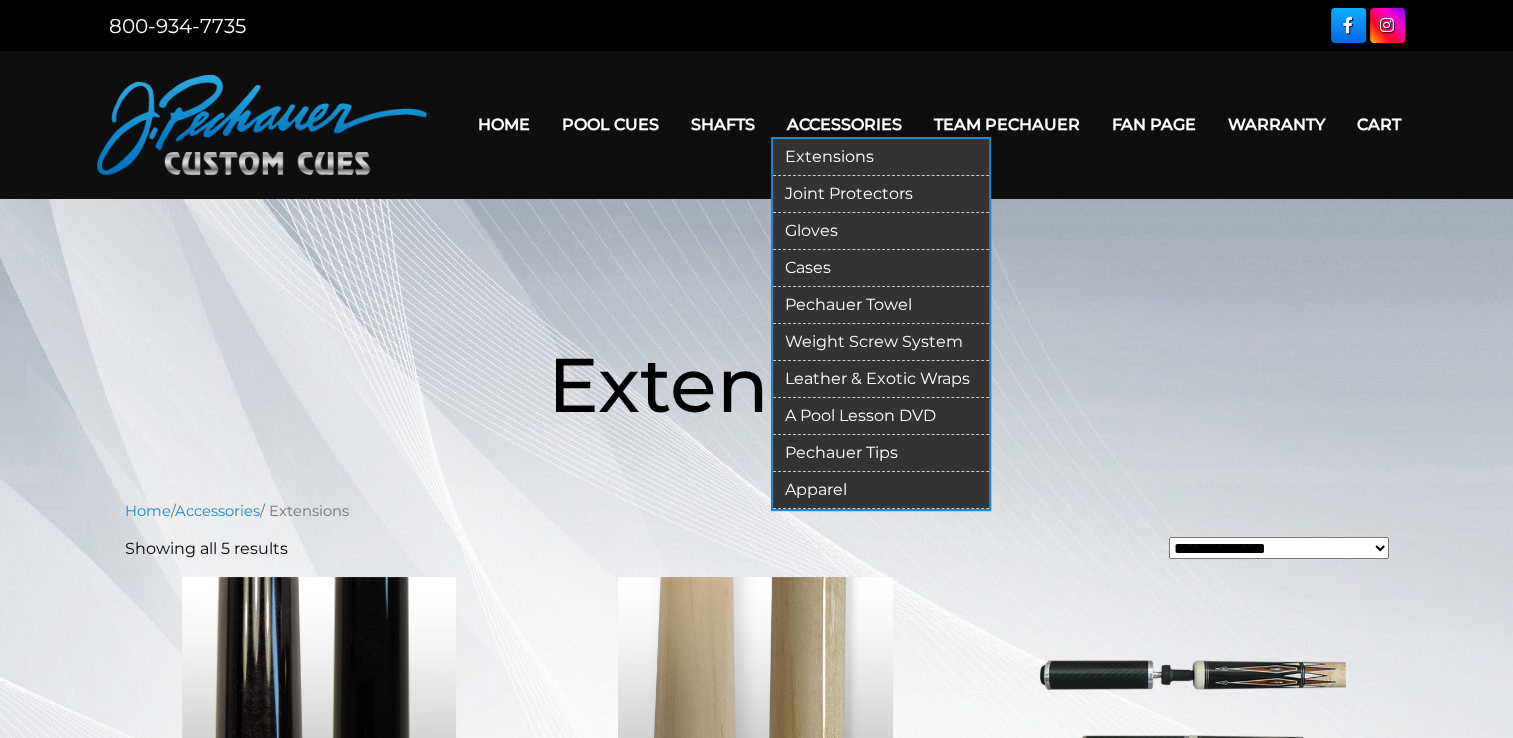click on "Weight Screw System" at bounding box center (881, 342) 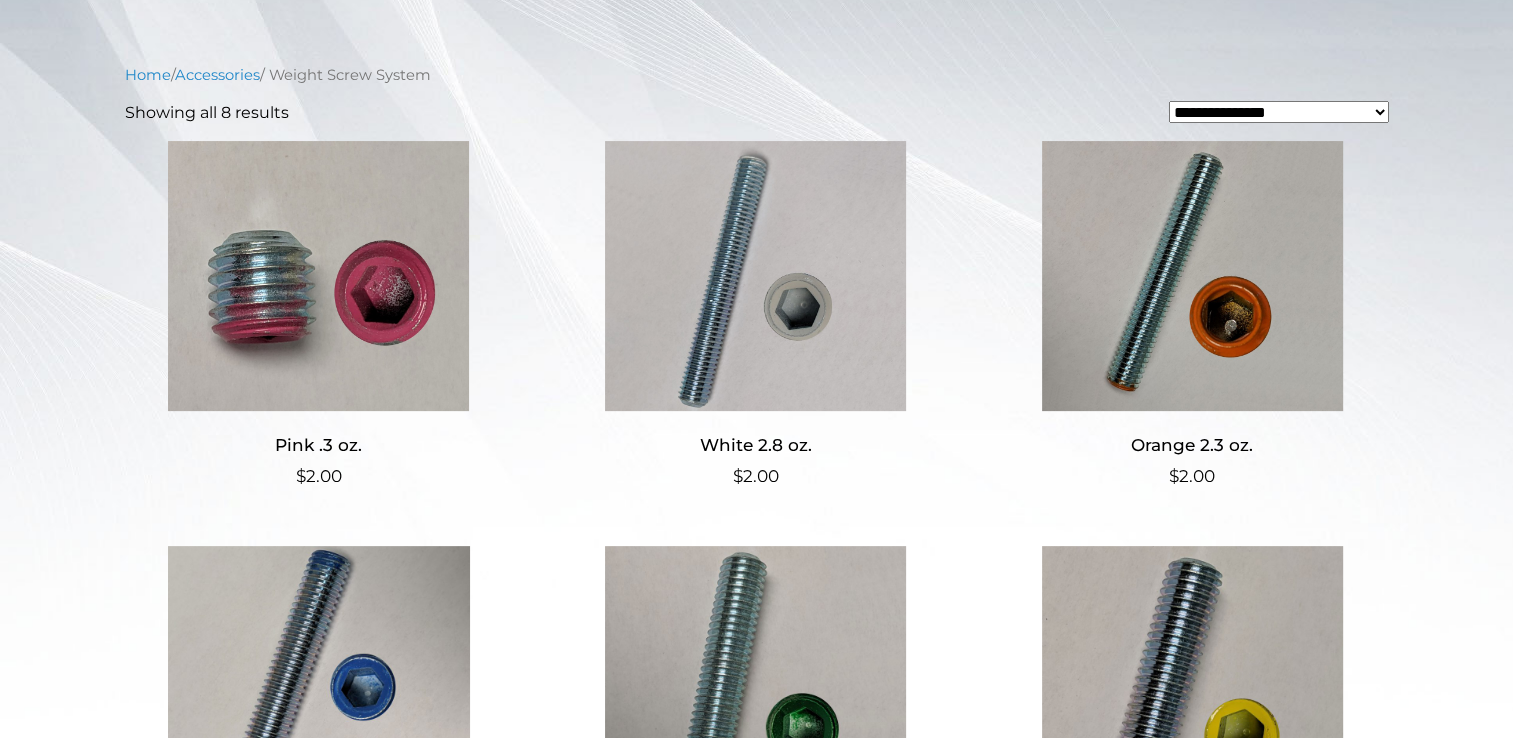 scroll, scrollTop: 440, scrollLeft: 0, axis: vertical 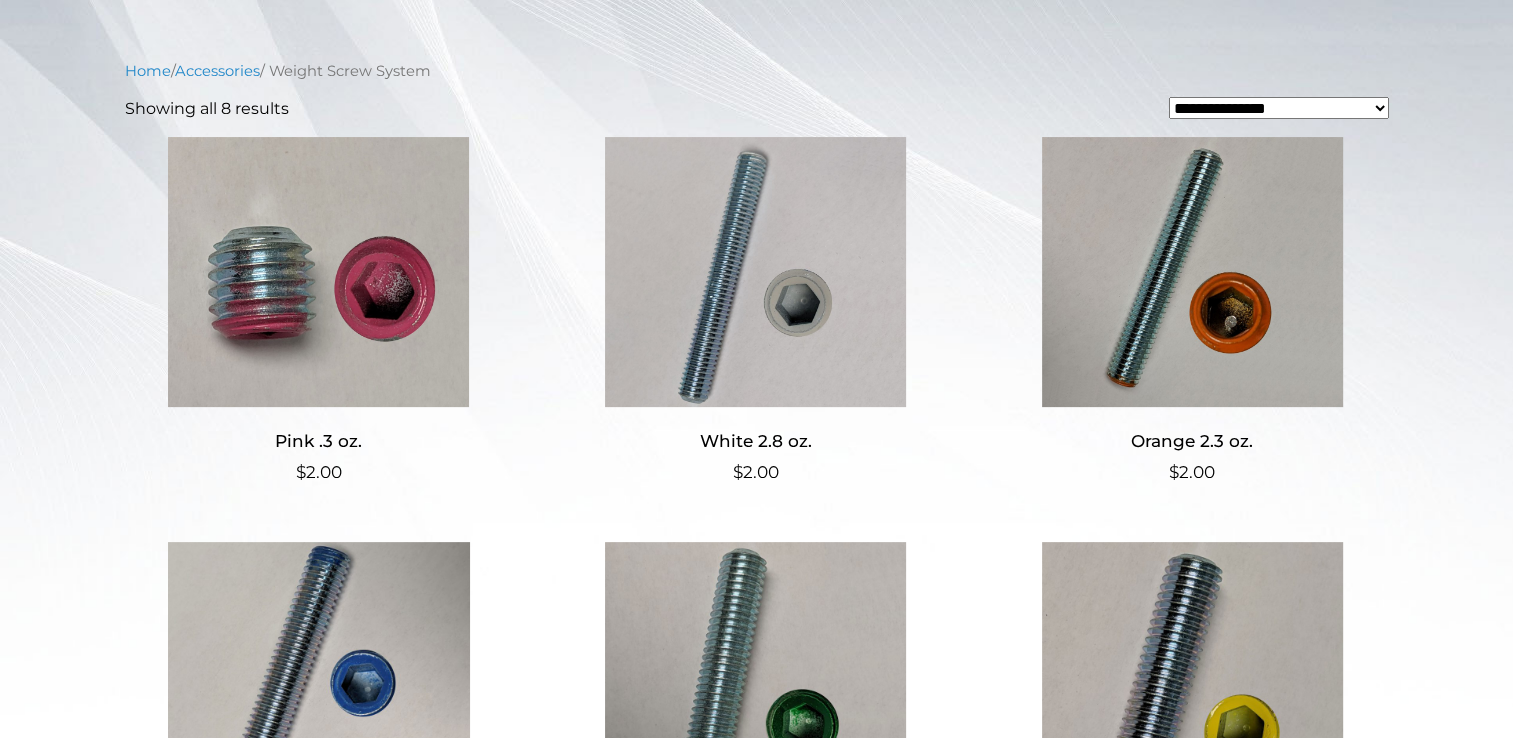 click at bounding box center (319, 272) 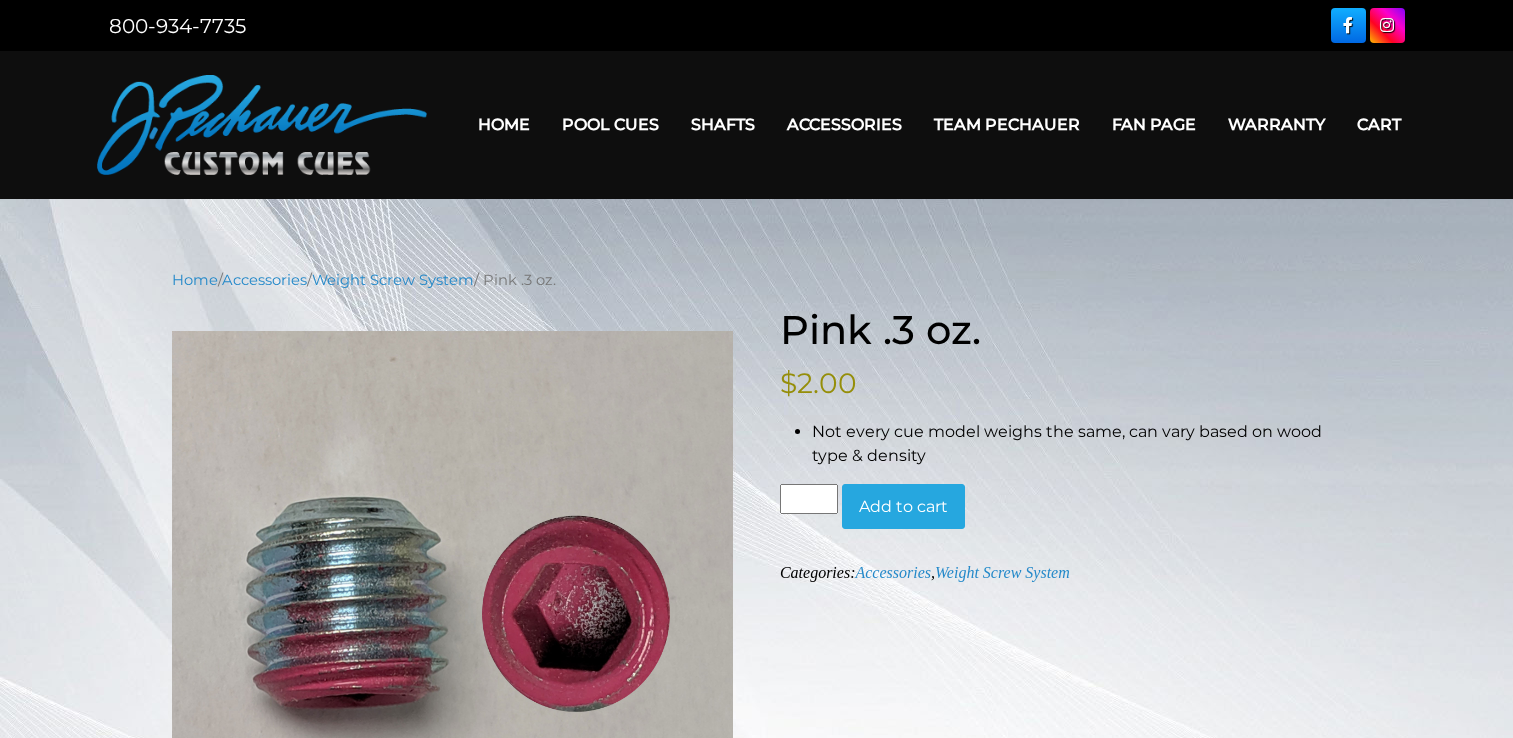 scroll, scrollTop: 0, scrollLeft: 0, axis: both 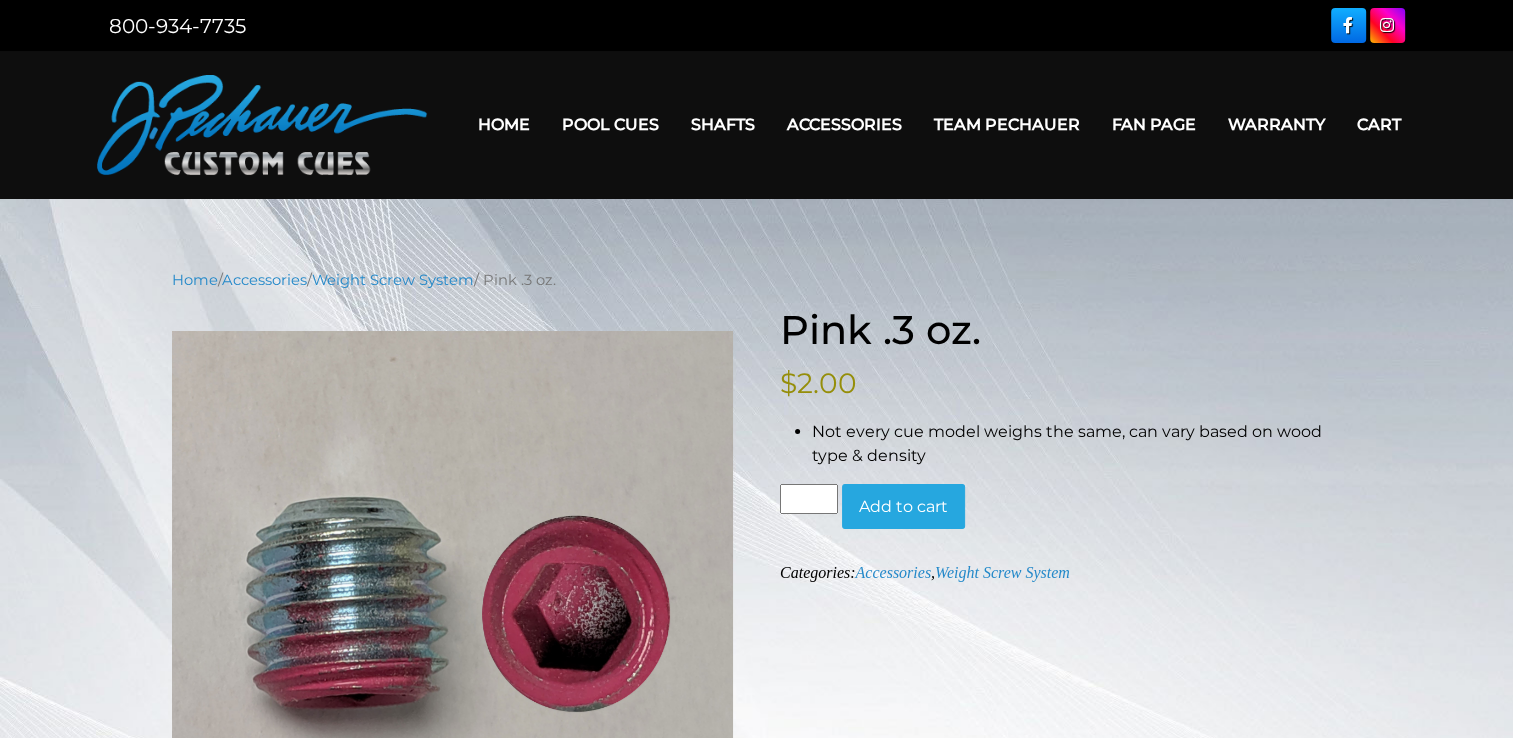 click on "Add to cart" at bounding box center [903, 507] 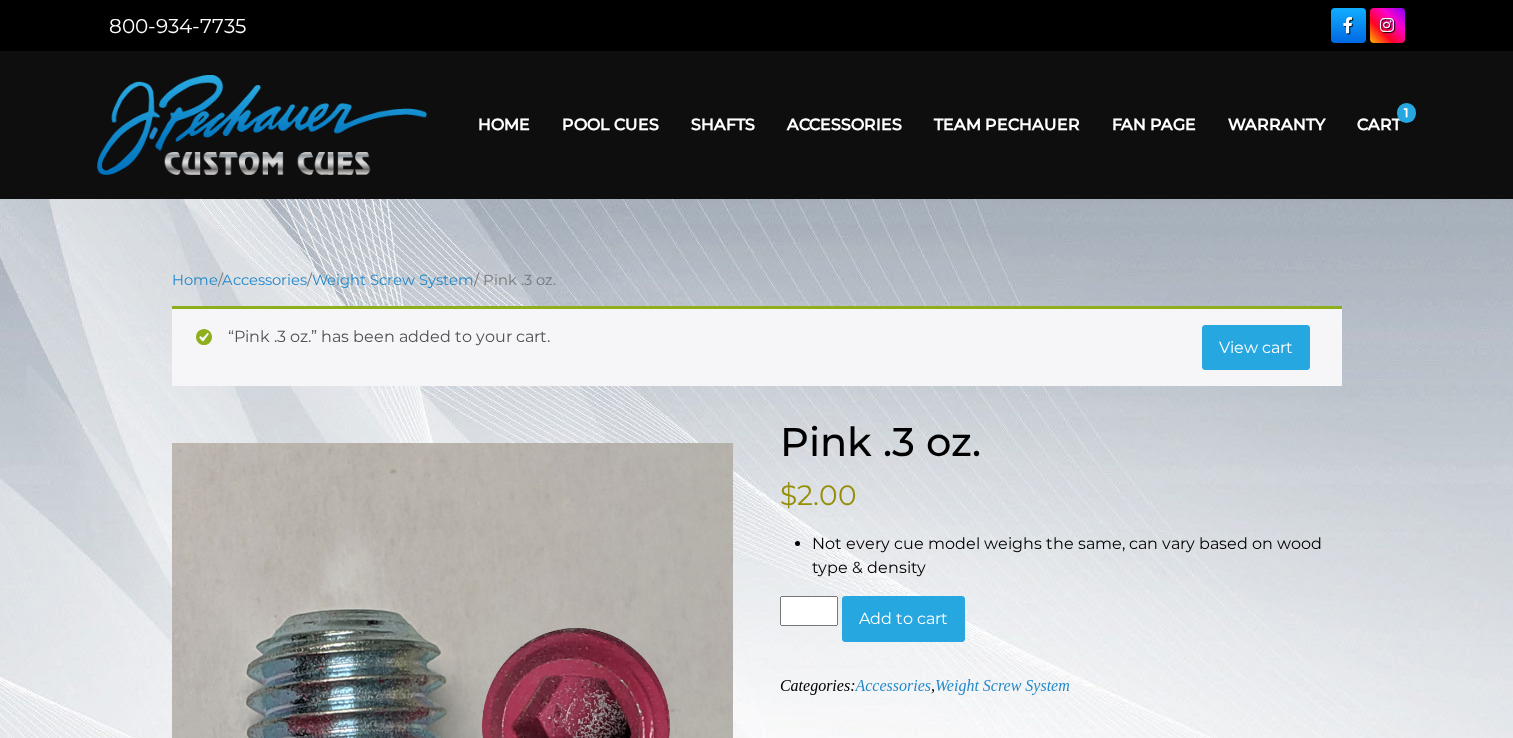 scroll, scrollTop: 0, scrollLeft: 0, axis: both 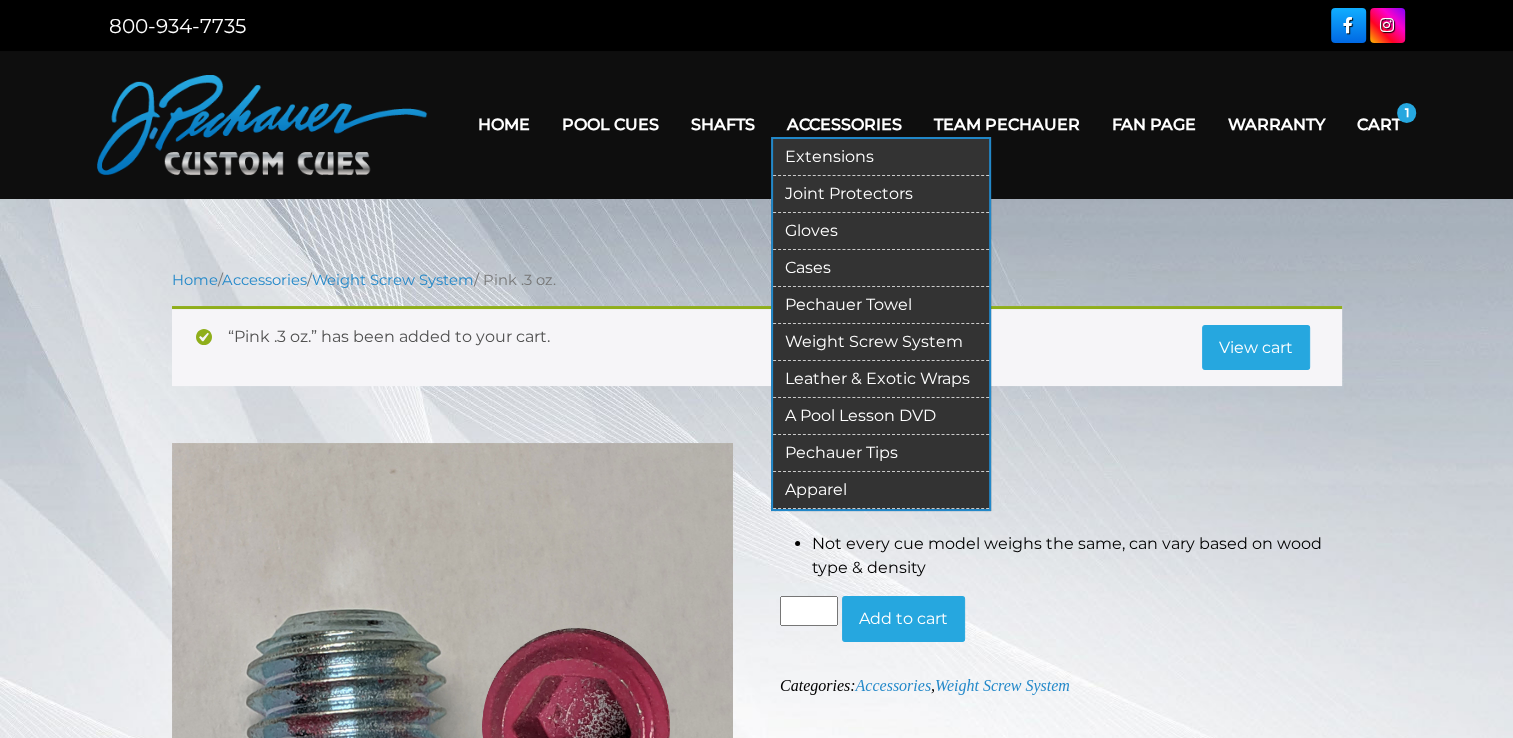 click on "Weight Screw System" at bounding box center [881, 342] 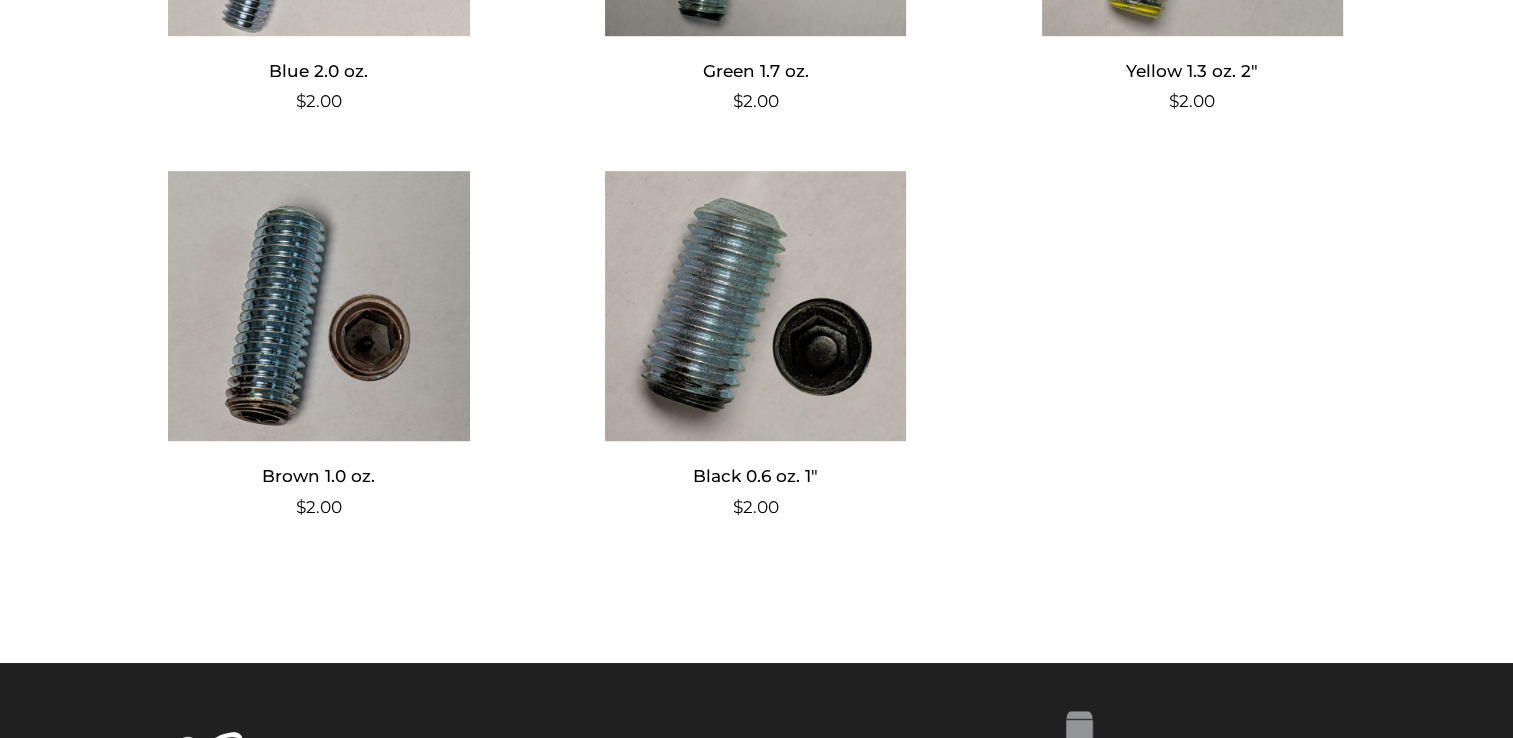 scroll, scrollTop: 1221, scrollLeft: 0, axis: vertical 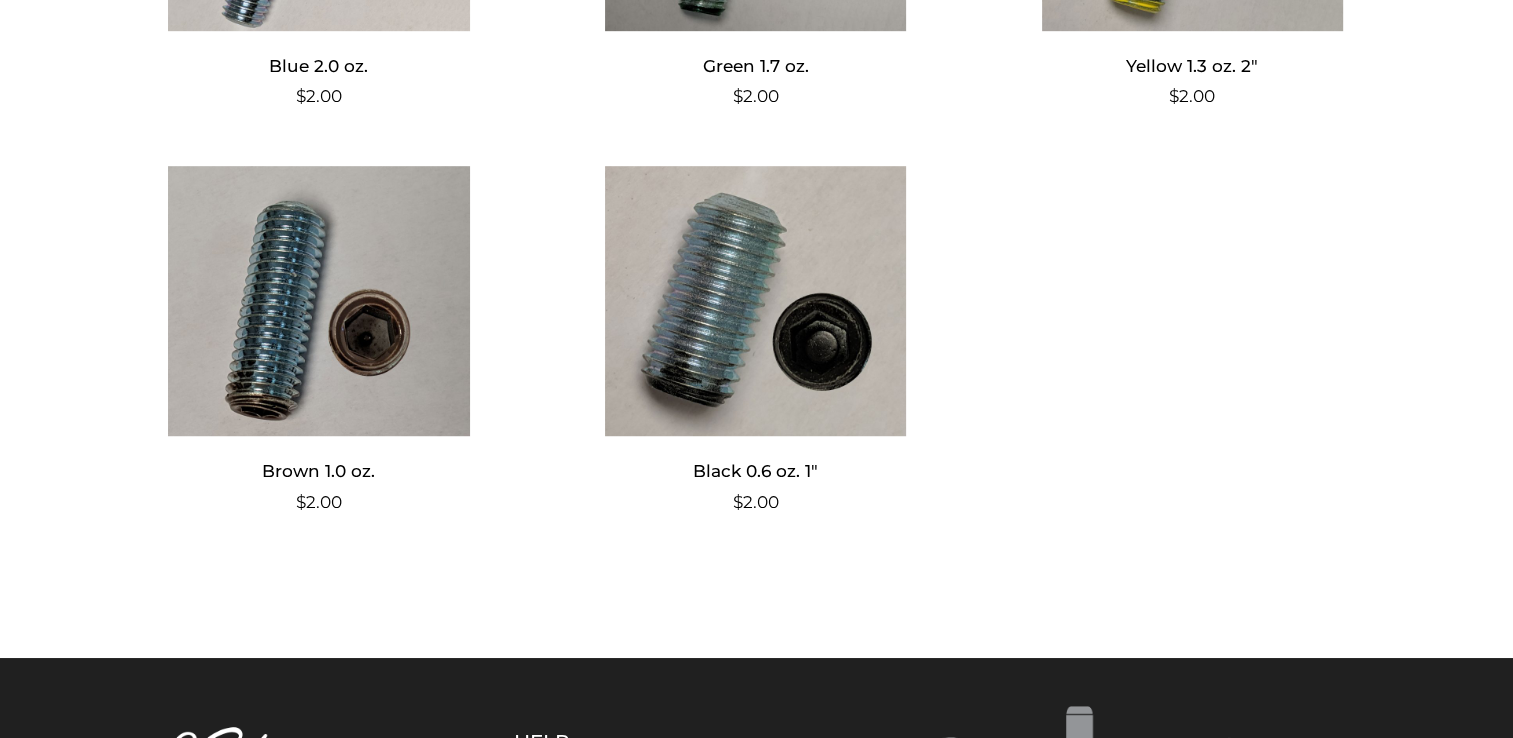 click at bounding box center [755, 301] 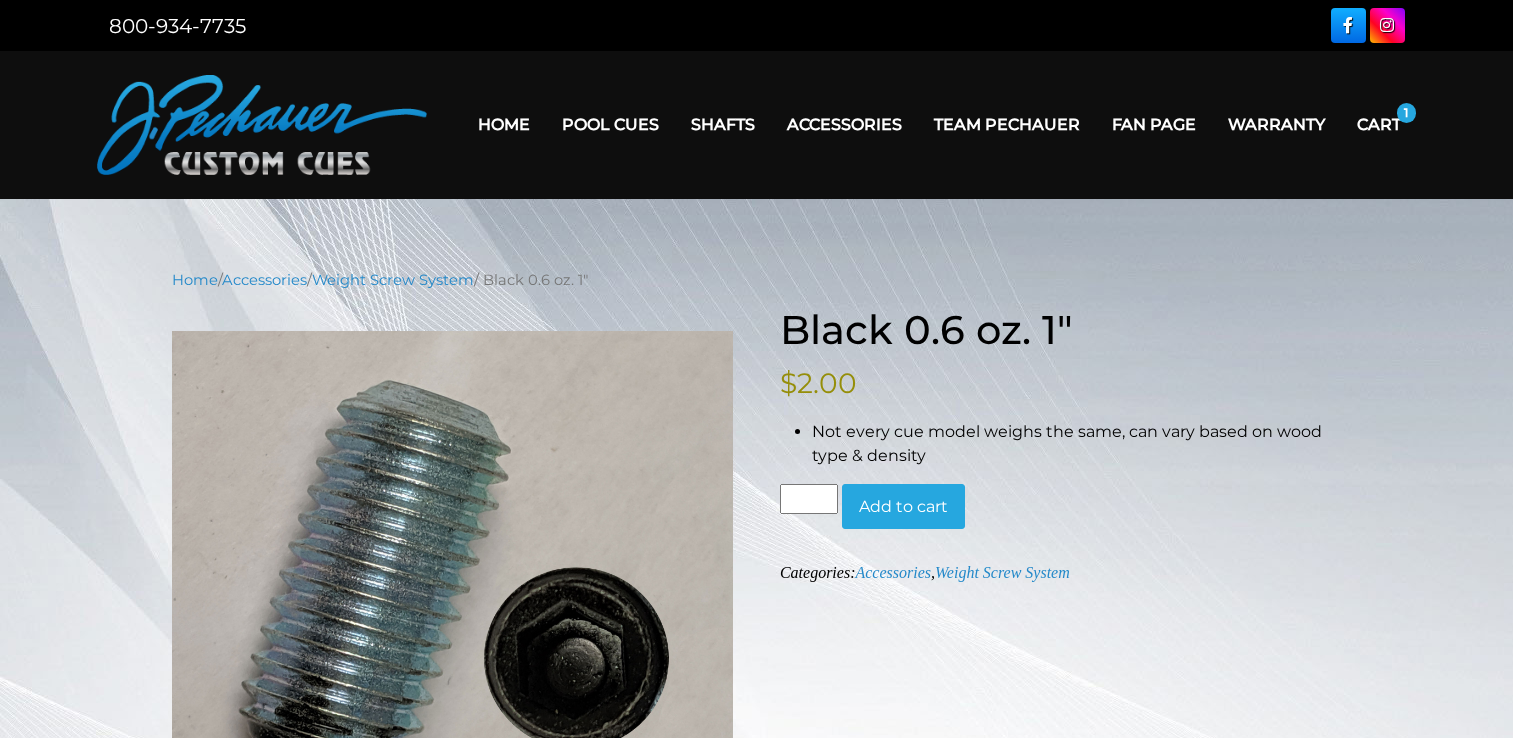 scroll, scrollTop: 0, scrollLeft: 0, axis: both 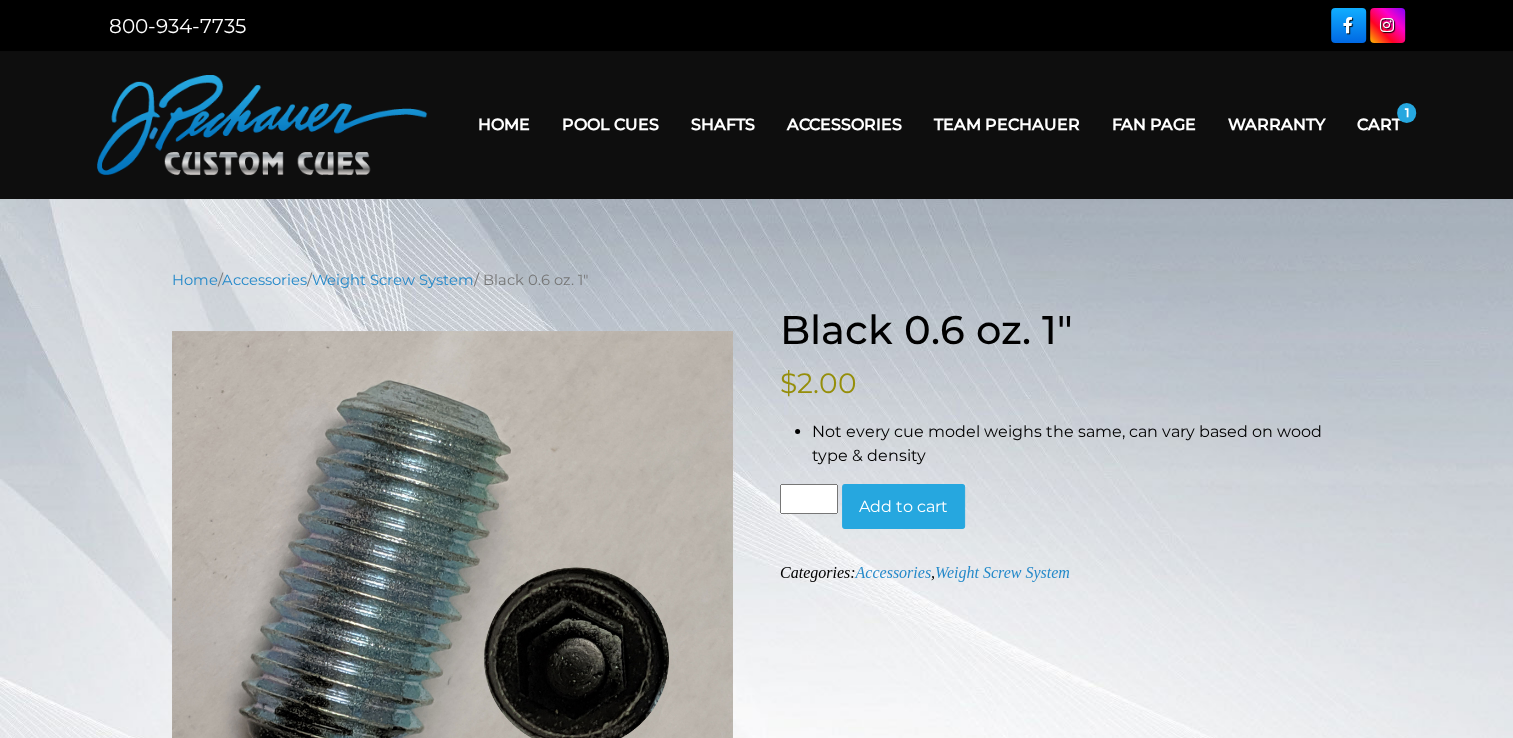 click on "Add to cart" at bounding box center (903, 507) 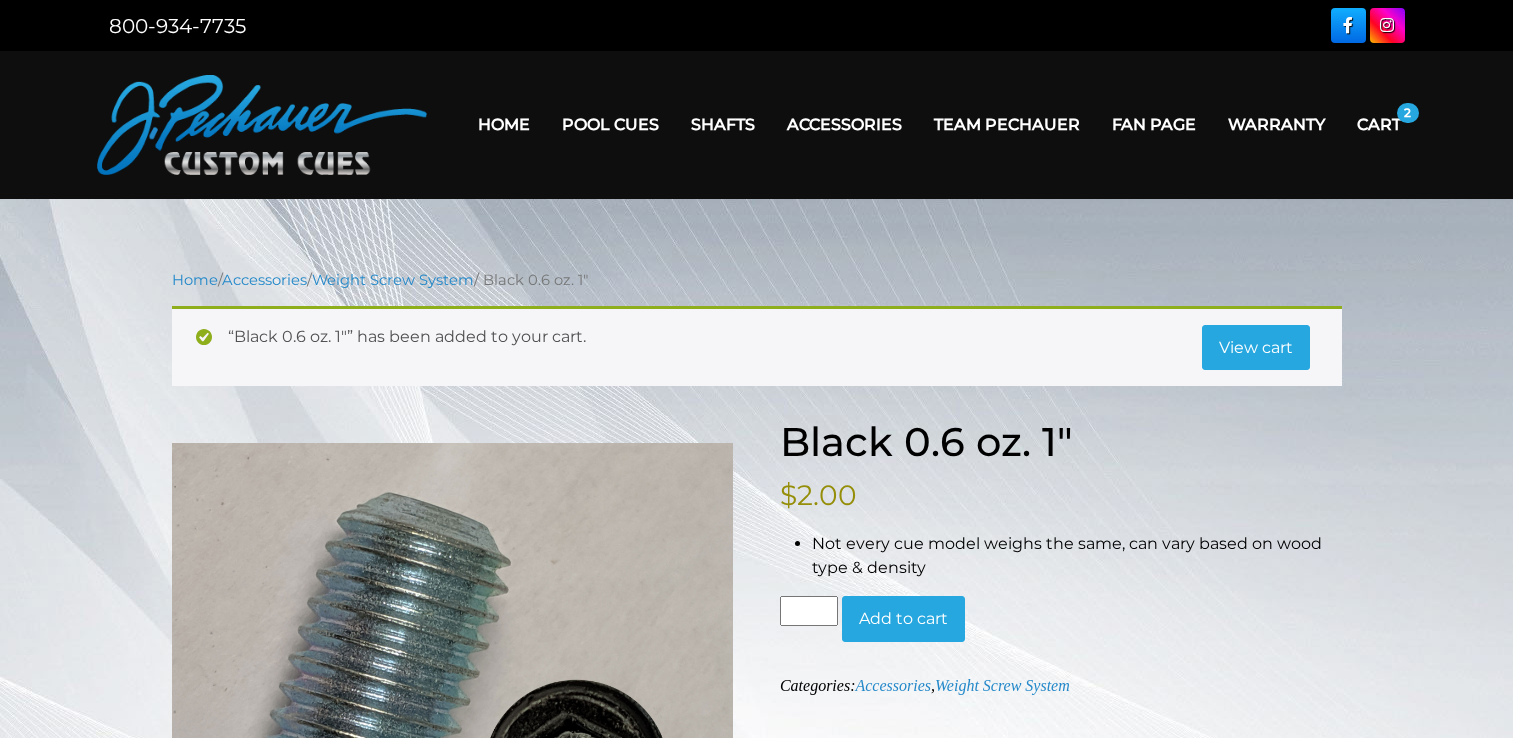 scroll, scrollTop: 0, scrollLeft: 0, axis: both 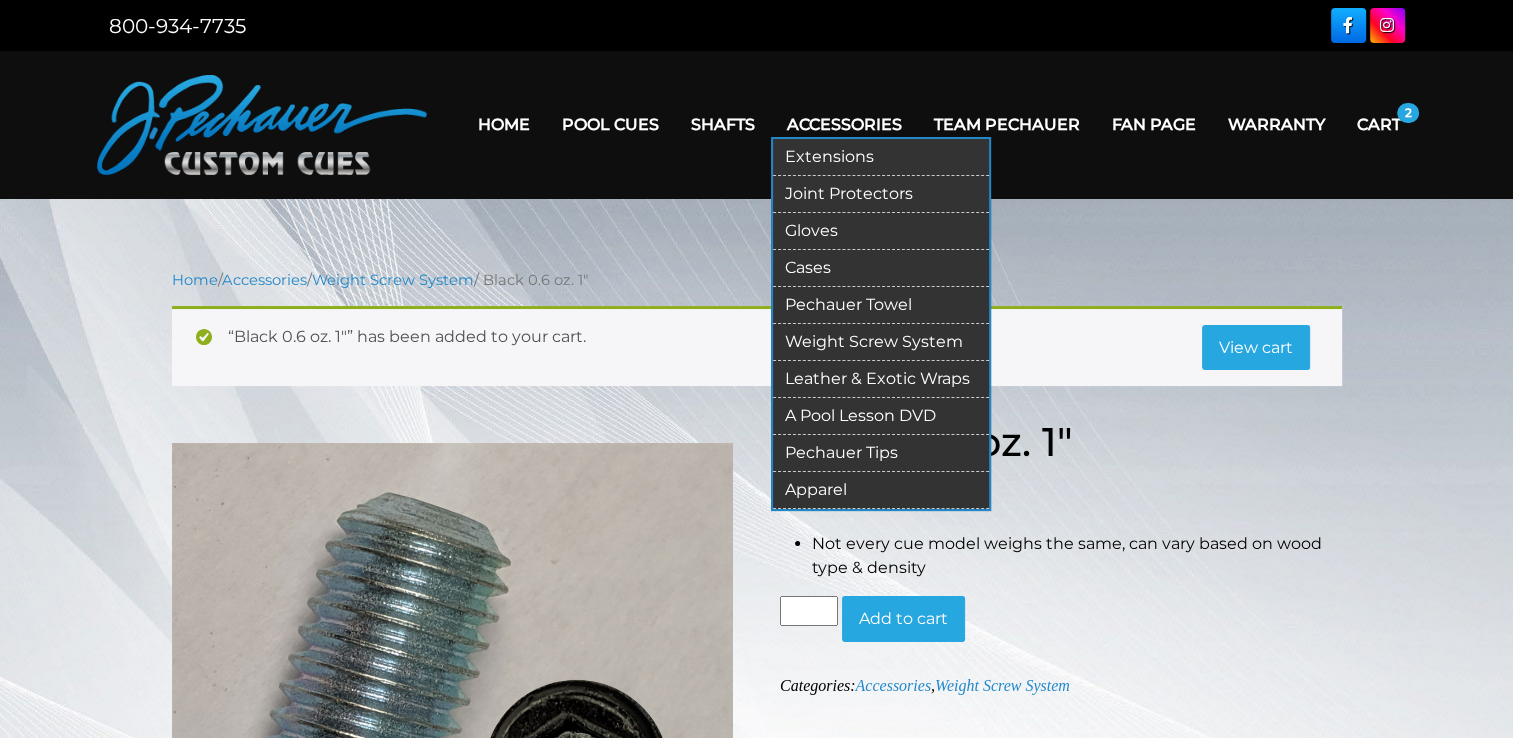 click on "Weight Screw System" at bounding box center [881, 342] 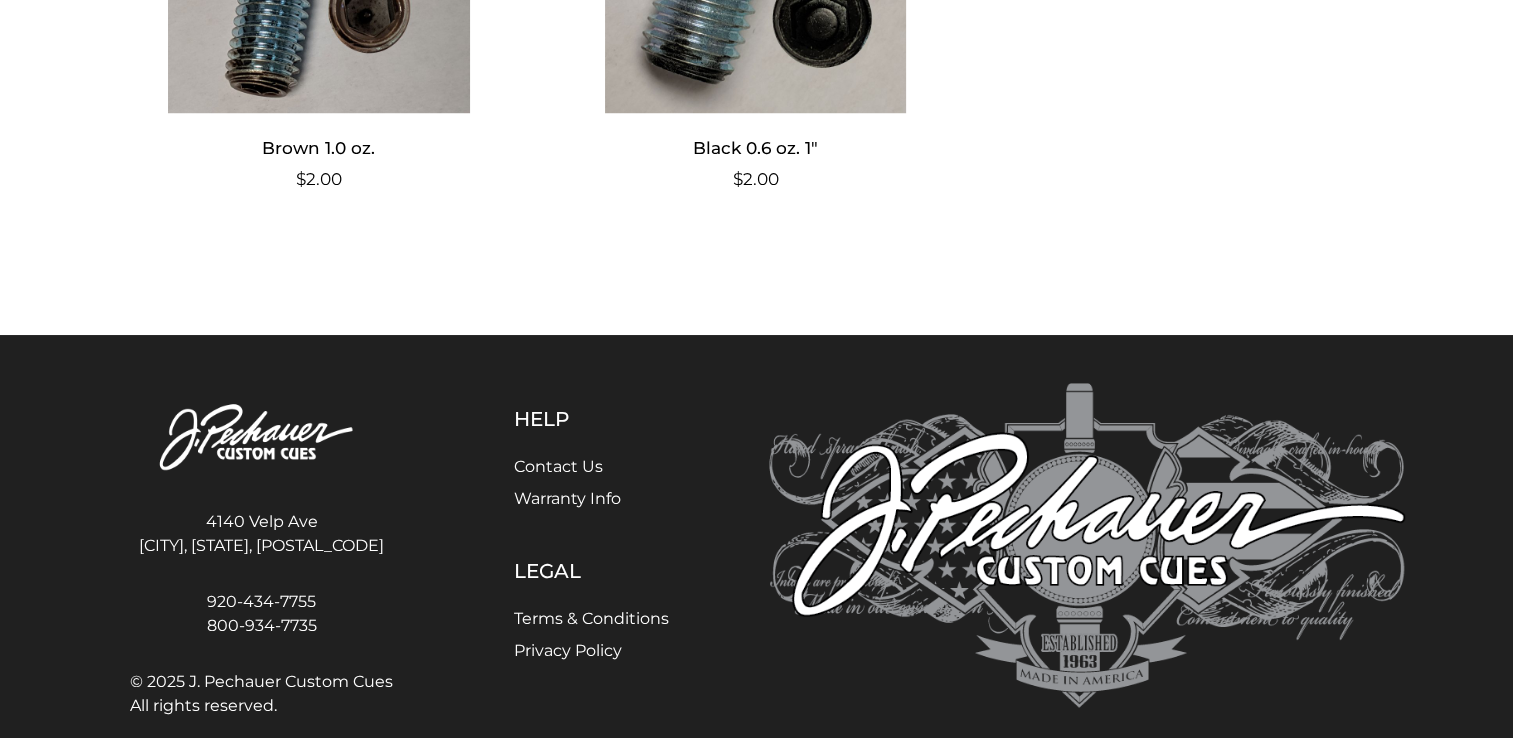 scroll, scrollTop: 1548, scrollLeft: 0, axis: vertical 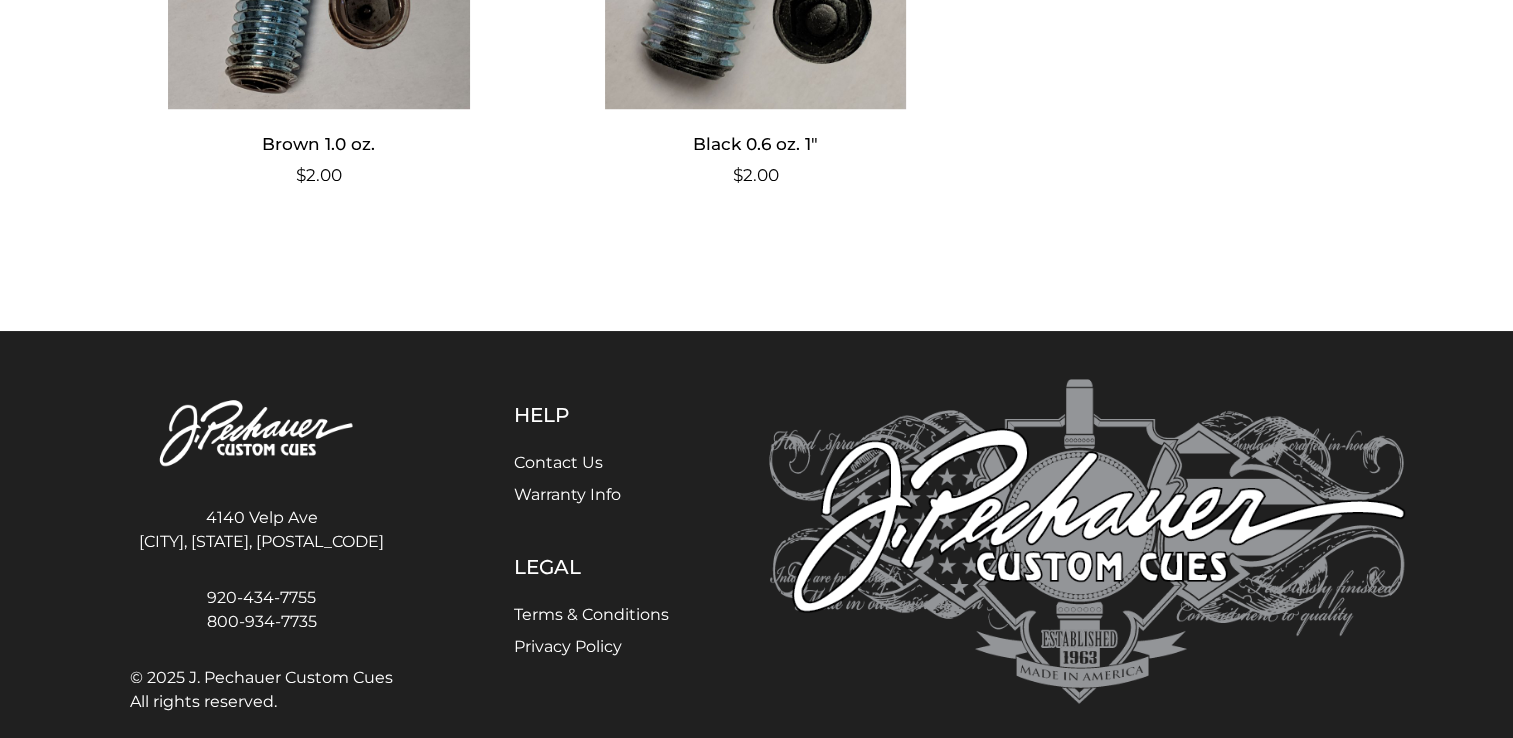 click at bounding box center (319, -26) 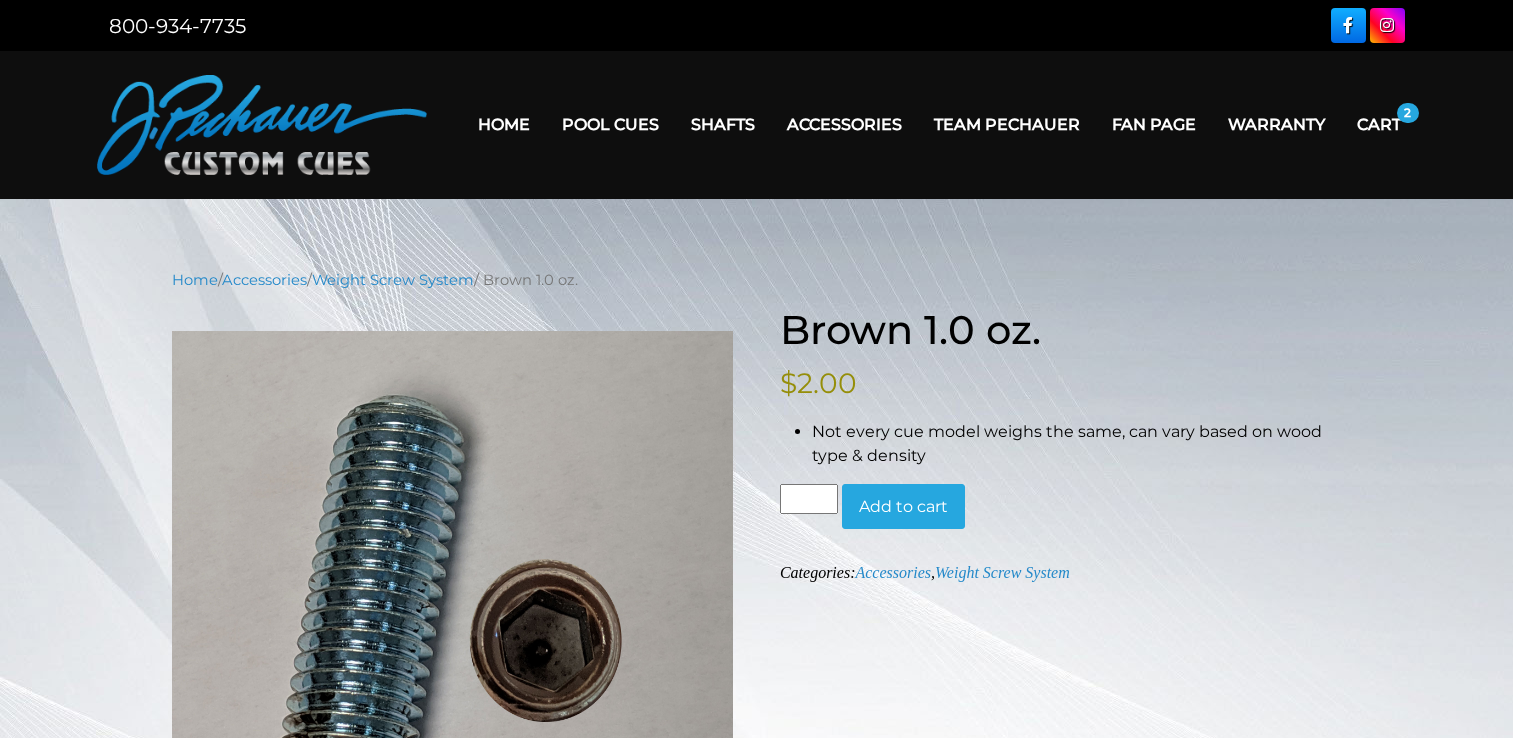 scroll, scrollTop: 0, scrollLeft: 0, axis: both 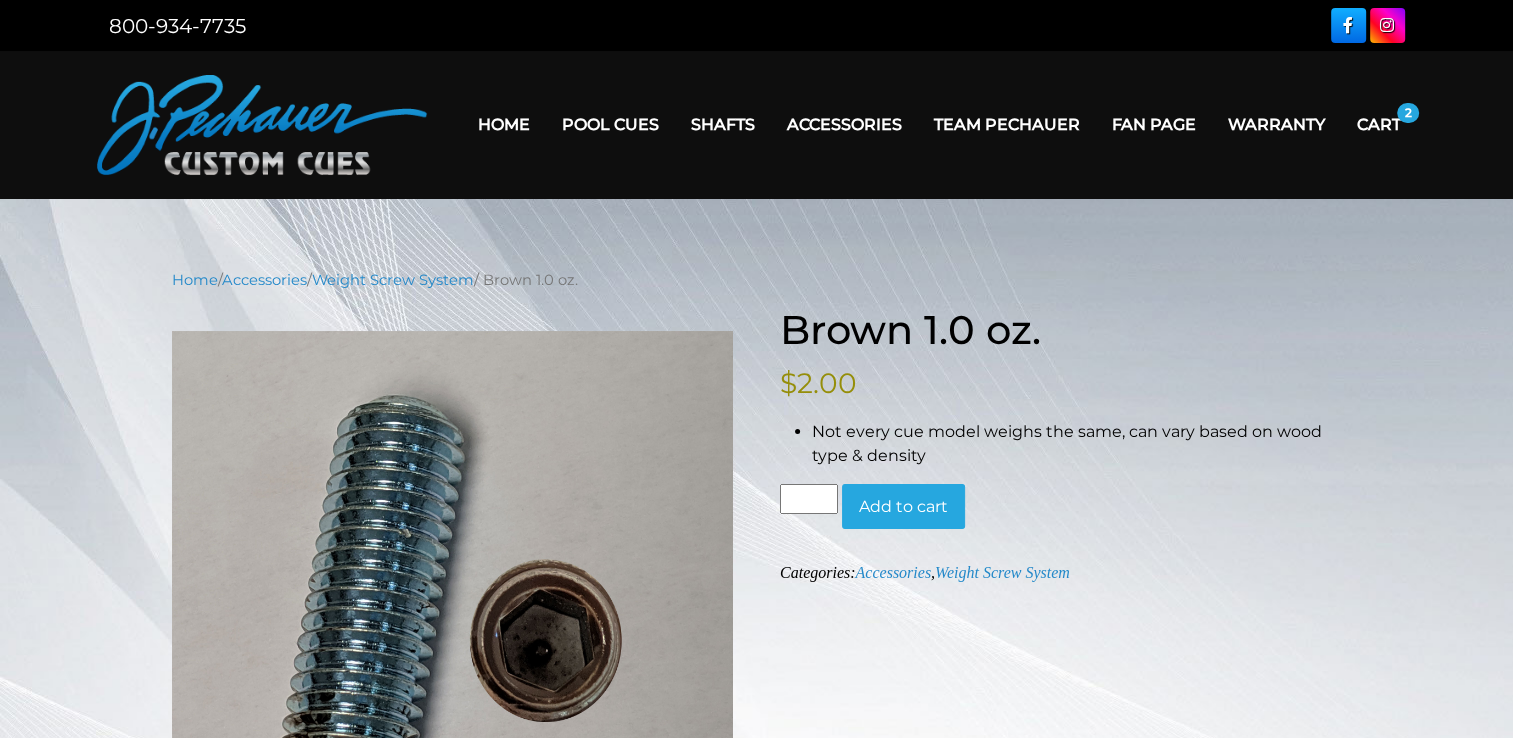 click on "Add to cart" at bounding box center (903, 507) 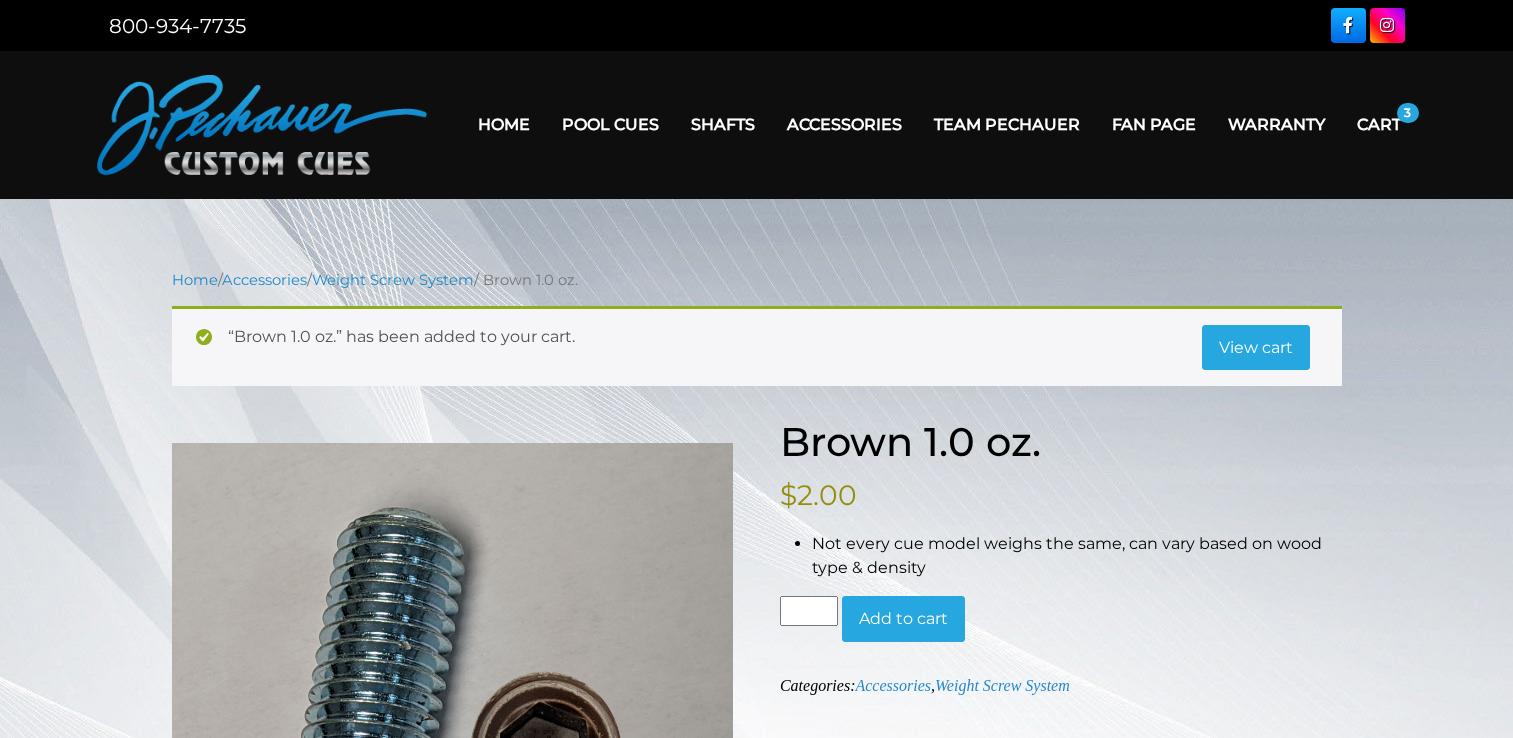 scroll, scrollTop: 0, scrollLeft: 0, axis: both 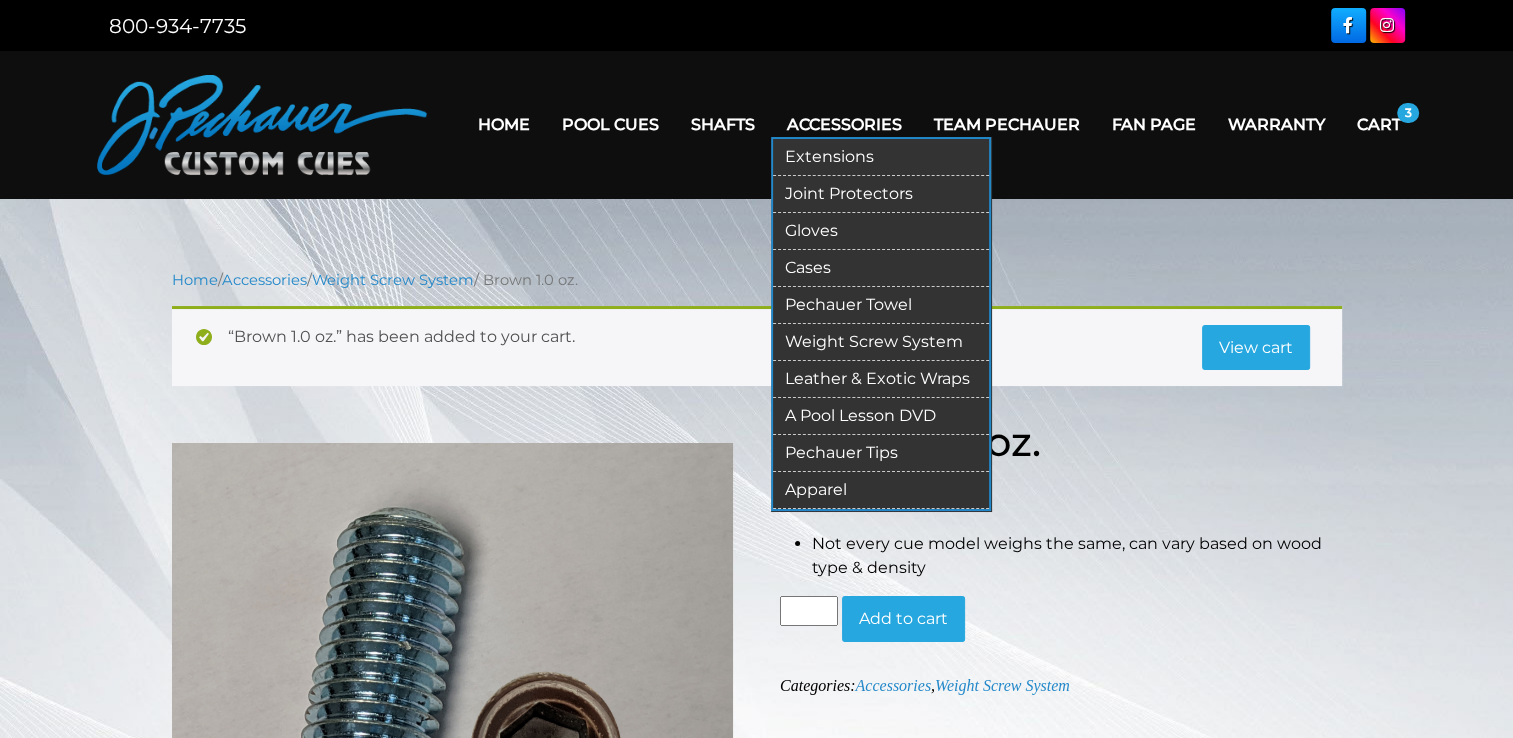 click on "Joint Protectors" at bounding box center [881, 194] 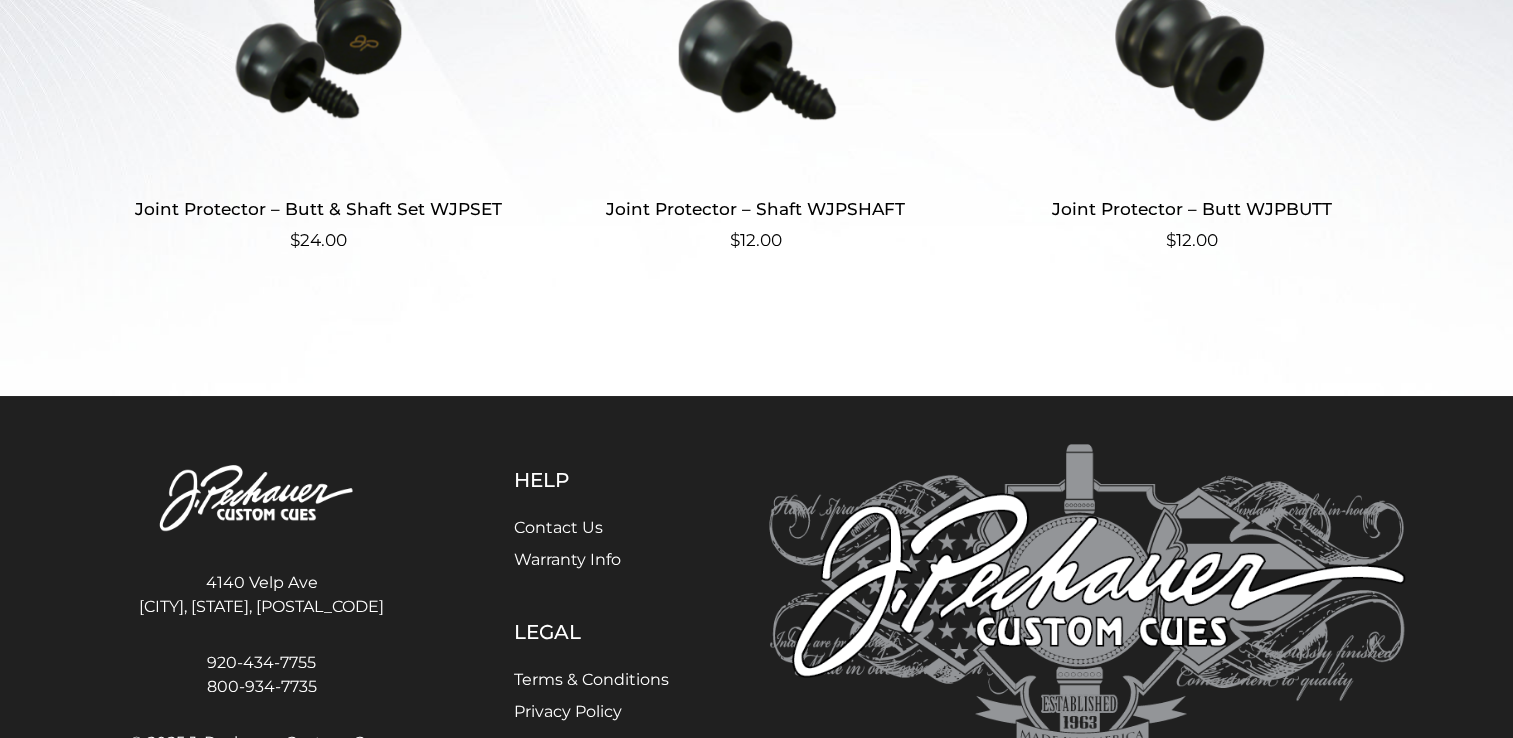 scroll, scrollTop: 756, scrollLeft: 0, axis: vertical 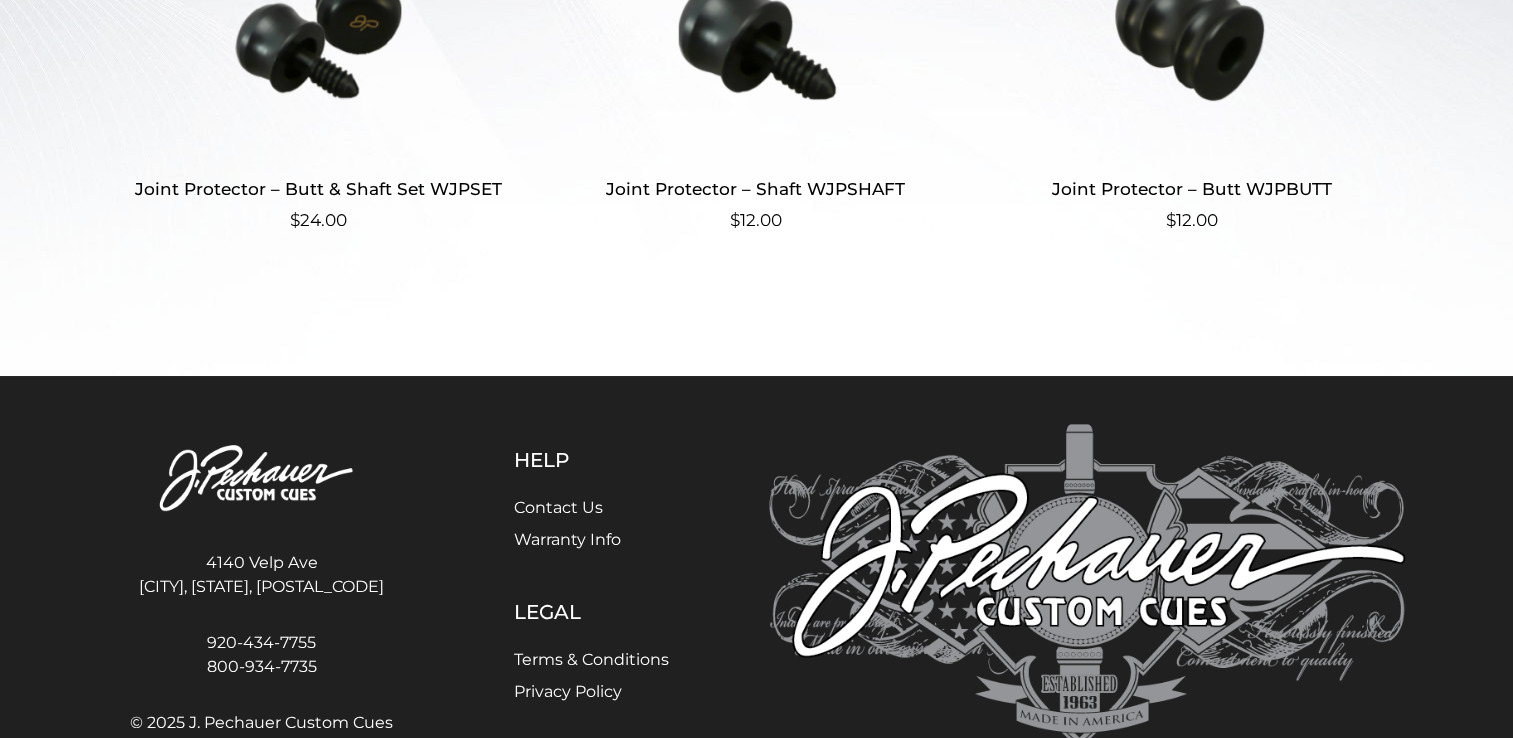 click at bounding box center [319, 20] 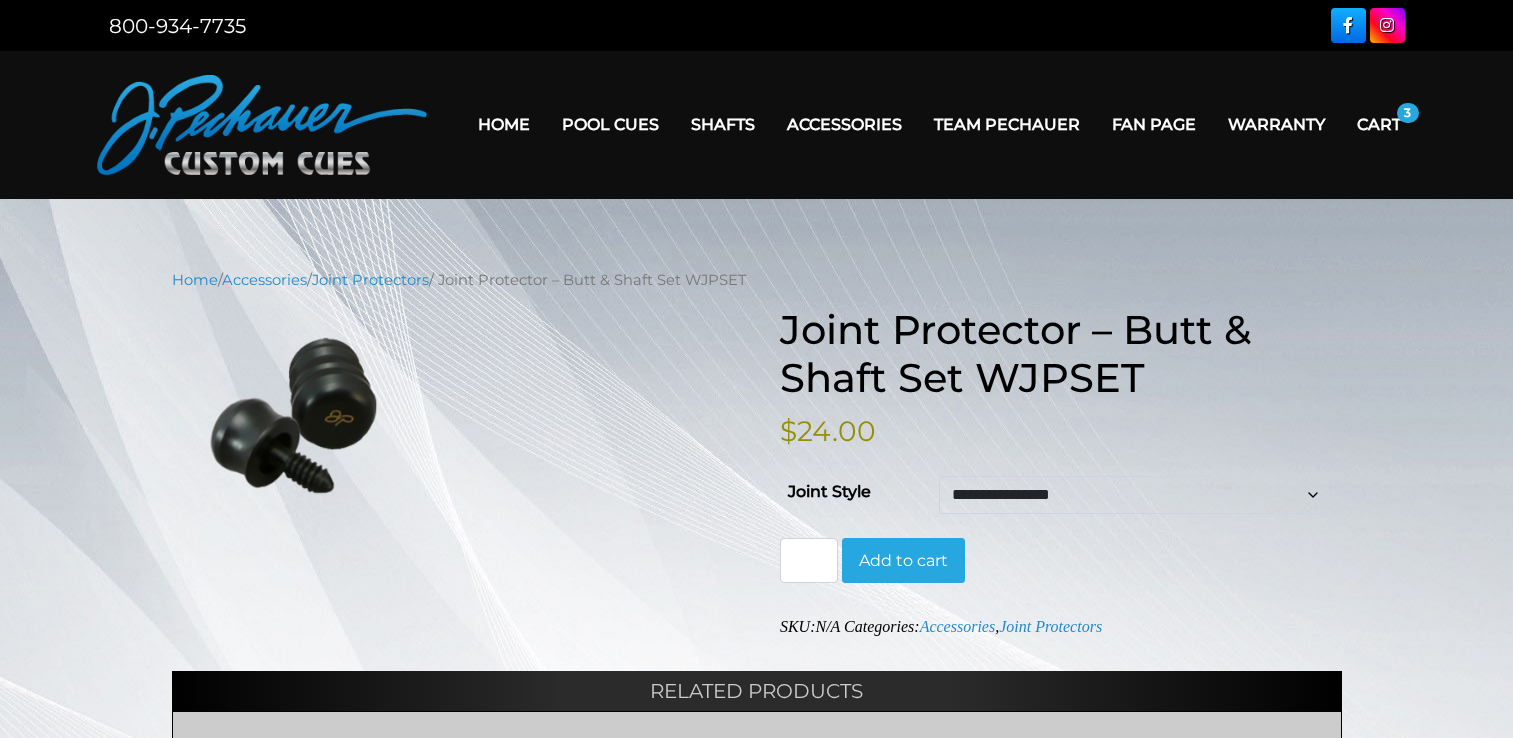 scroll, scrollTop: 0, scrollLeft: 0, axis: both 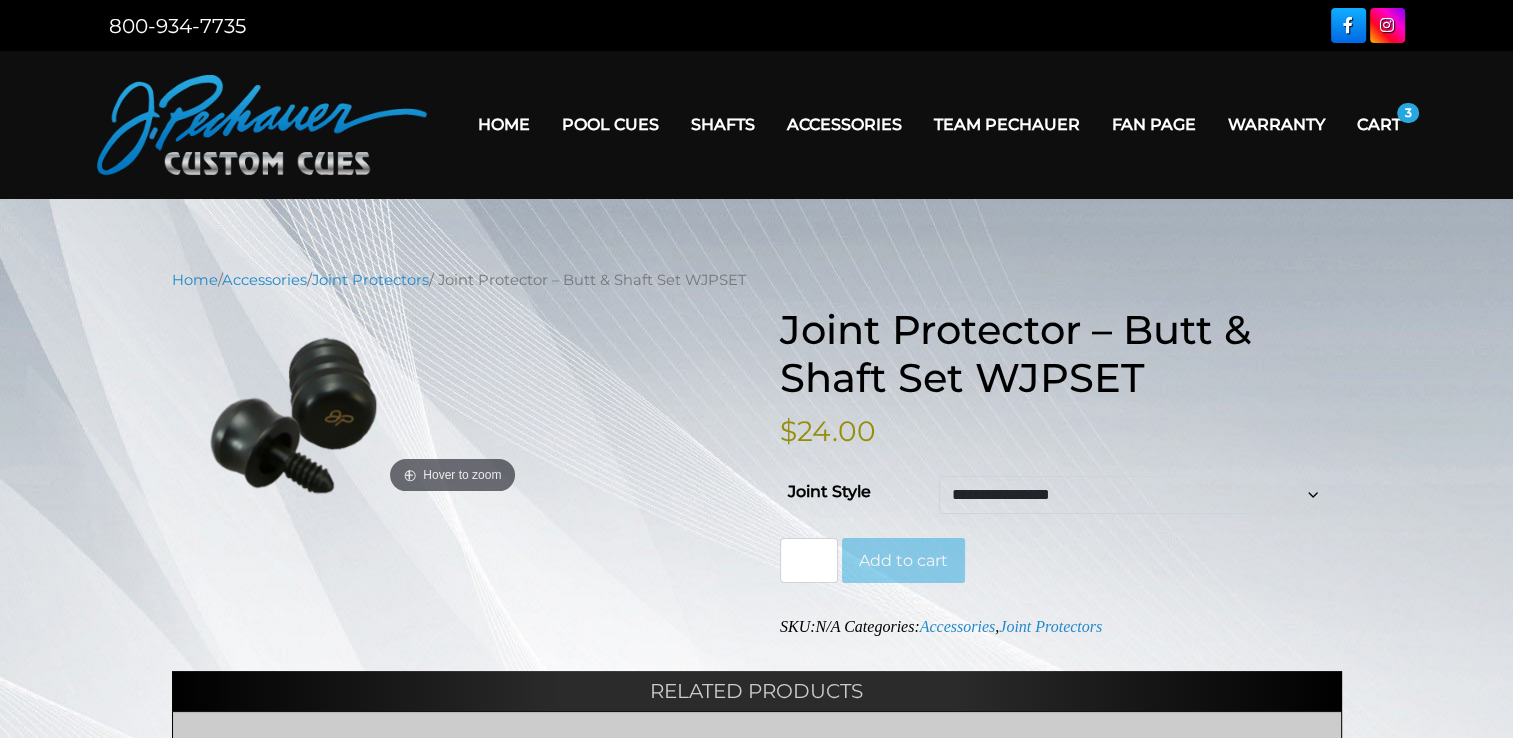 click on "Add to cart" at bounding box center (903, 561) 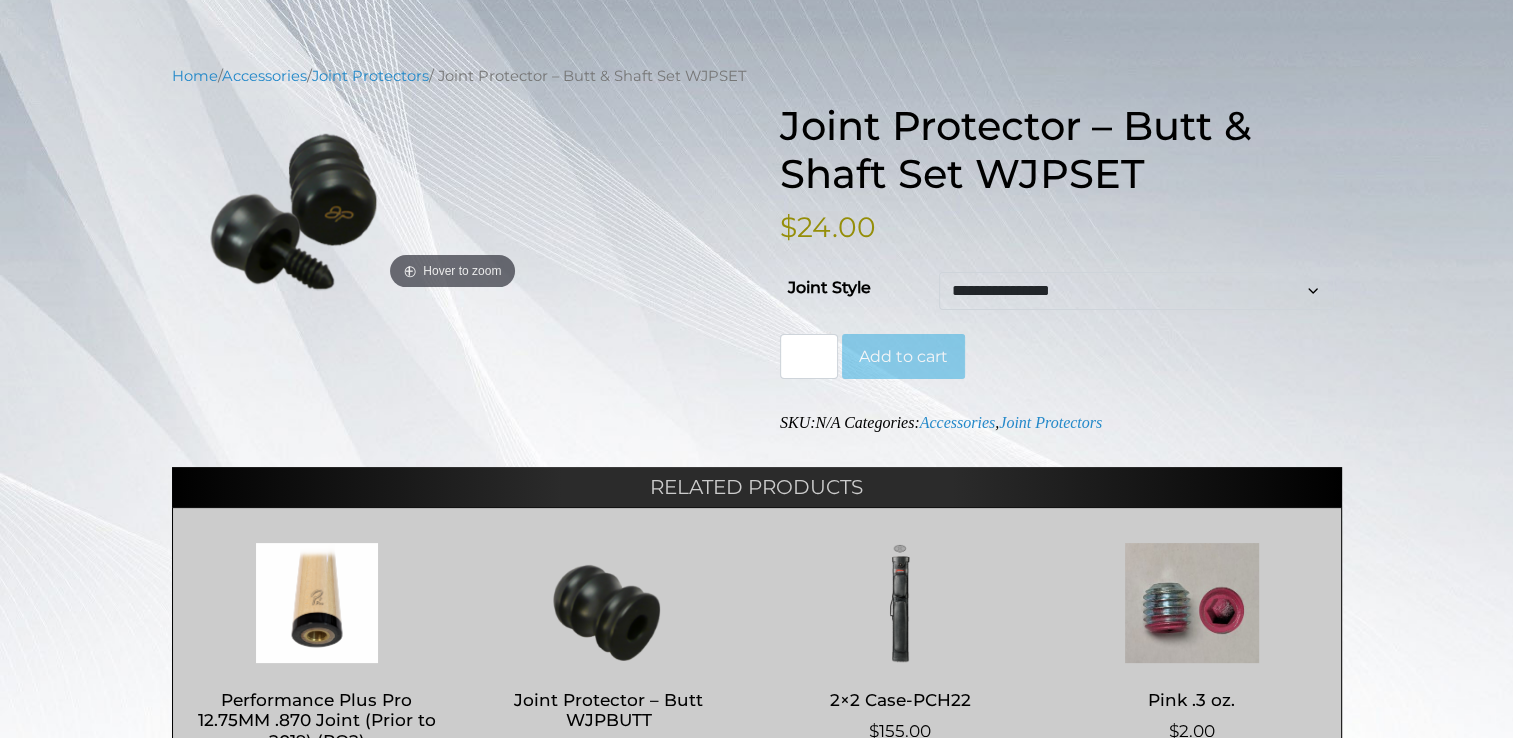 scroll, scrollTop: 0, scrollLeft: 0, axis: both 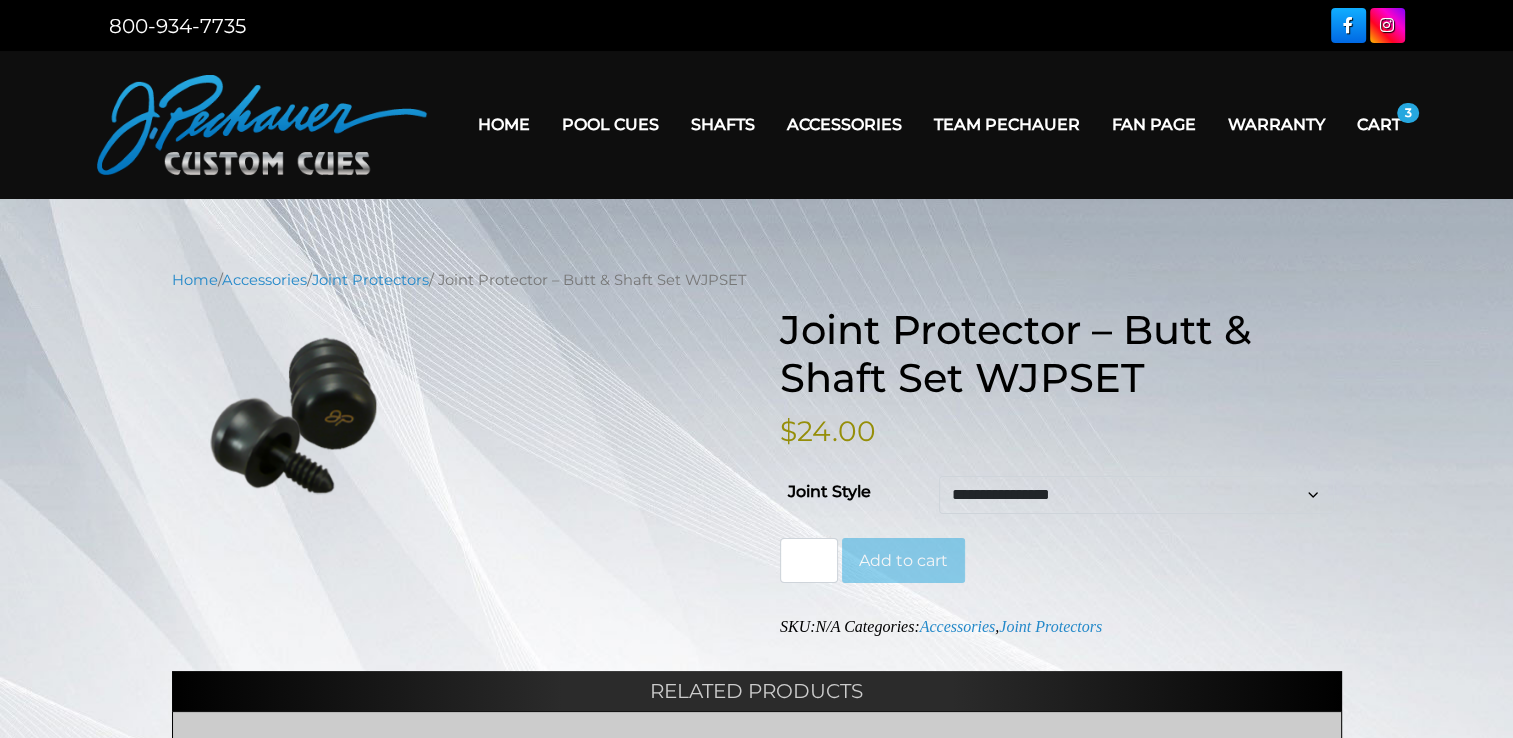 click on "**********" at bounding box center (1136, 495) 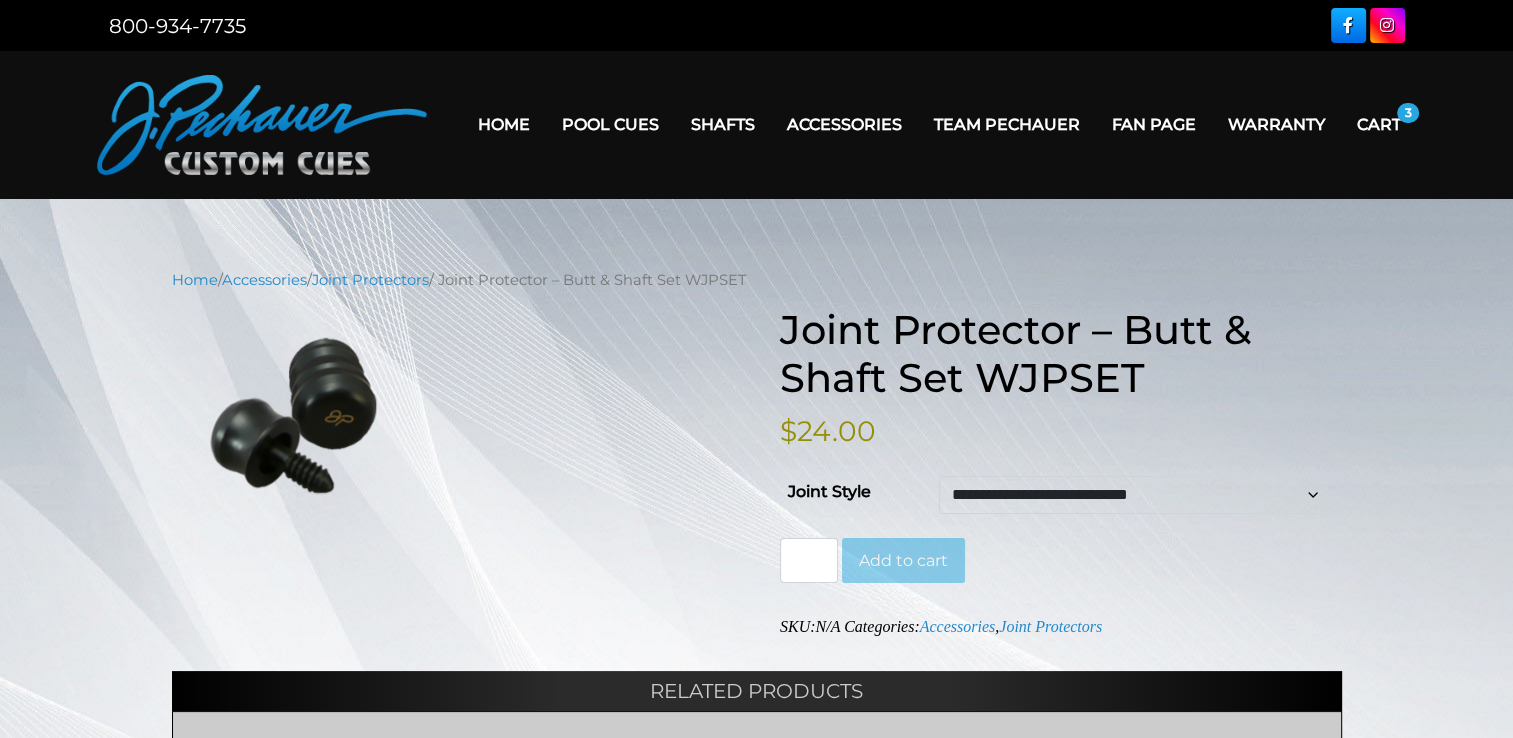 click on "**********" at bounding box center (1136, 495) 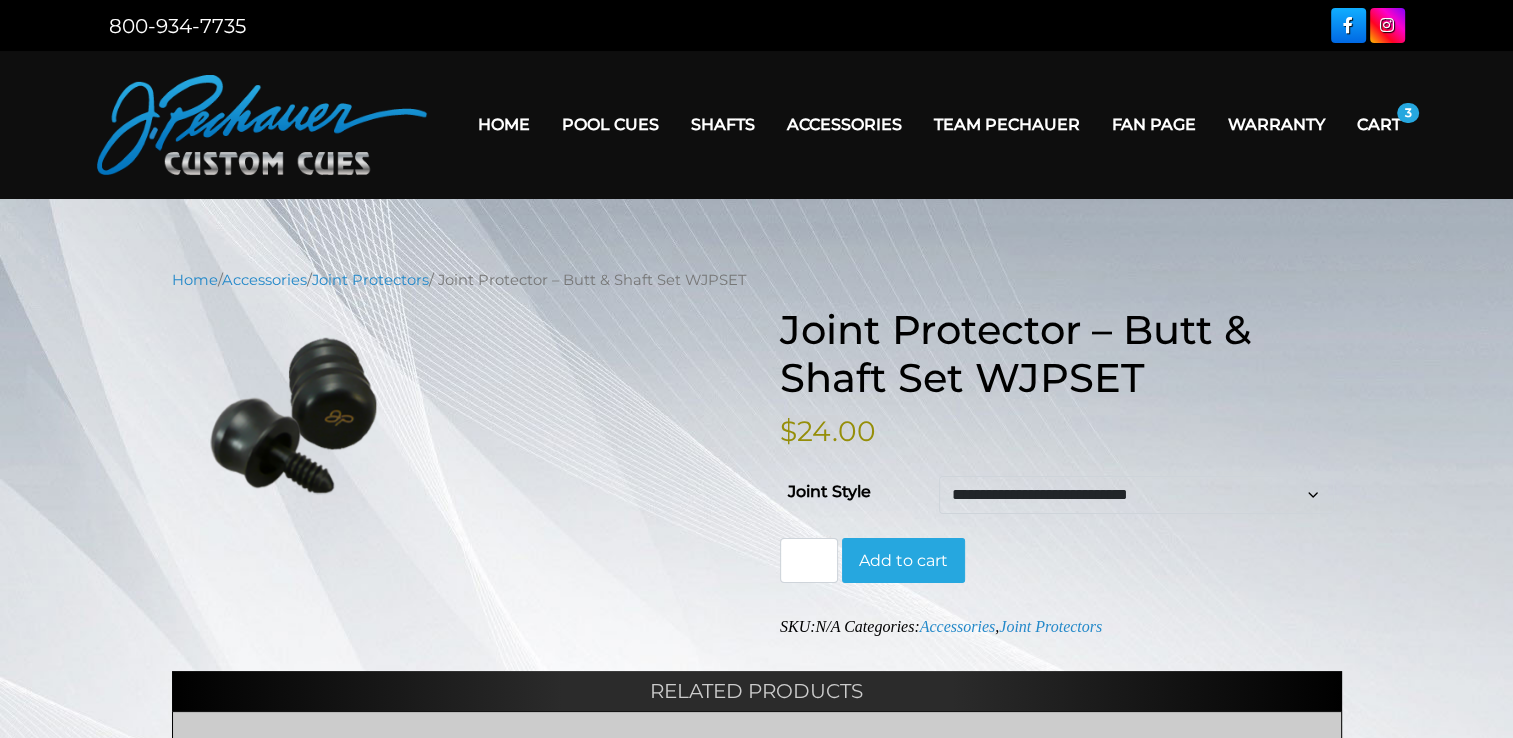 click on "Add to cart" at bounding box center (903, 561) 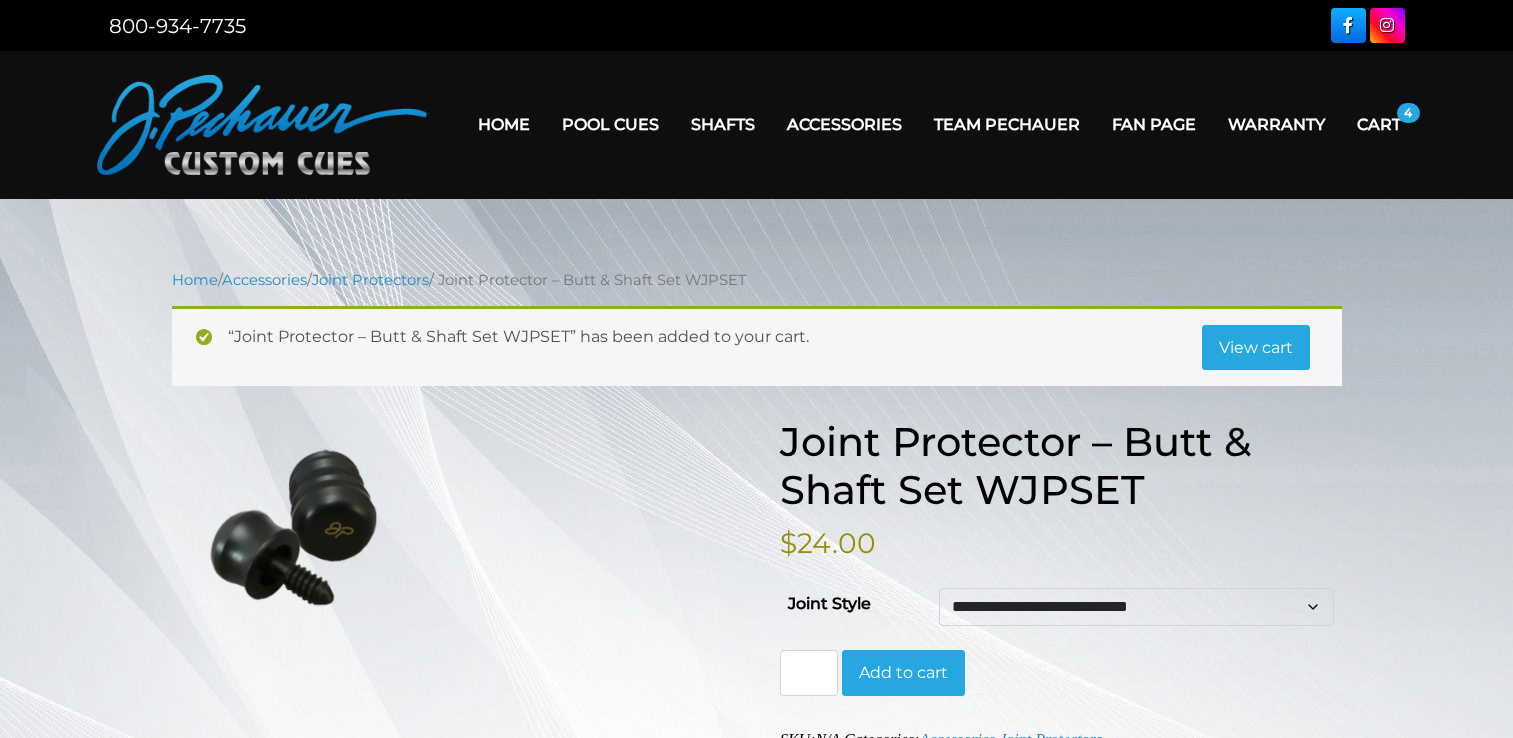 scroll, scrollTop: 0, scrollLeft: 0, axis: both 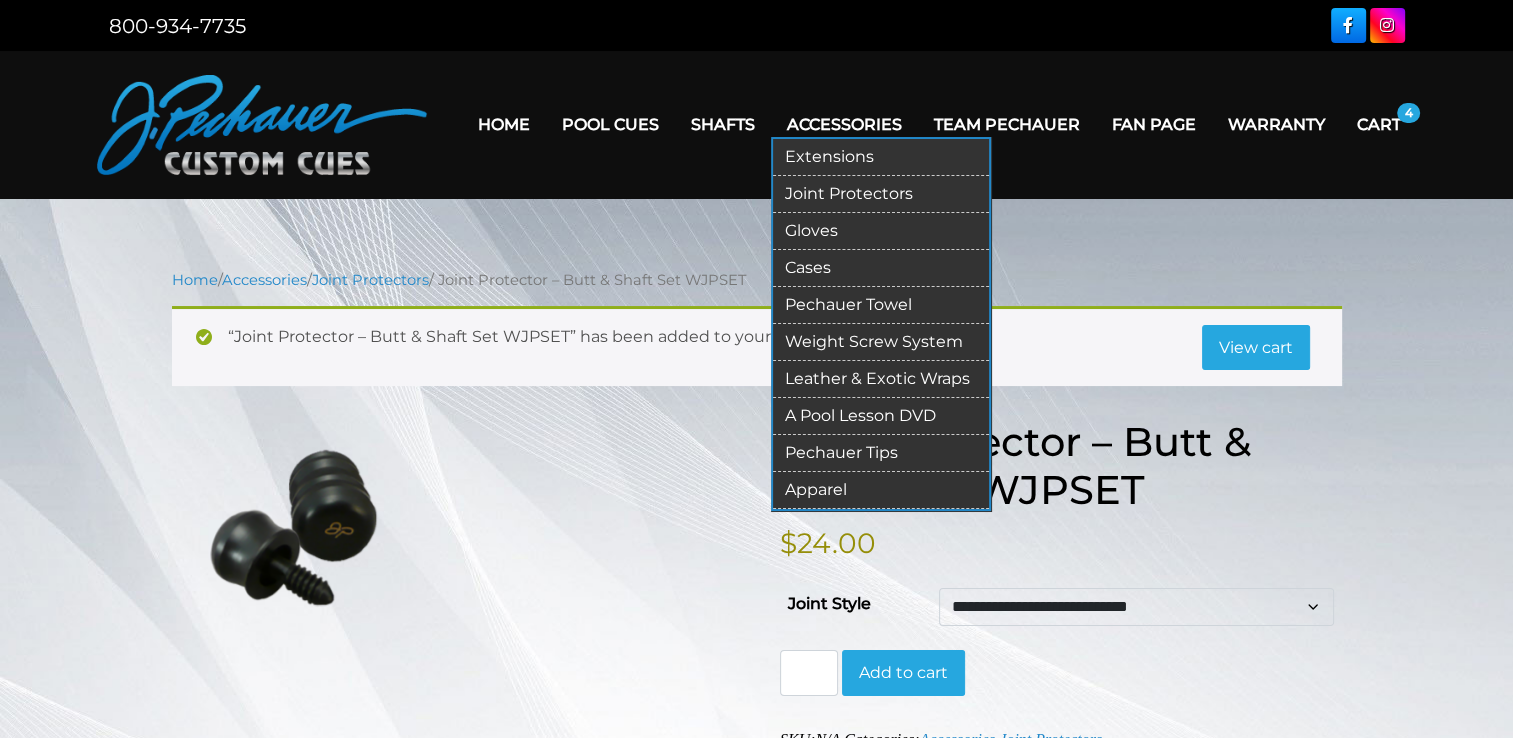 click on "Pechauer Tips" at bounding box center [881, 453] 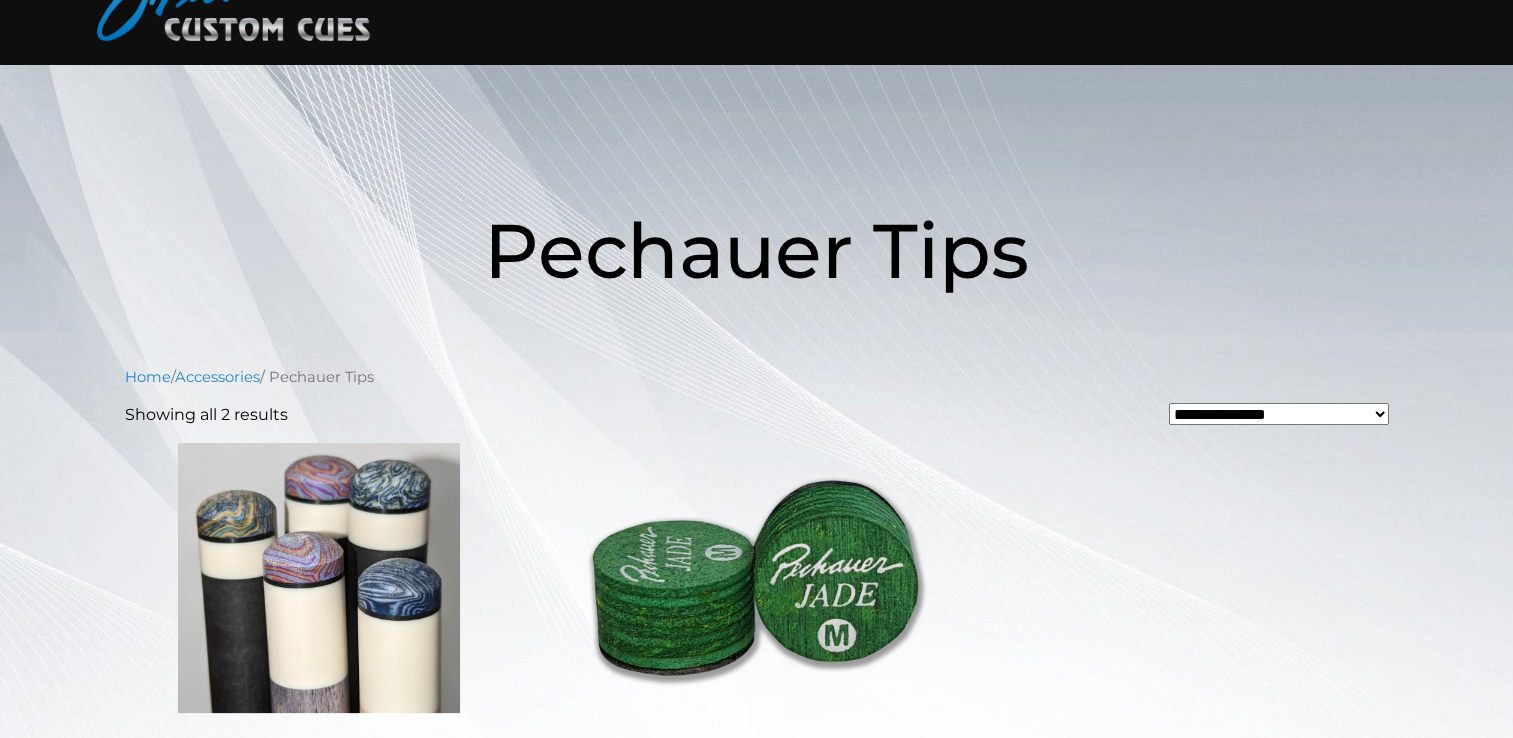 scroll, scrollTop: 132, scrollLeft: 0, axis: vertical 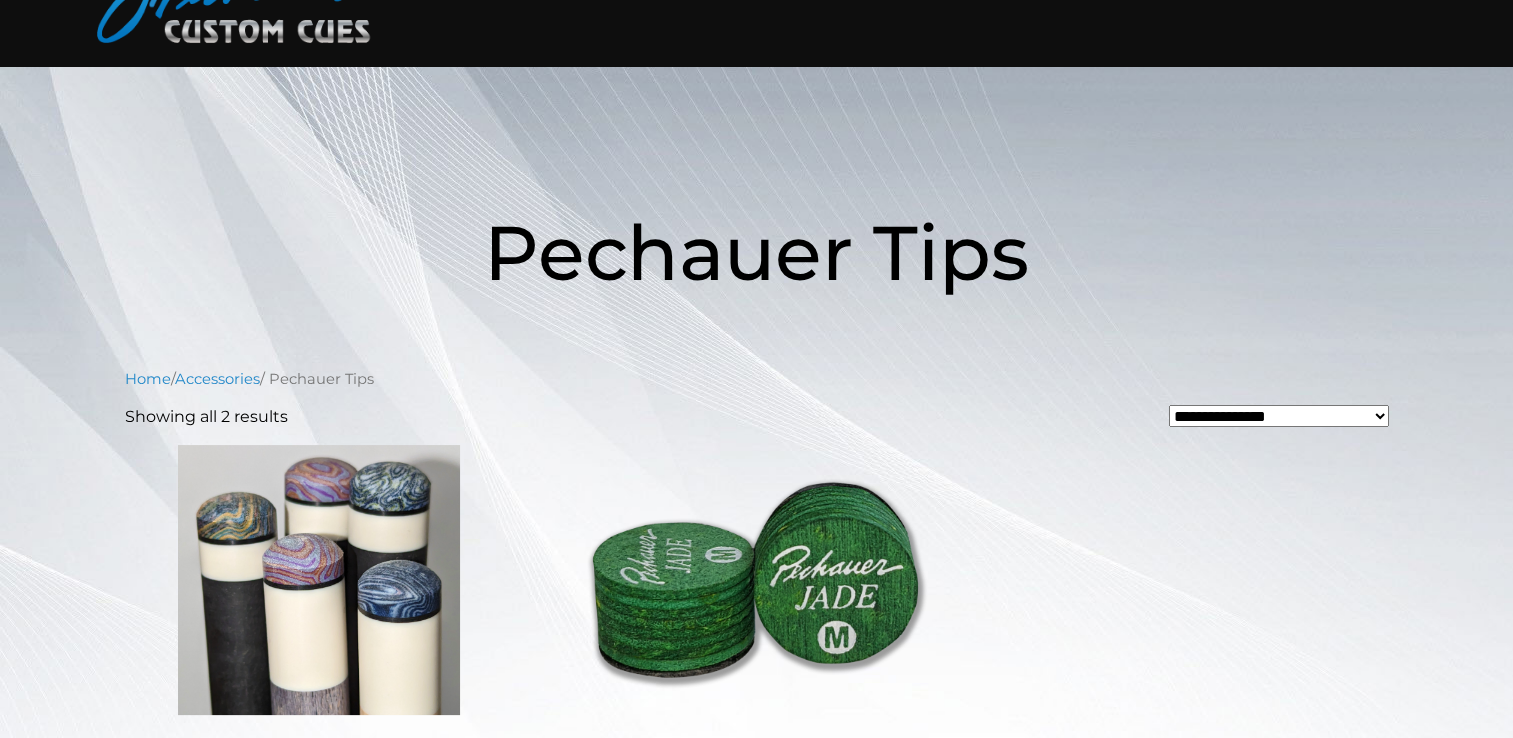 click at bounding box center [755, 580] 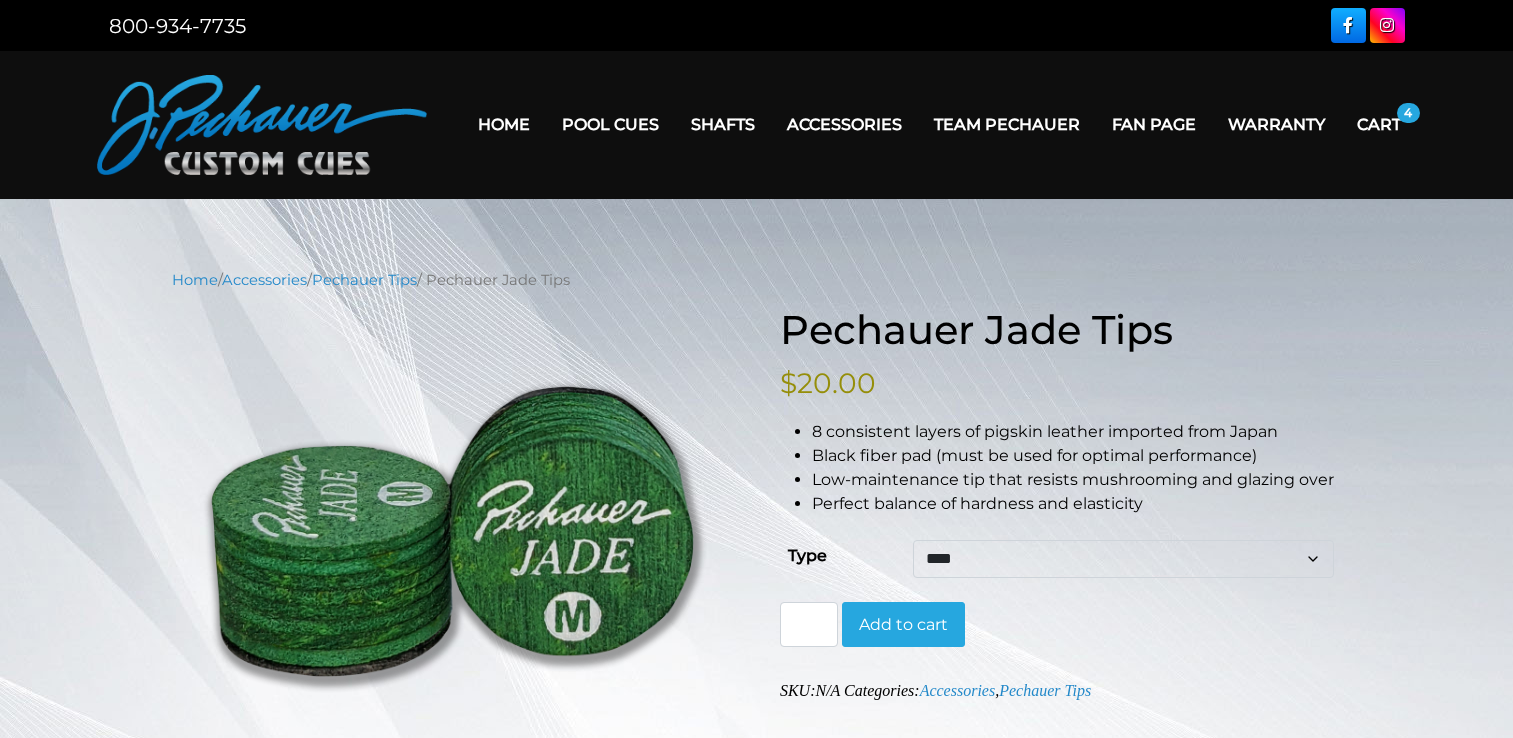 scroll, scrollTop: 0, scrollLeft: 0, axis: both 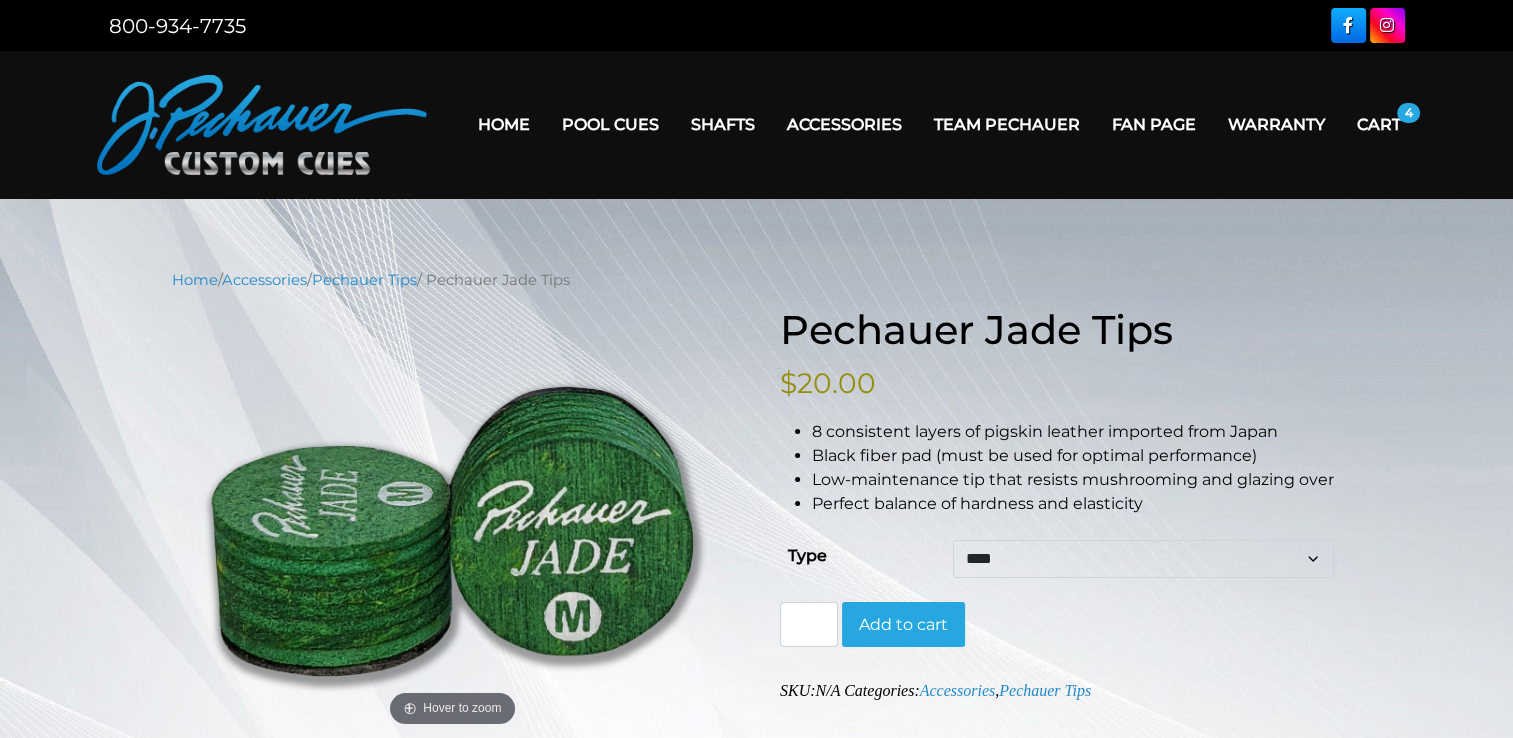 click on "**** ****** ****" at bounding box center [1143, 559] 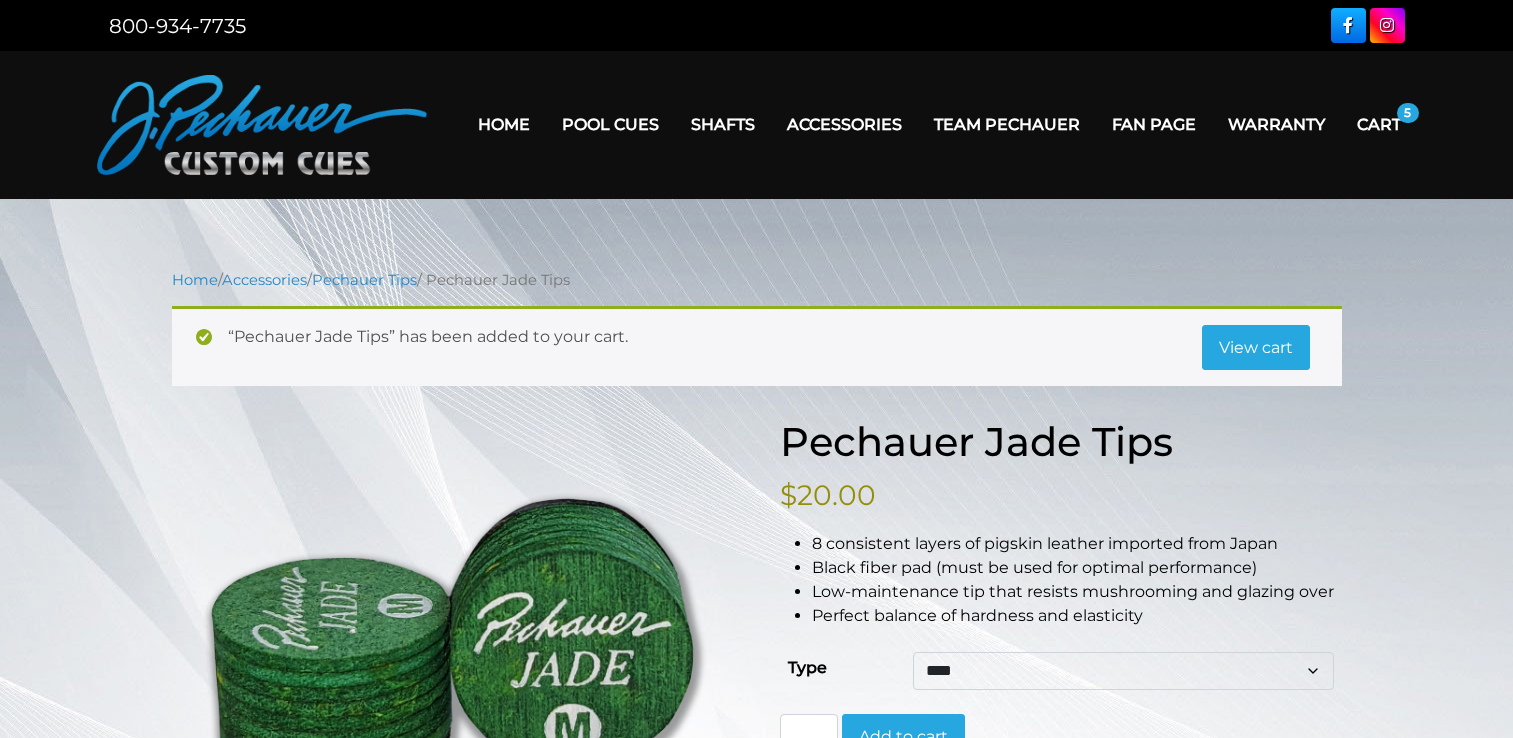 scroll, scrollTop: 0, scrollLeft: 0, axis: both 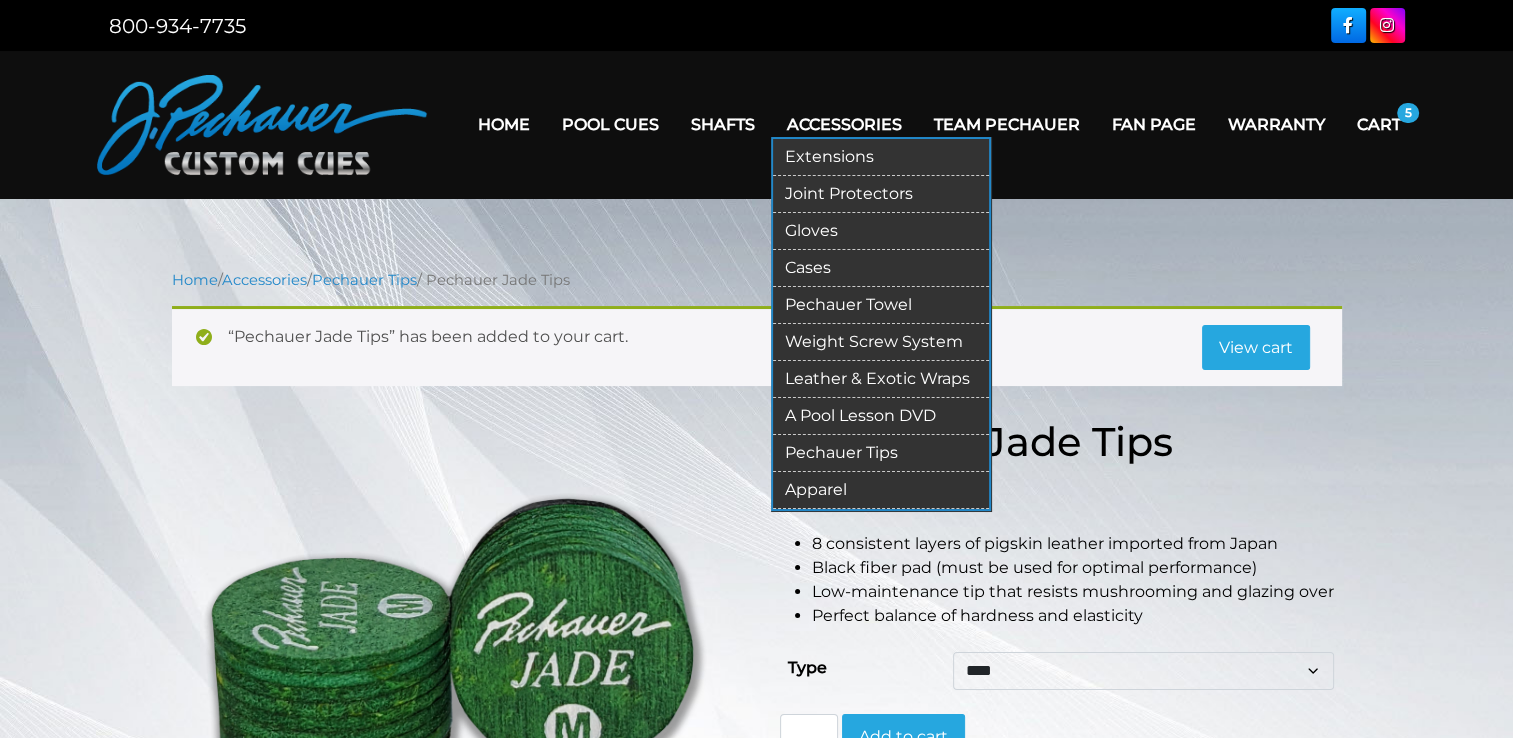 click on "Extensions" at bounding box center [881, 157] 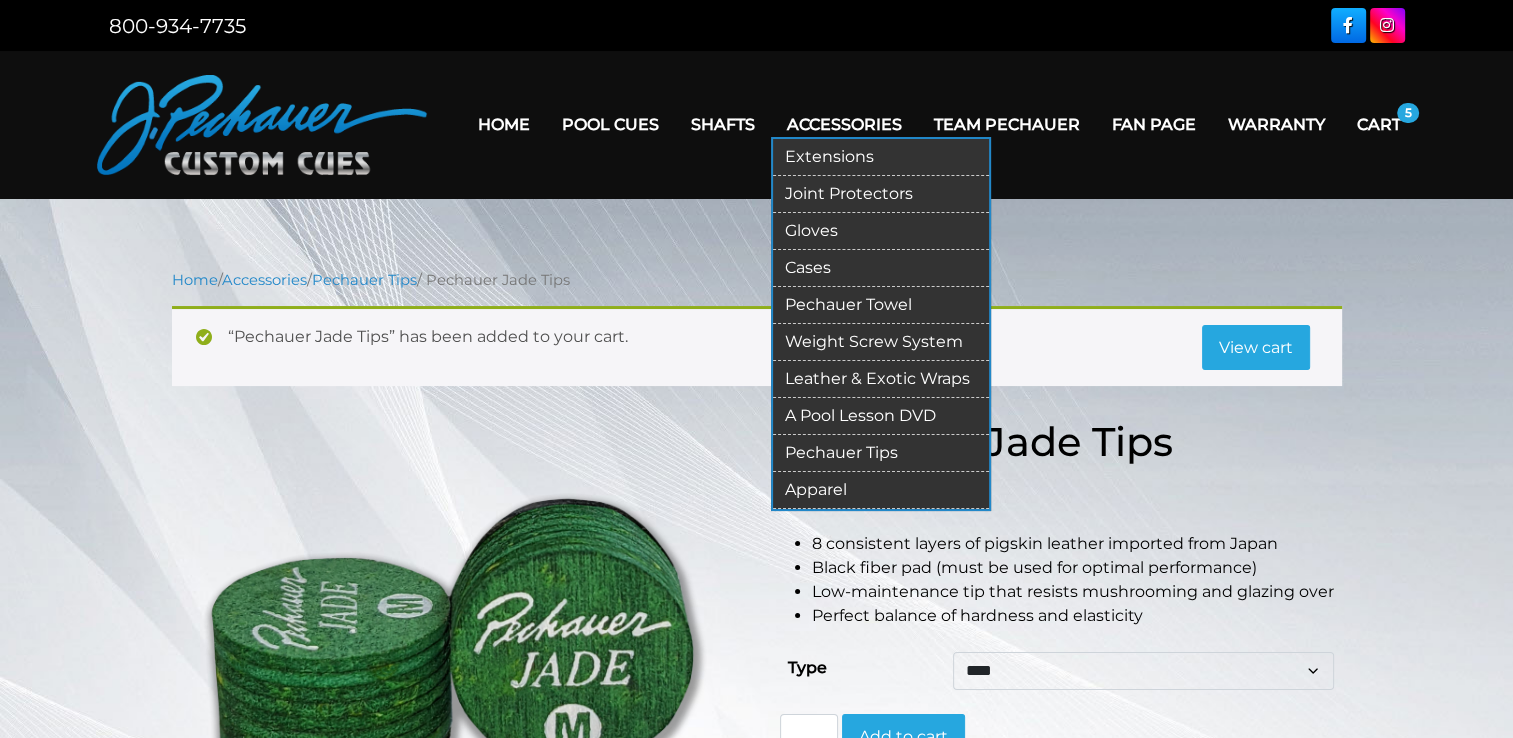 click on "Extensions" at bounding box center (881, 157) 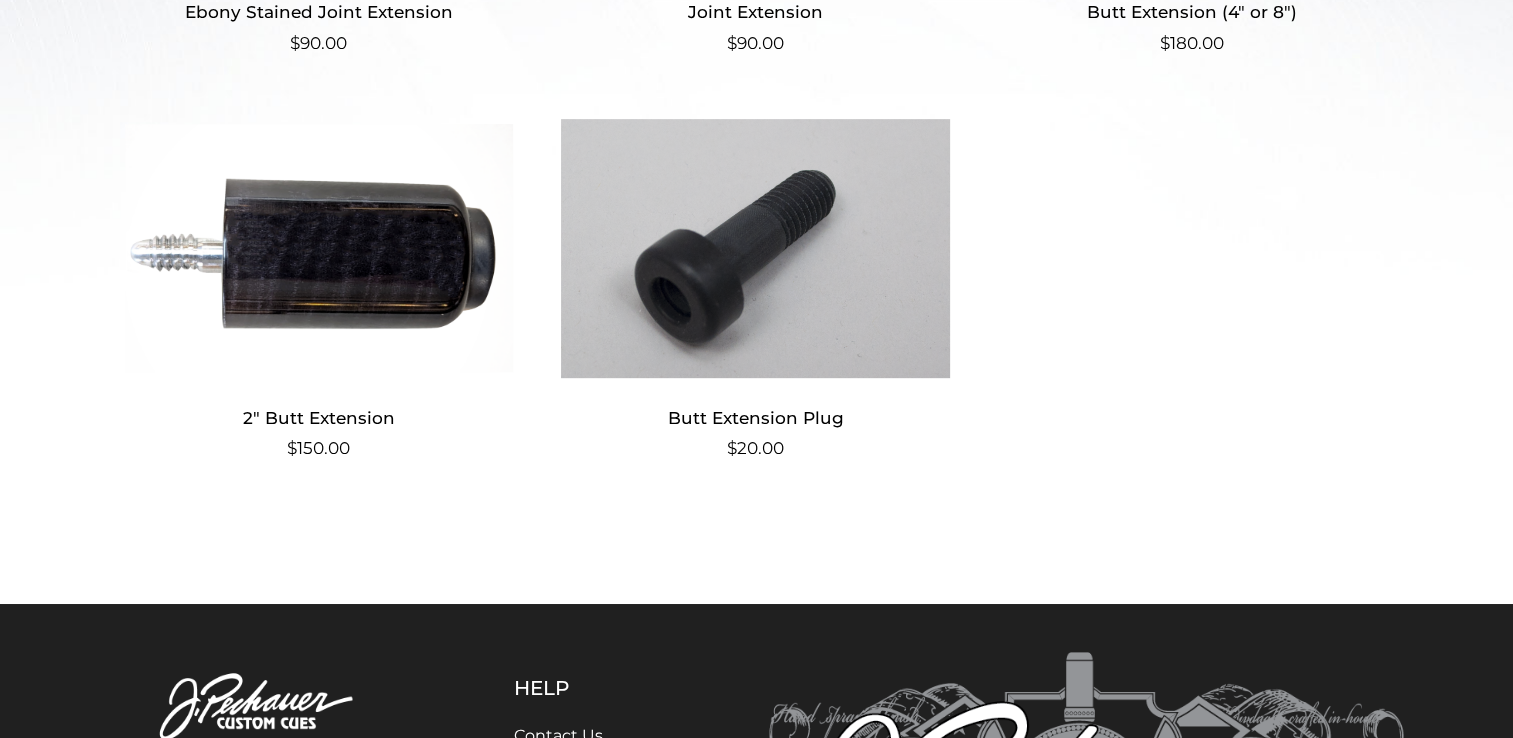 scroll, scrollTop: 865, scrollLeft: 0, axis: vertical 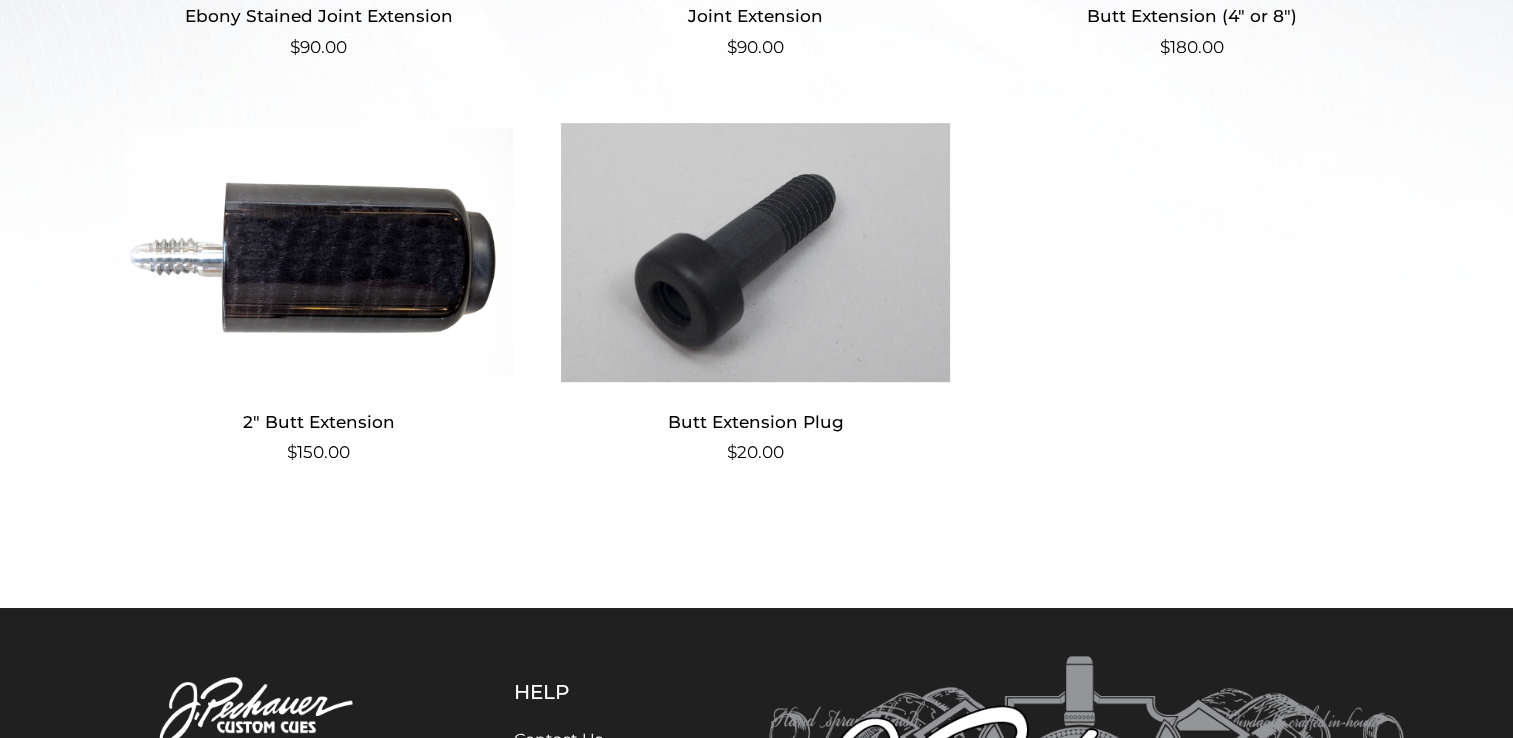 click at bounding box center (755, 252) 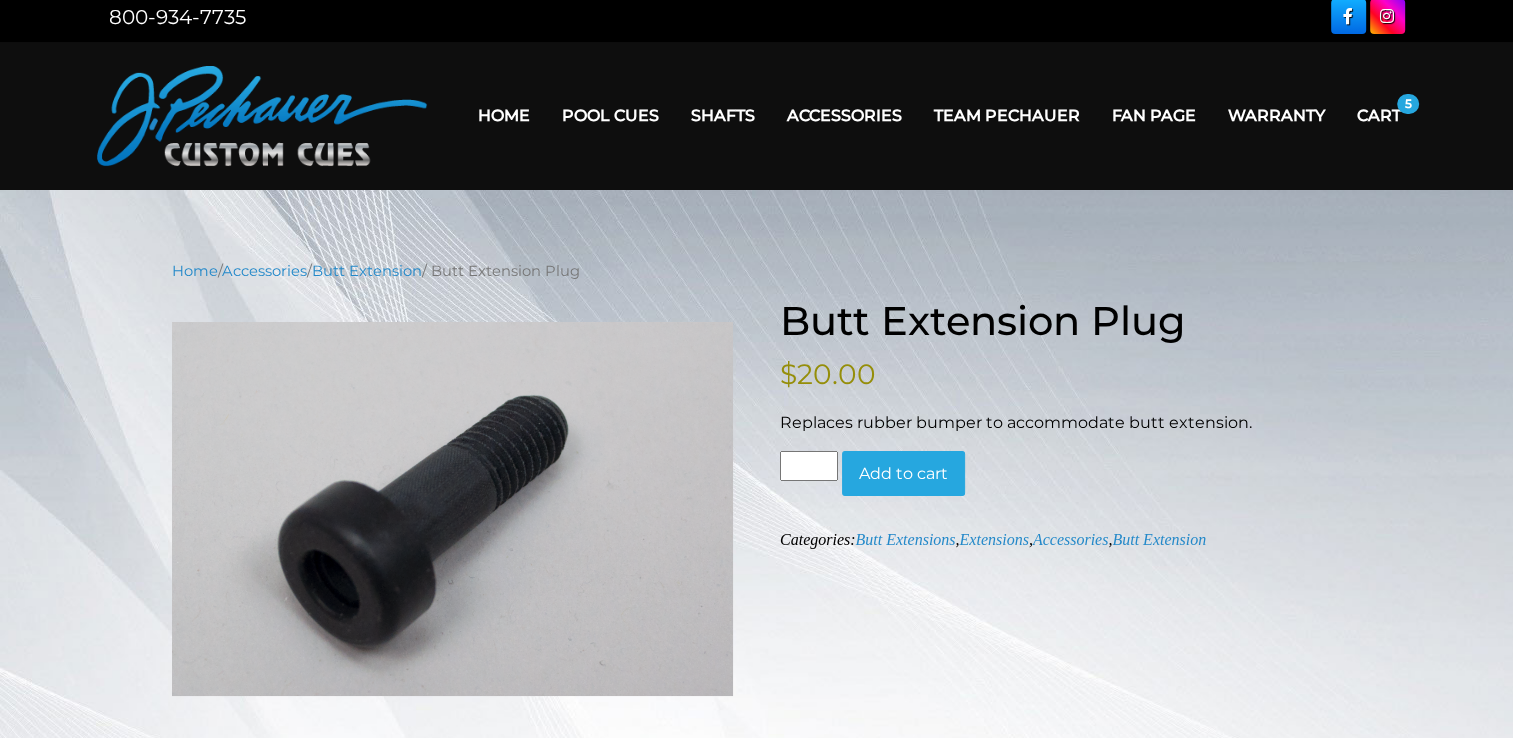 scroll, scrollTop: 5, scrollLeft: 0, axis: vertical 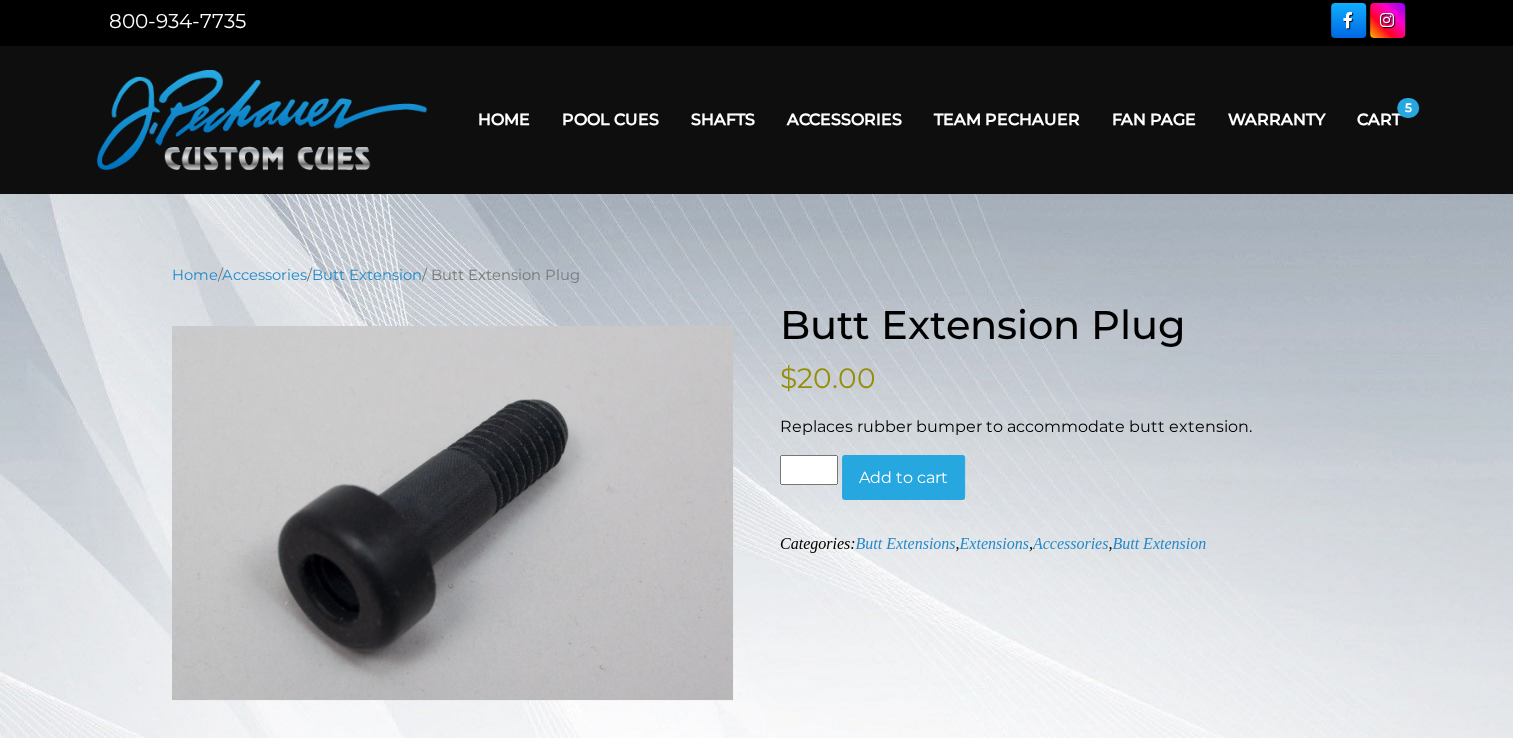 click on "Add to cart" at bounding box center [903, 478] 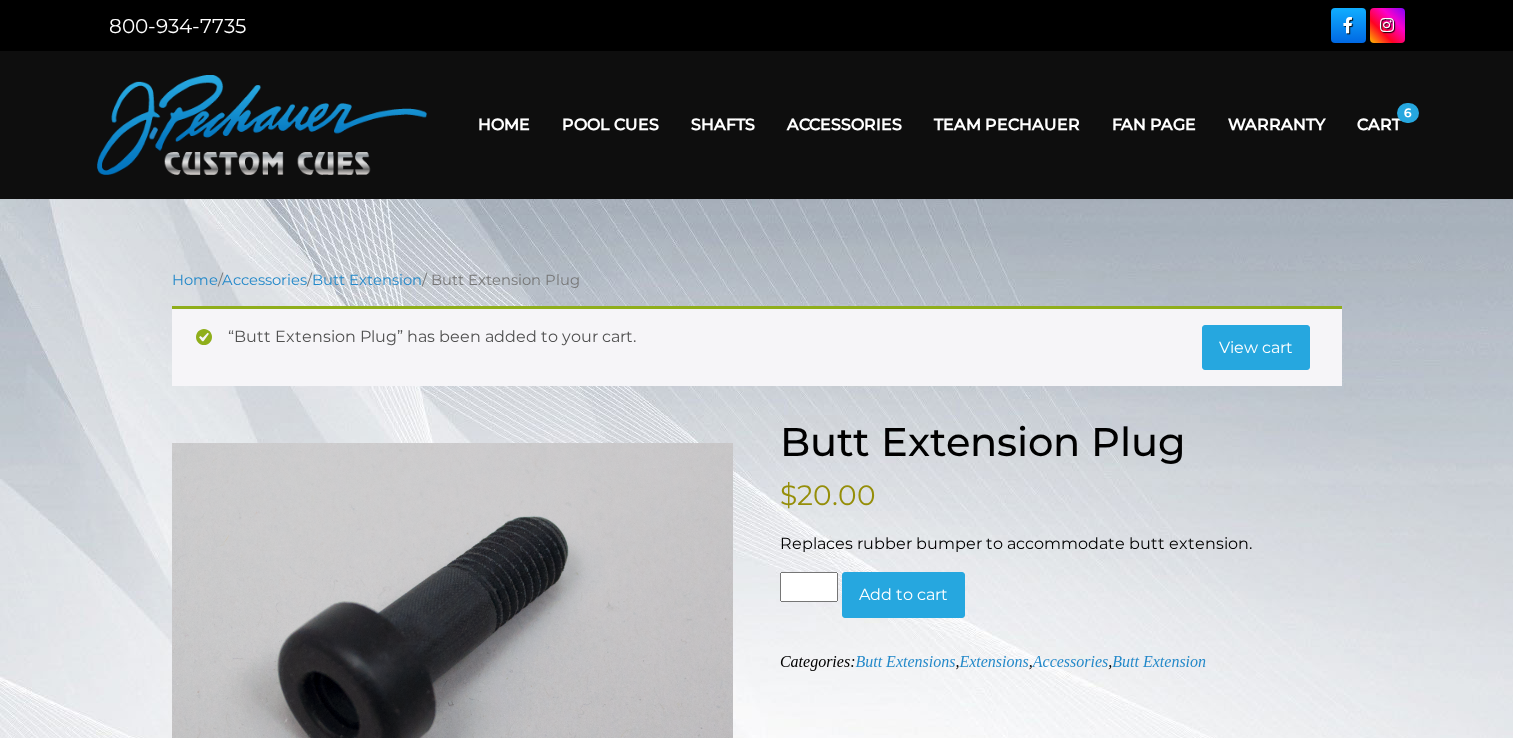 scroll, scrollTop: 0, scrollLeft: 0, axis: both 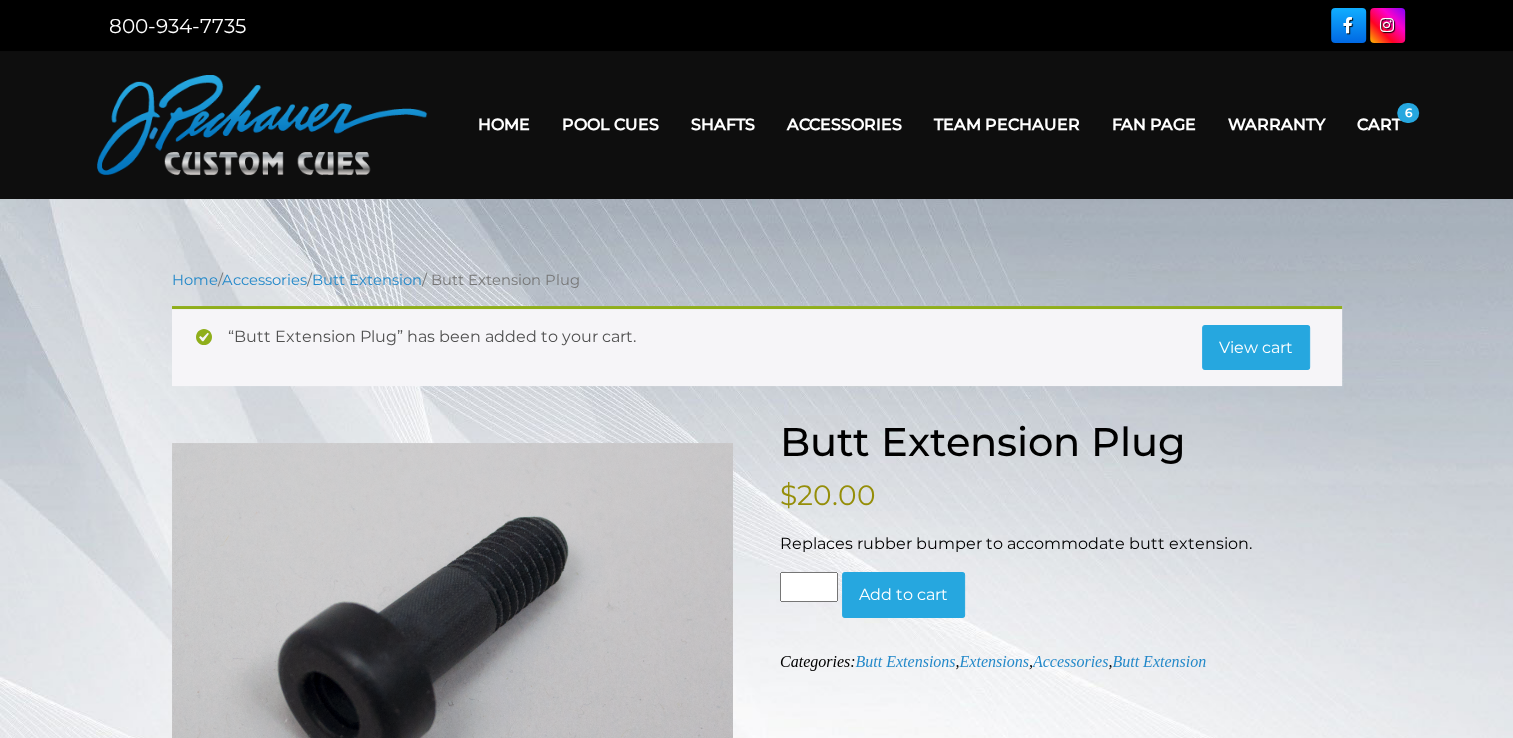click on "View cart" at bounding box center (1256, 348) 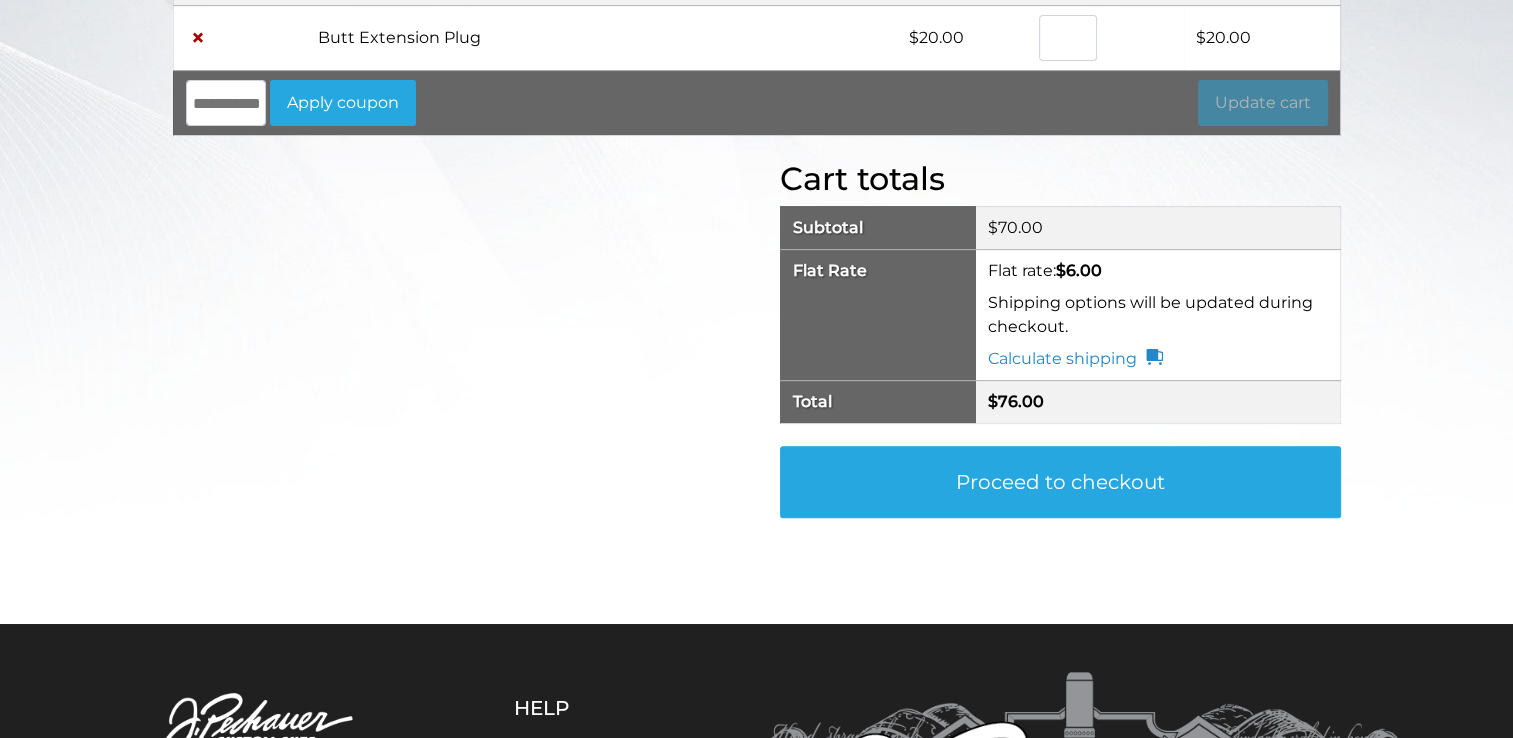 scroll, scrollTop: 641, scrollLeft: 0, axis: vertical 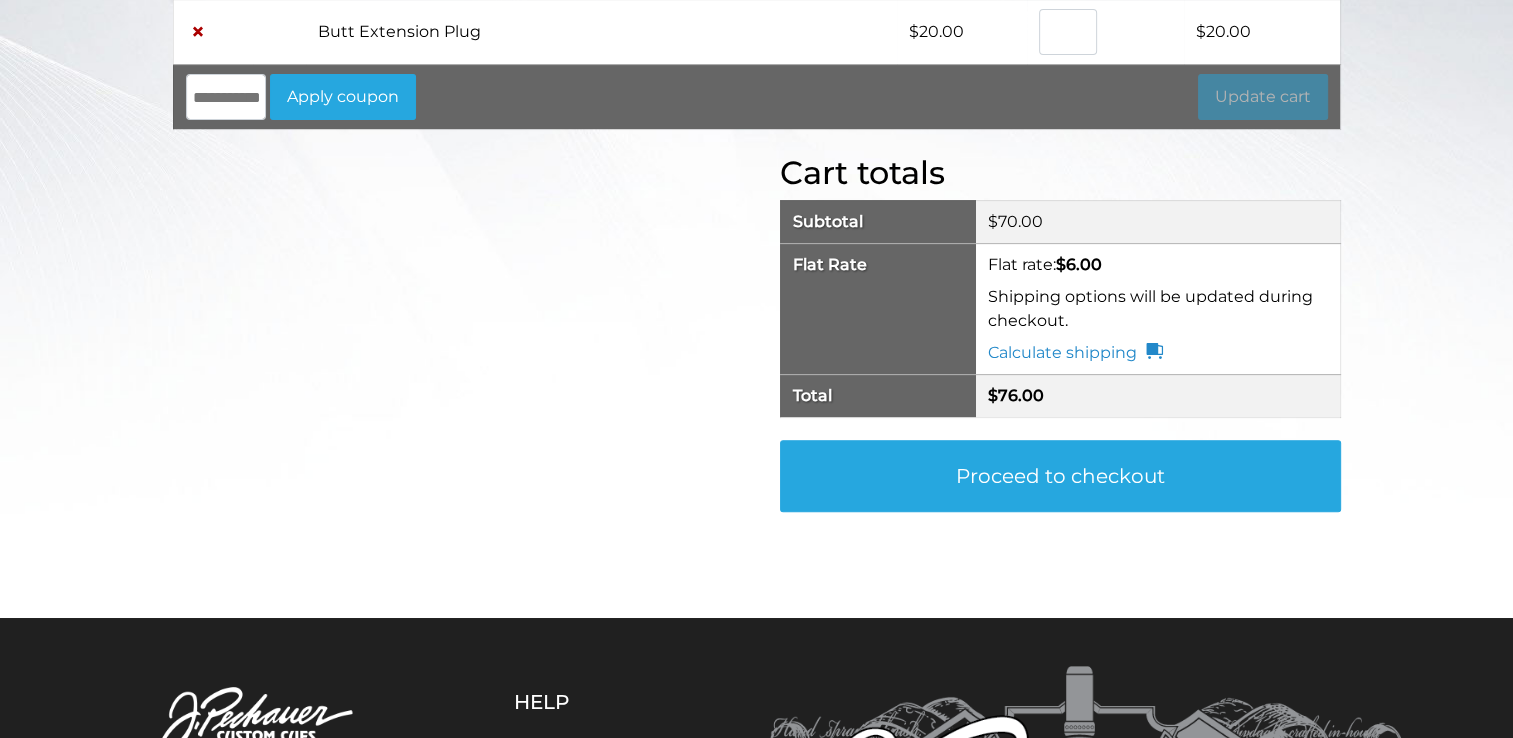 click on "Proceed to checkout" at bounding box center (1060, 476) 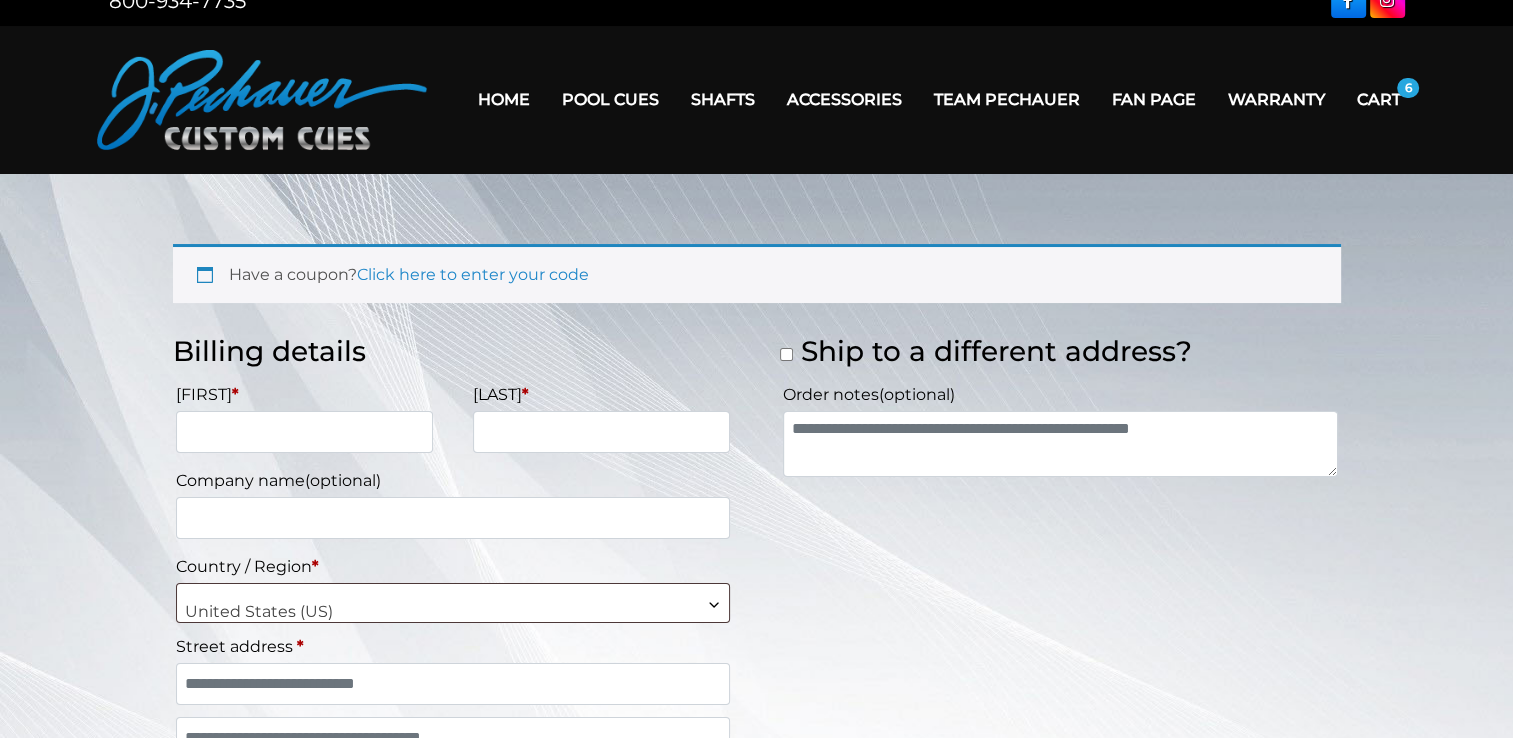 scroll, scrollTop: 12, scrollLeft: 0, axis: vertical 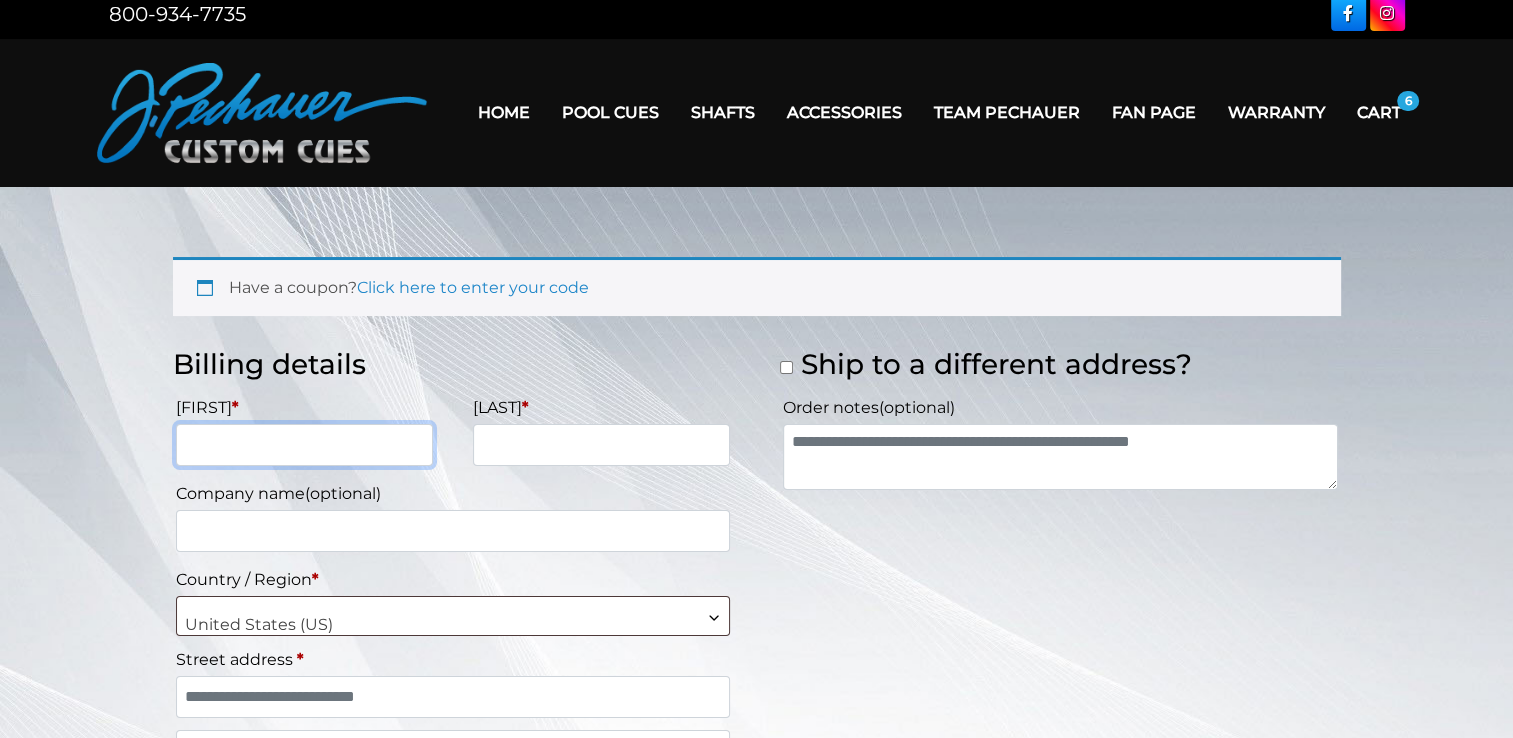 click on "[FIRST] *" at bounding box center [304, 445] 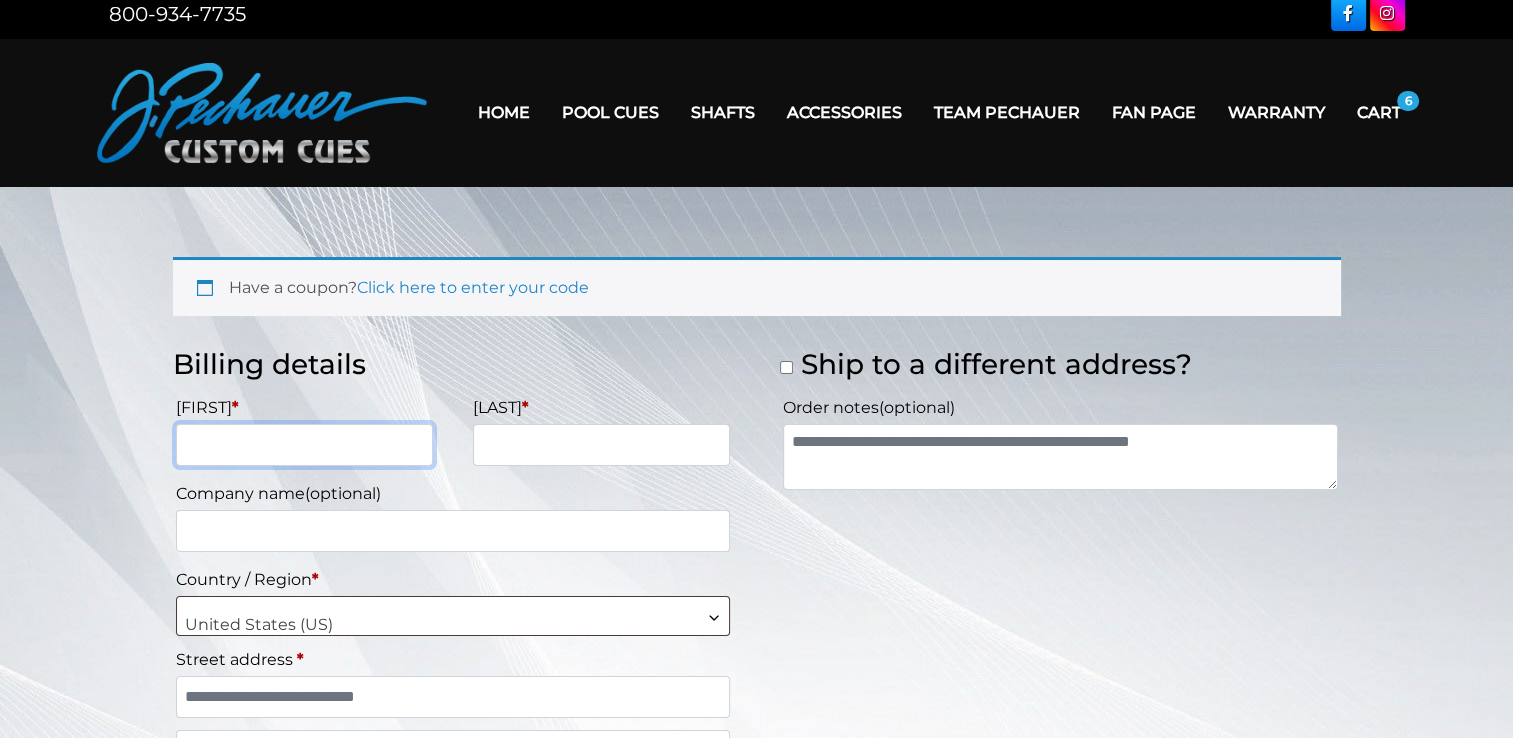 type on "******" 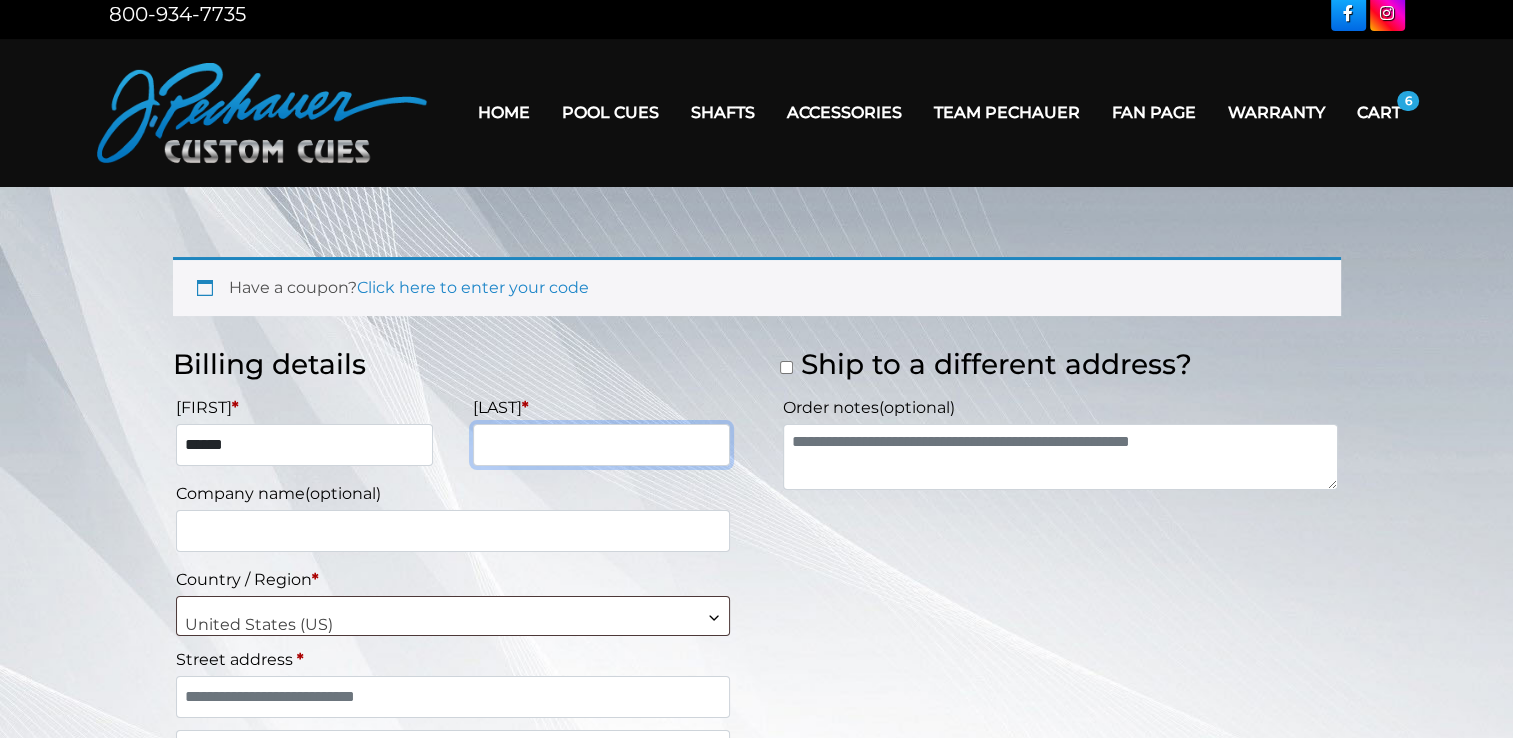 type on "*****" 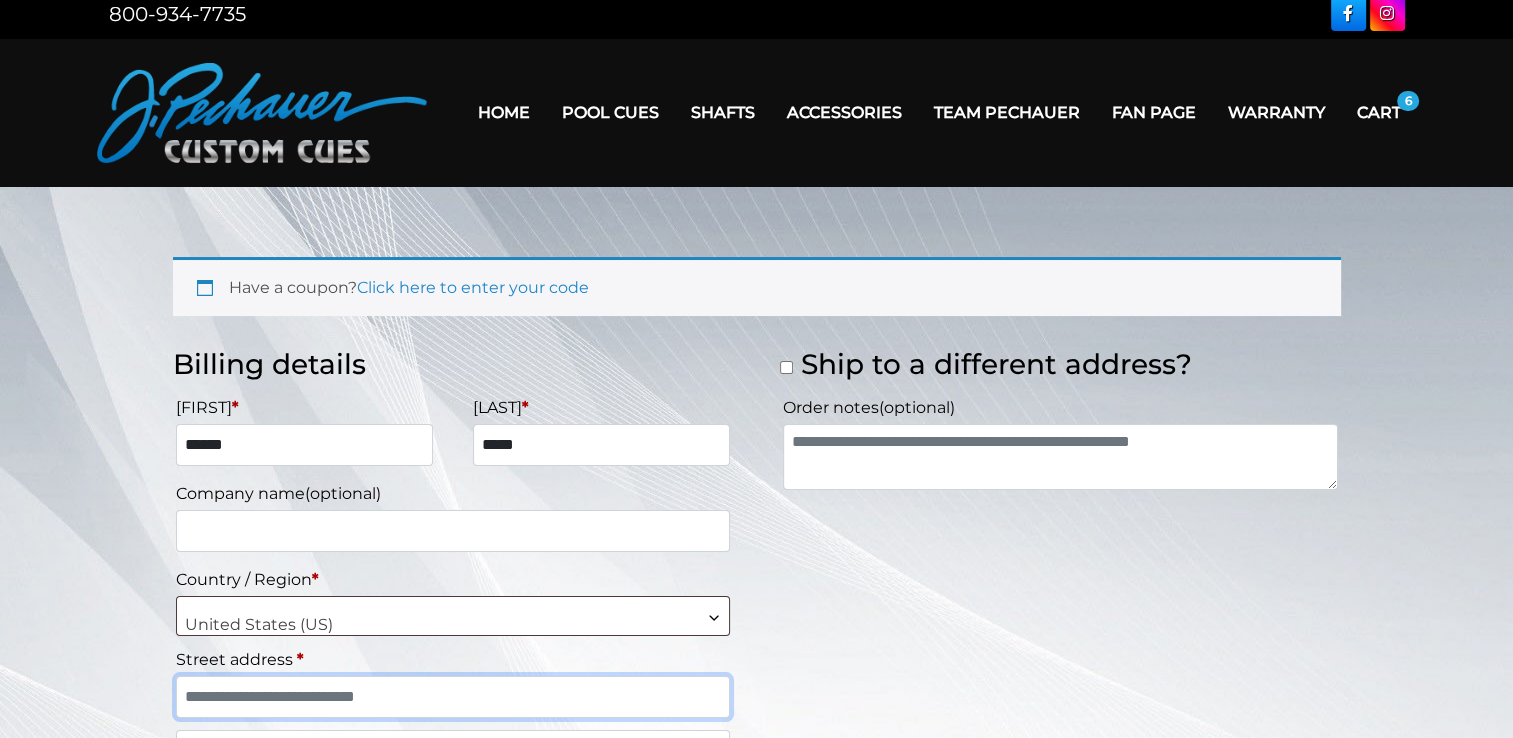 type on "**********" 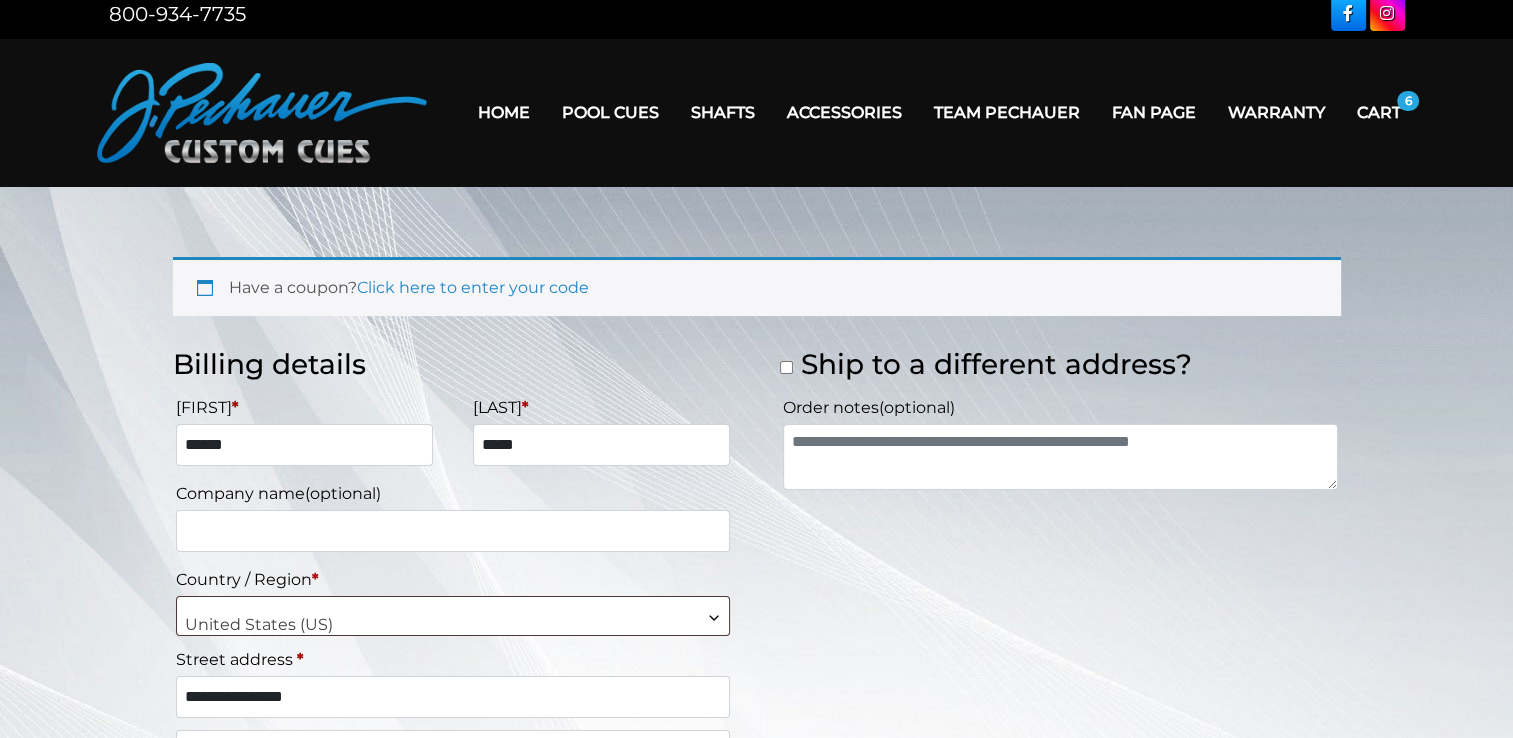 type on "*********" 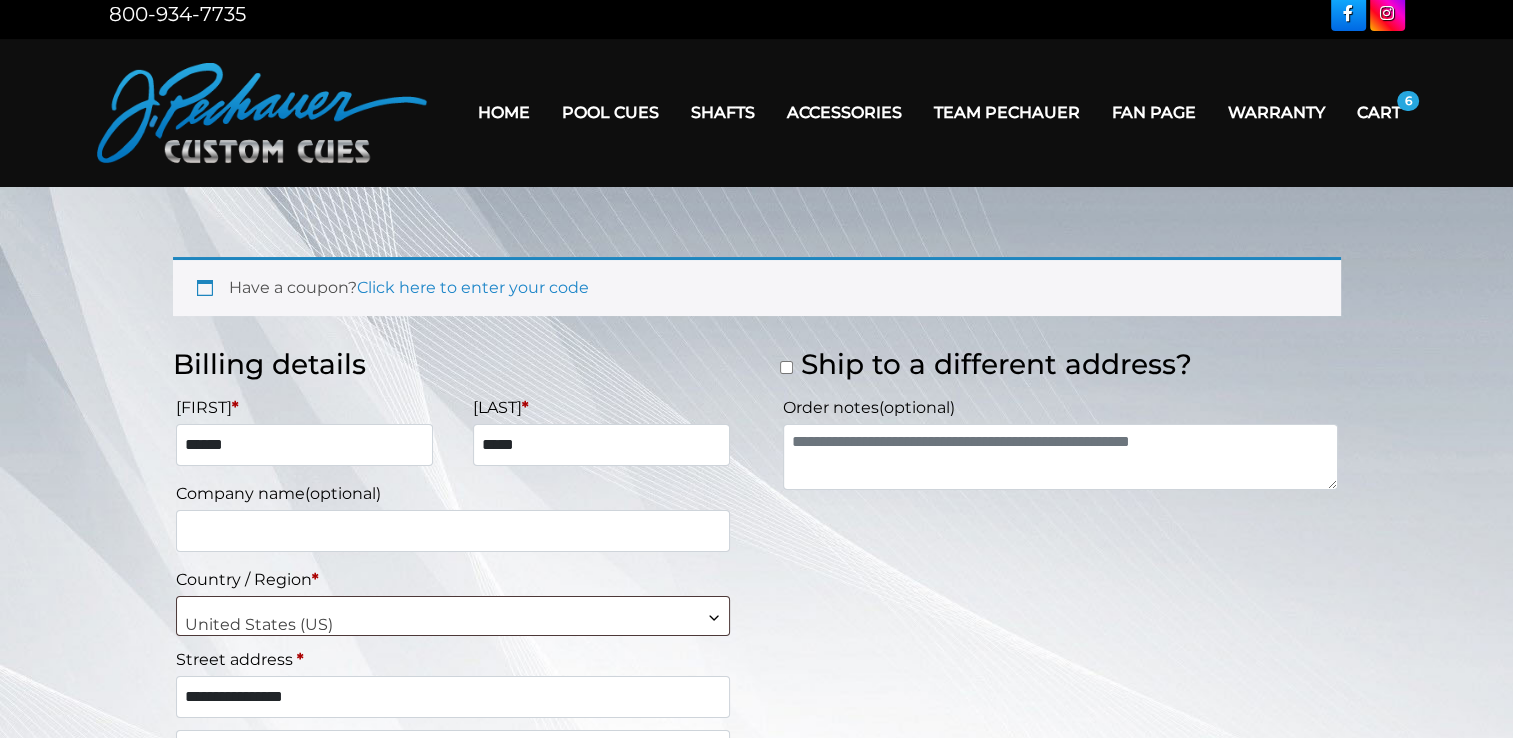 type on "*****" 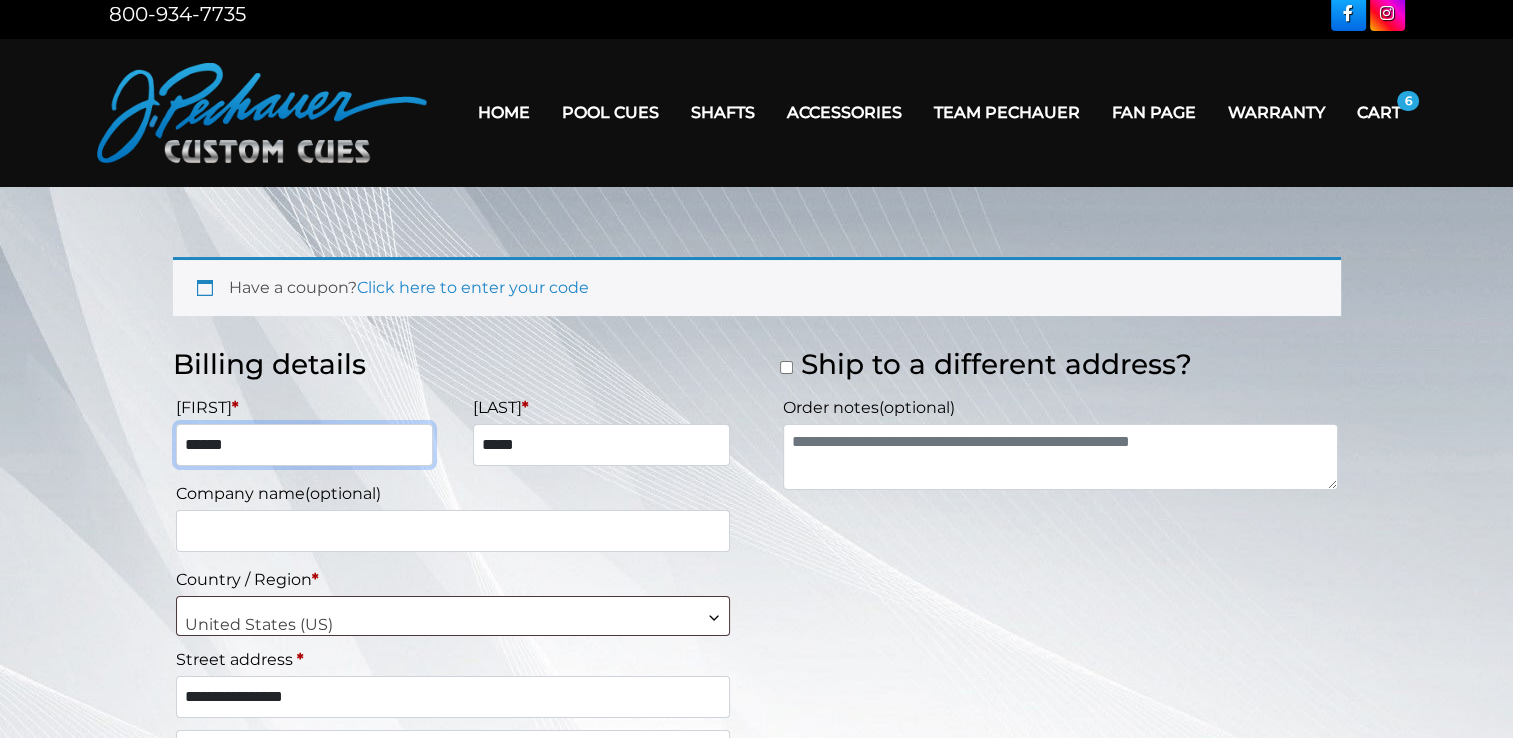 scroll, scrollTop: 564, scrollLeft: 0, axis: vertical 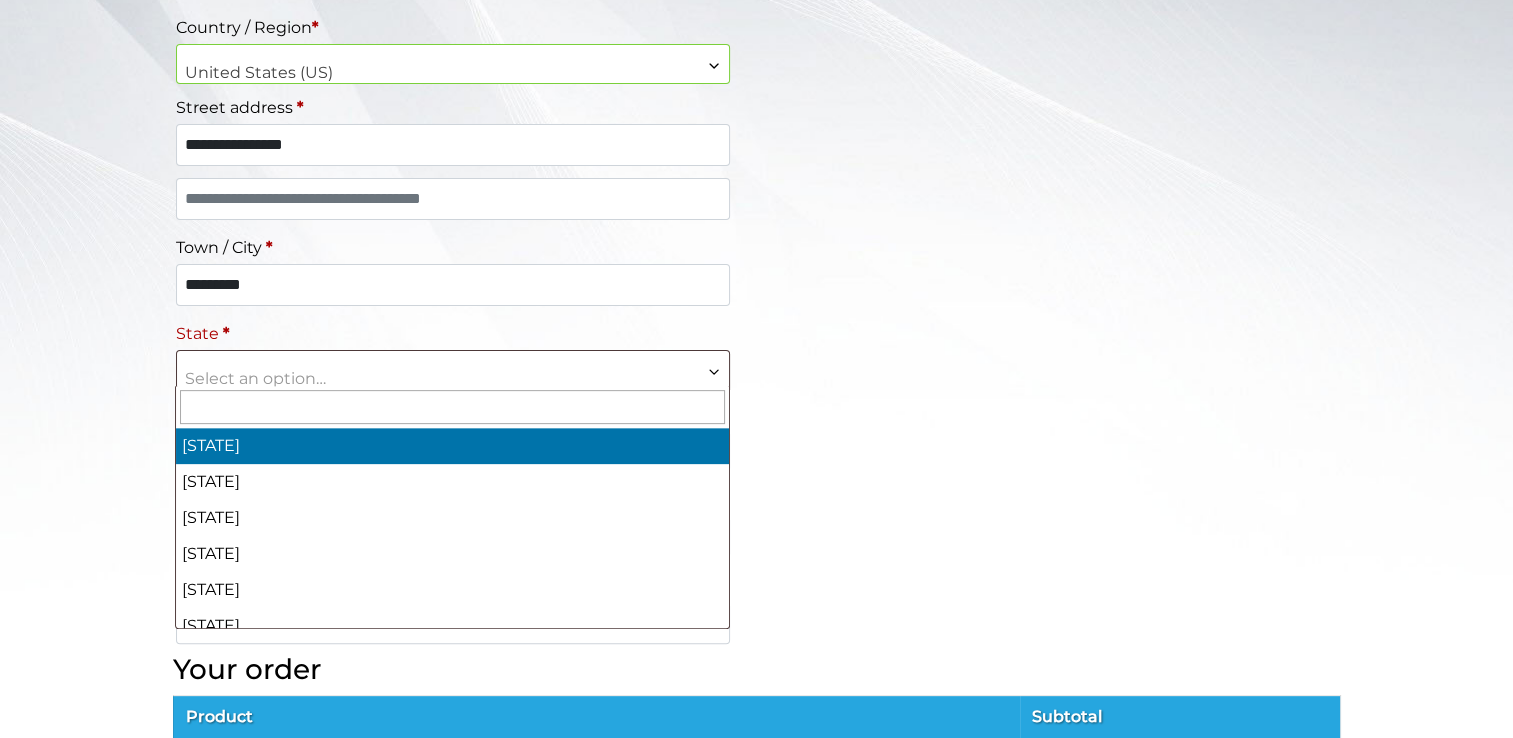 click at bounding box center [714, 372] 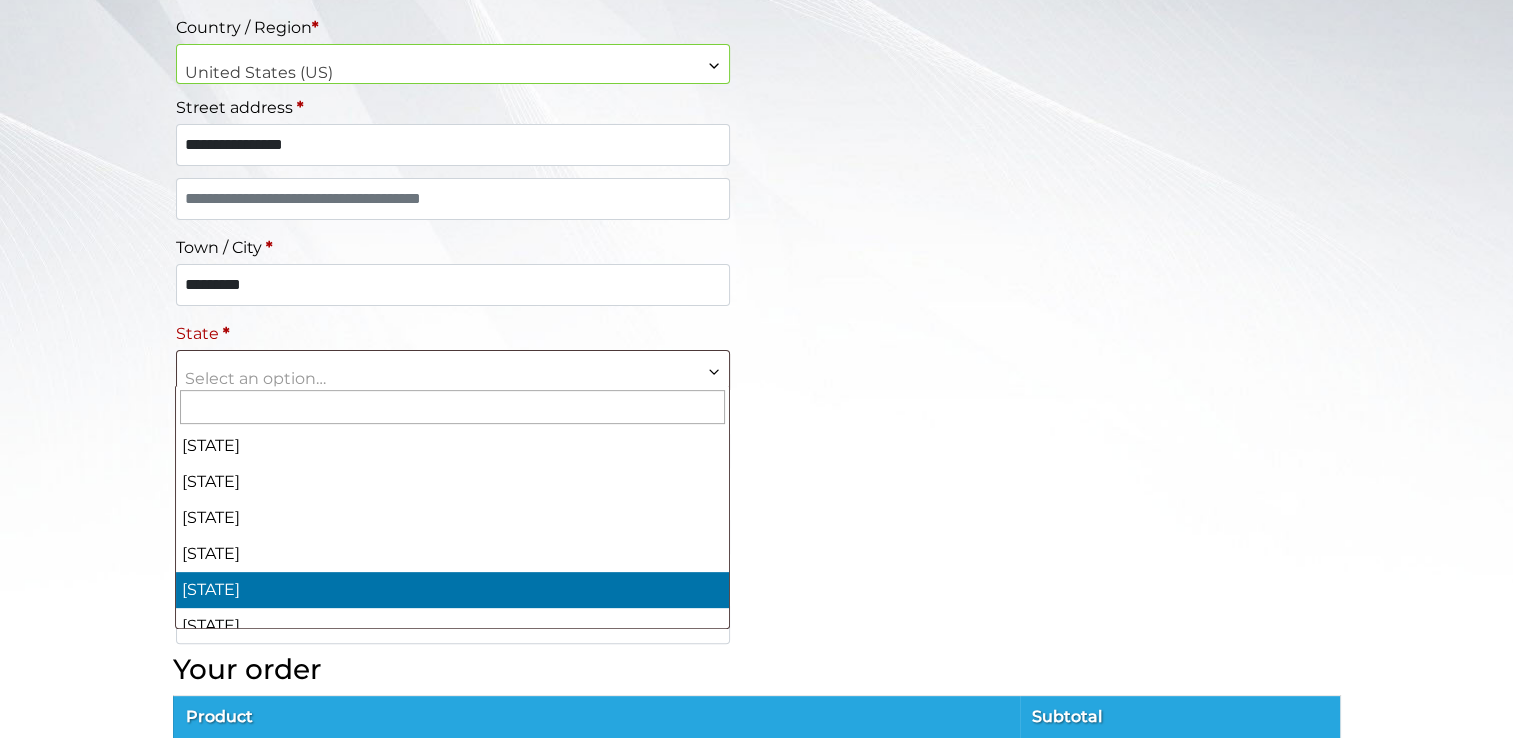 select on "**" 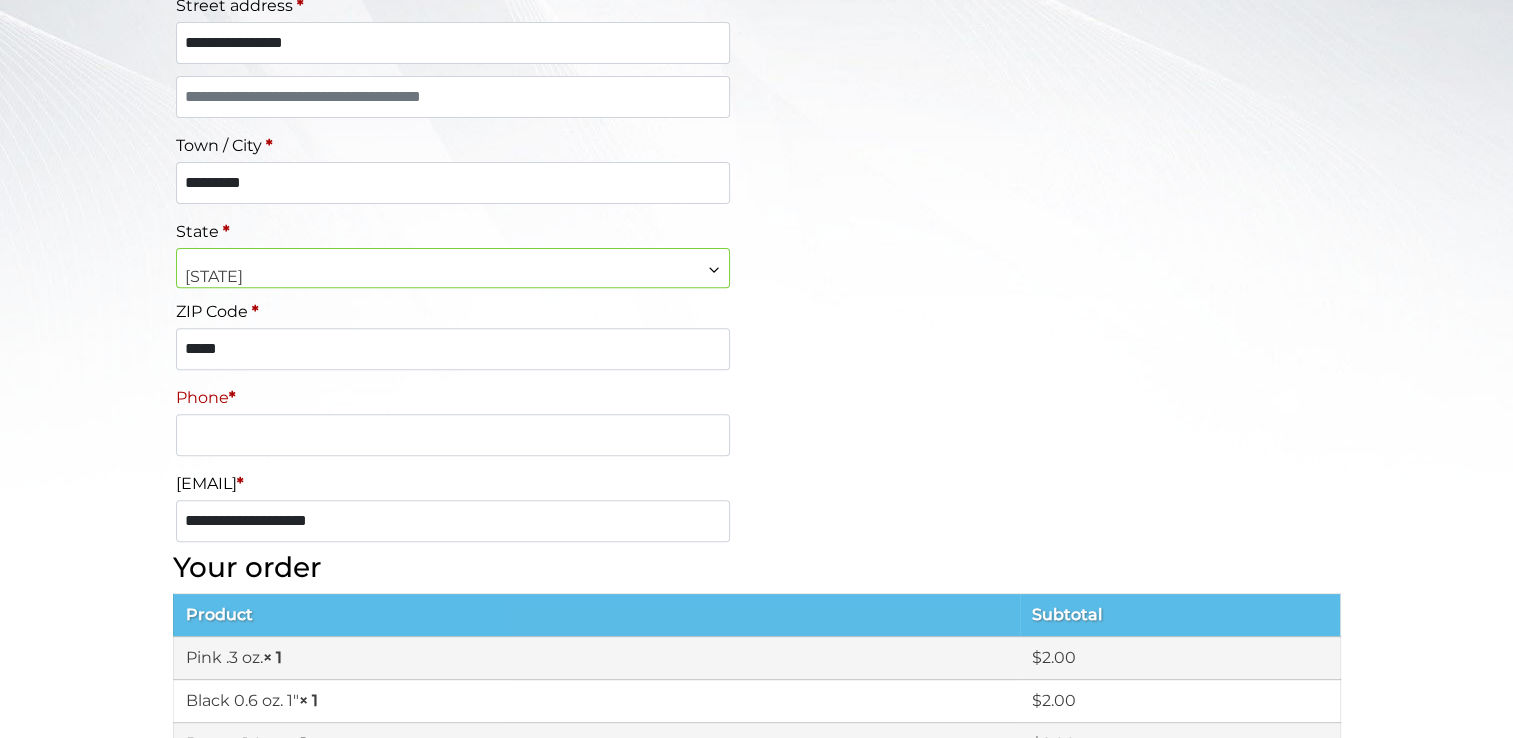 scroll, scrollTop: 668, scrollLeft: 0, axis: vertical 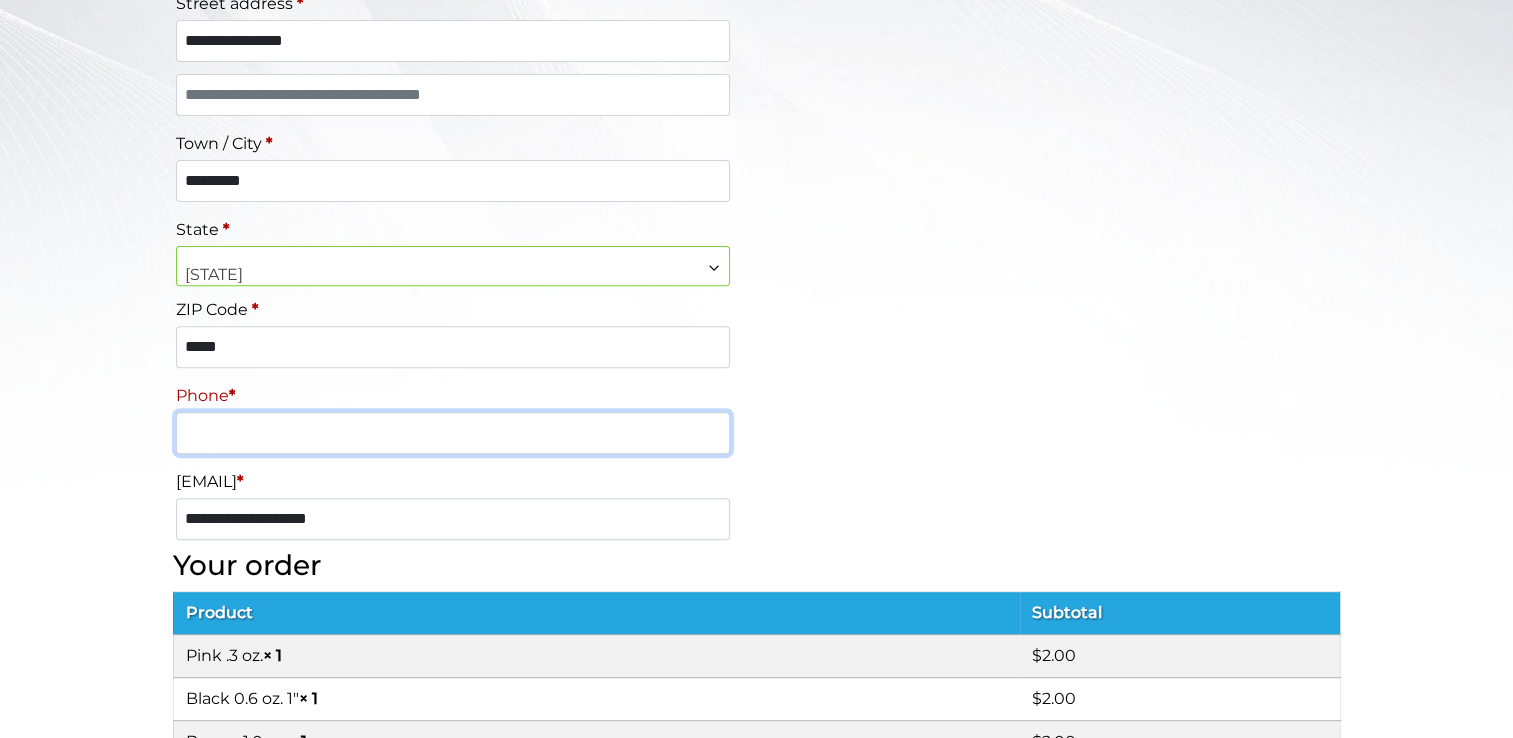 click on "[PHONE] *" at bounding box center [453, 433] 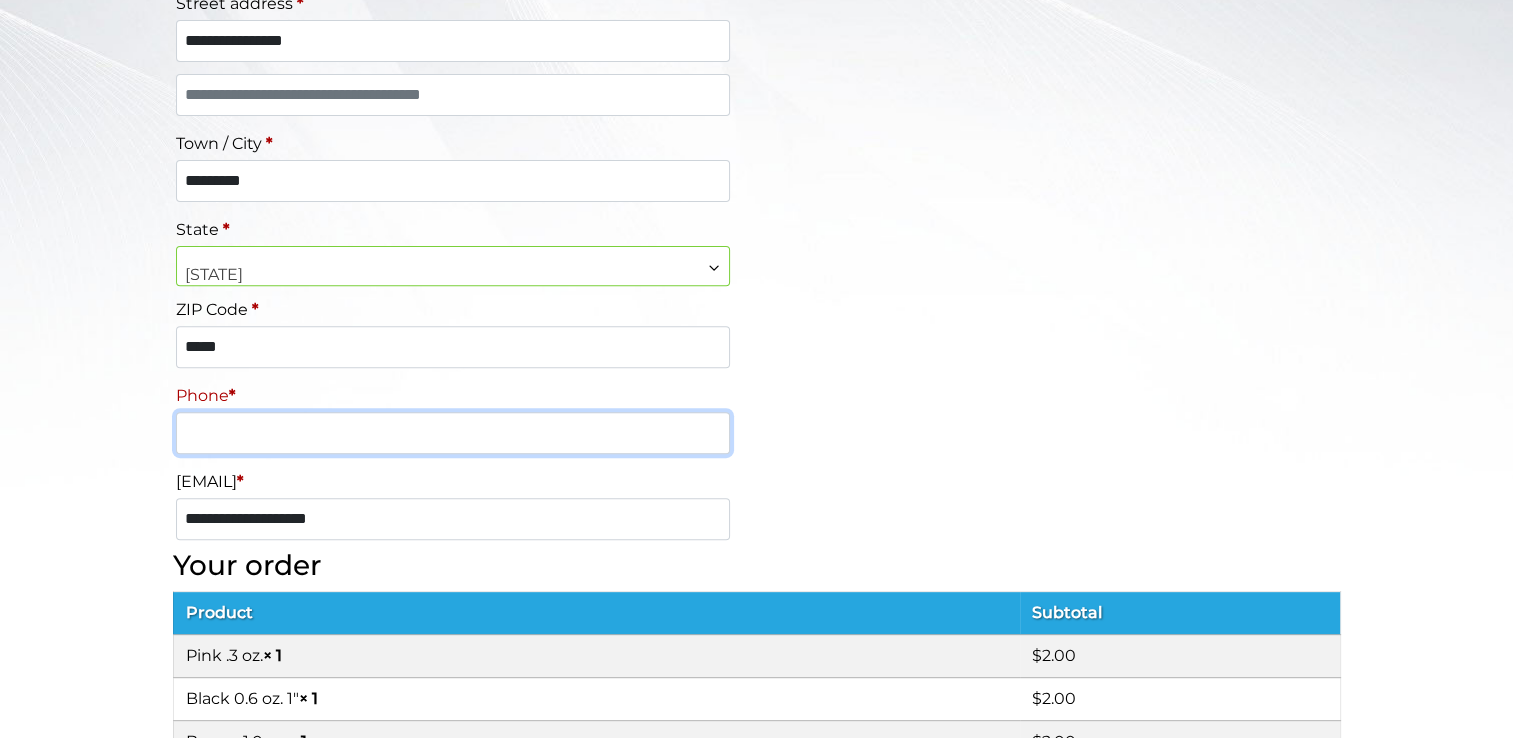 type on "**********" 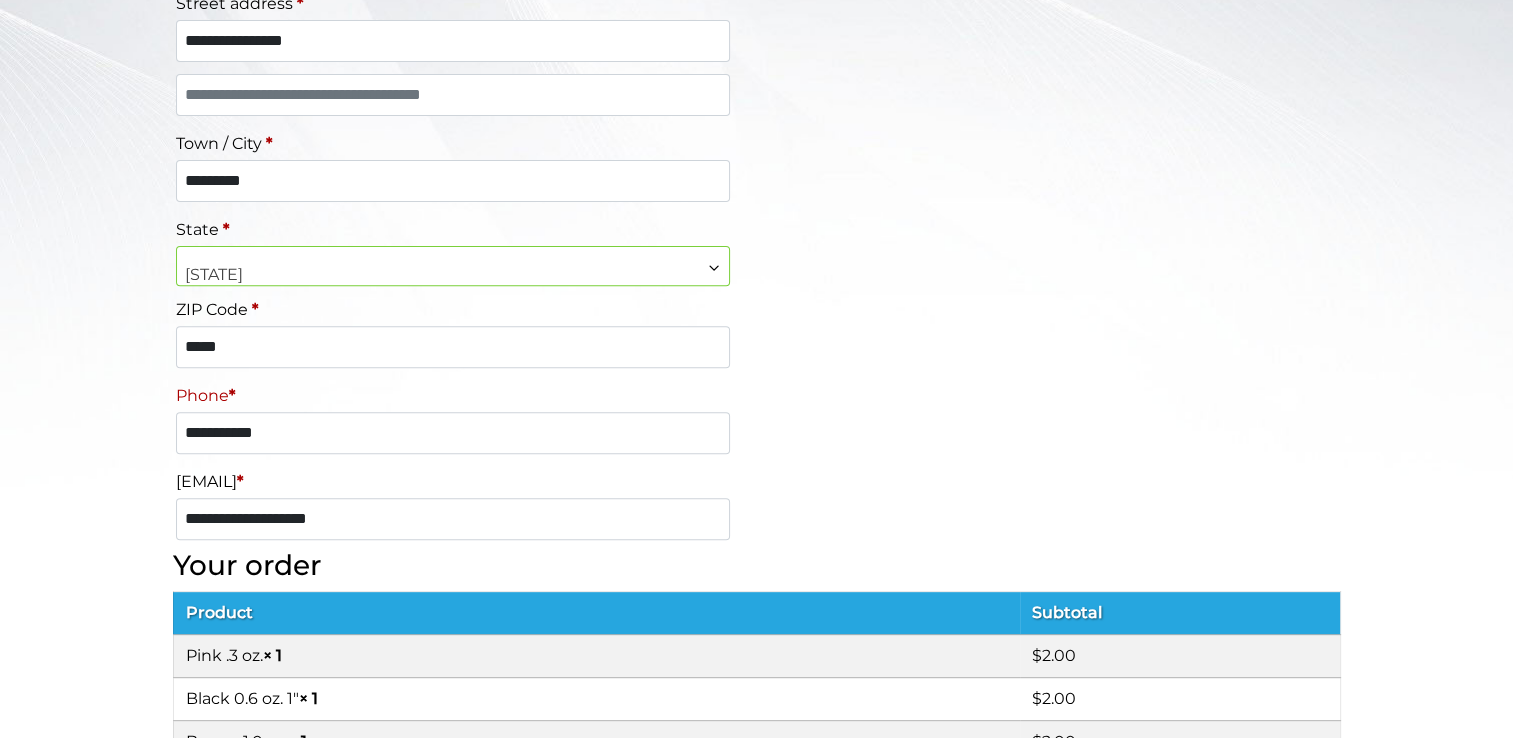 type on "****" 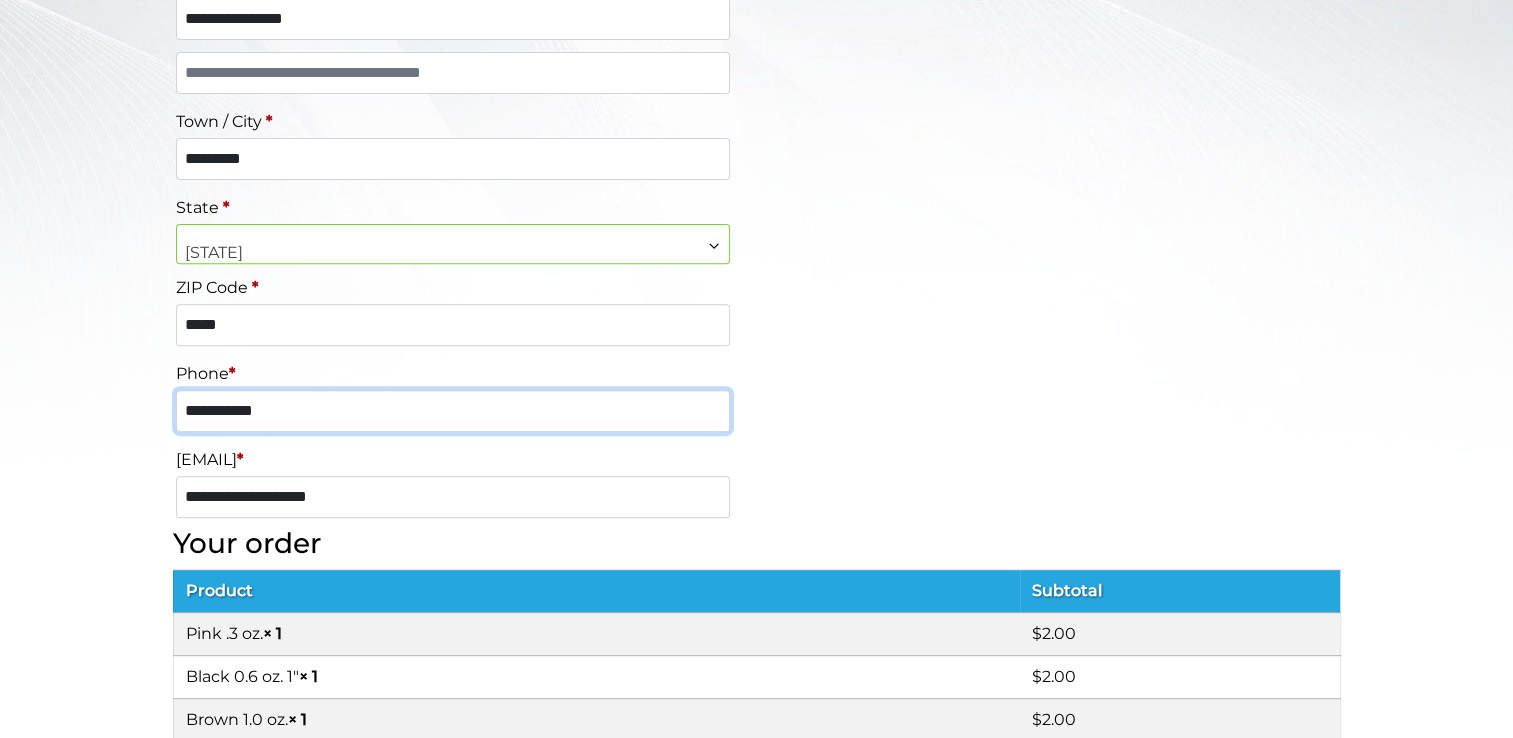 scroll, scrollTop: 691, scrollLeft: 0, axis: vertical 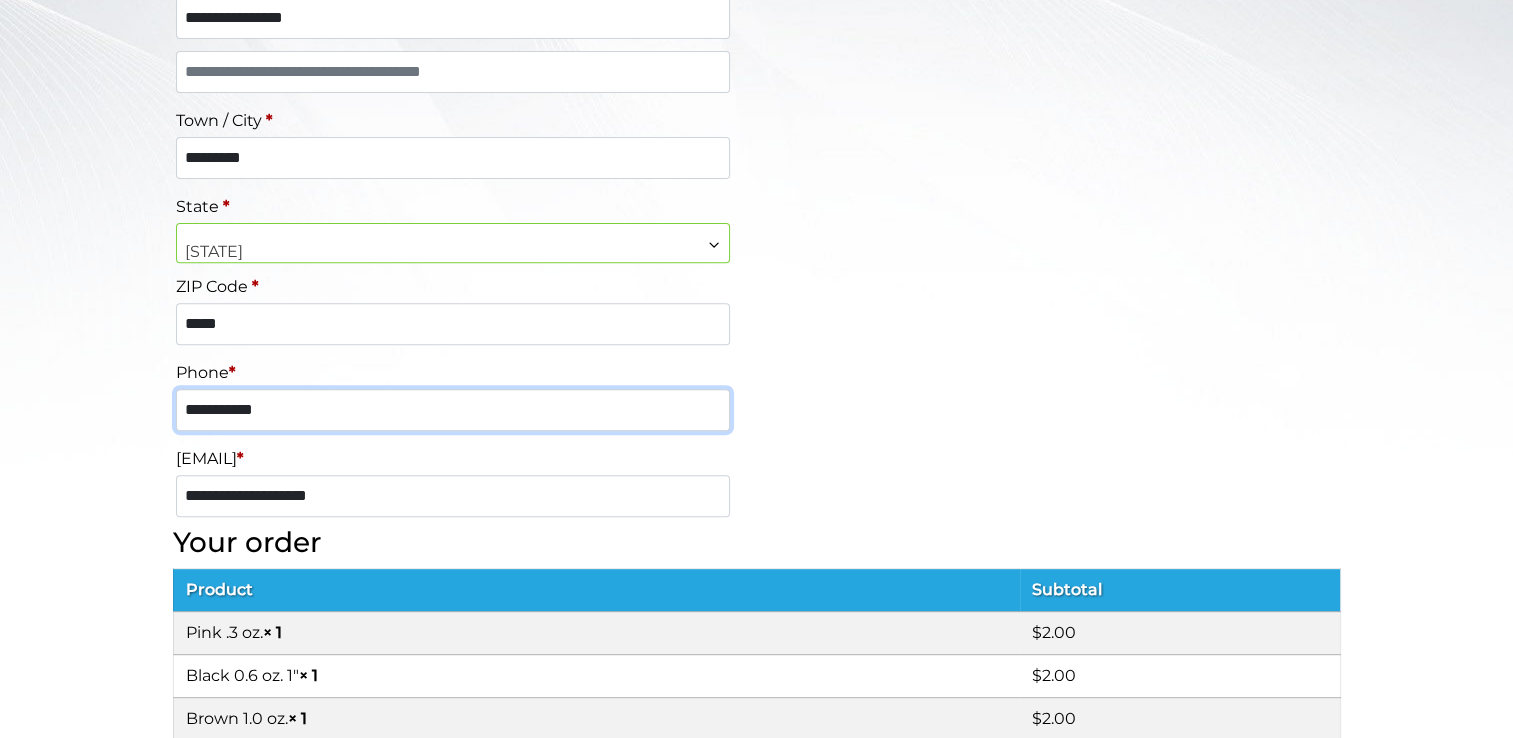 click on "**********" at bounding box center [453, 410] 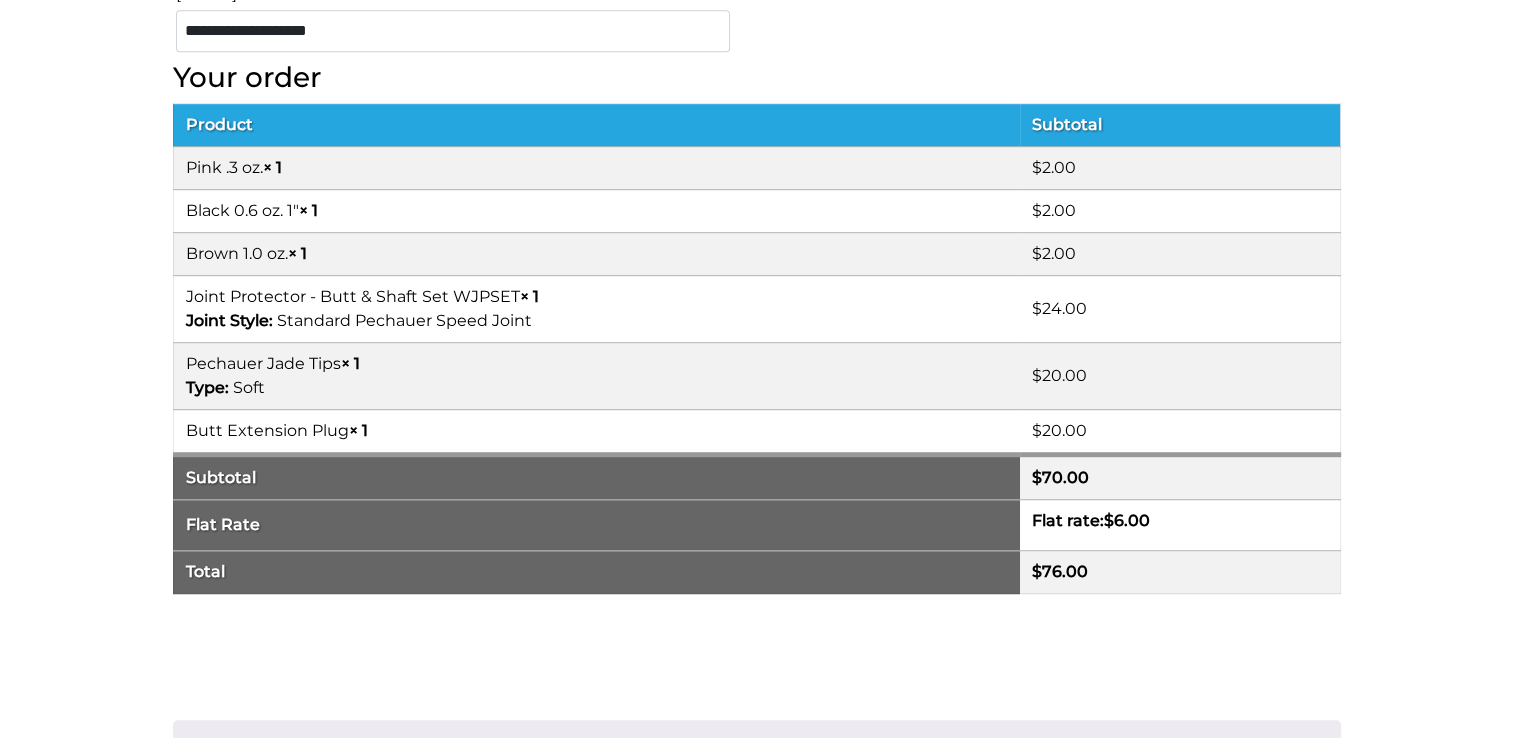 scroll, scrollTop: 1180, scrollLeft: 0, axis: vertical 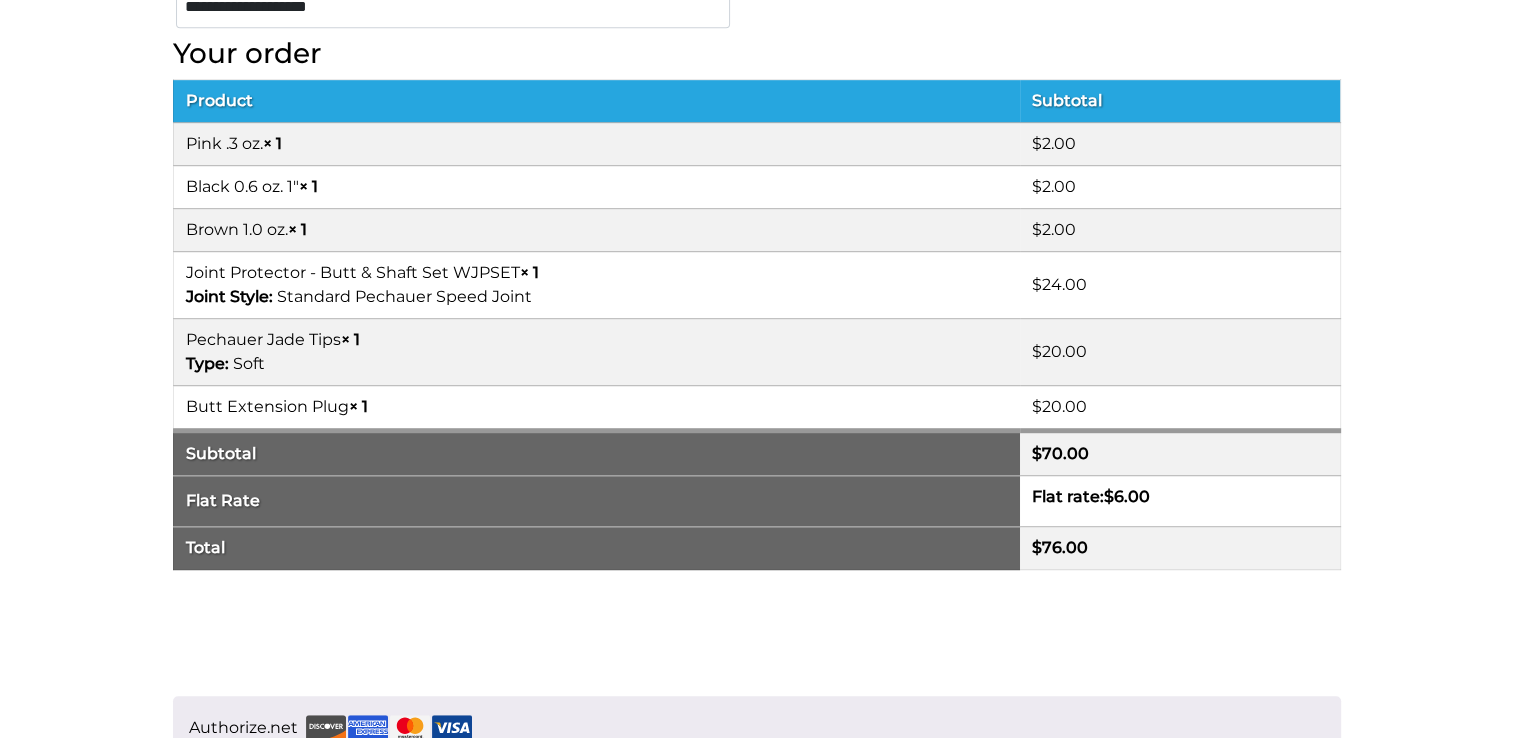 type on "**********" 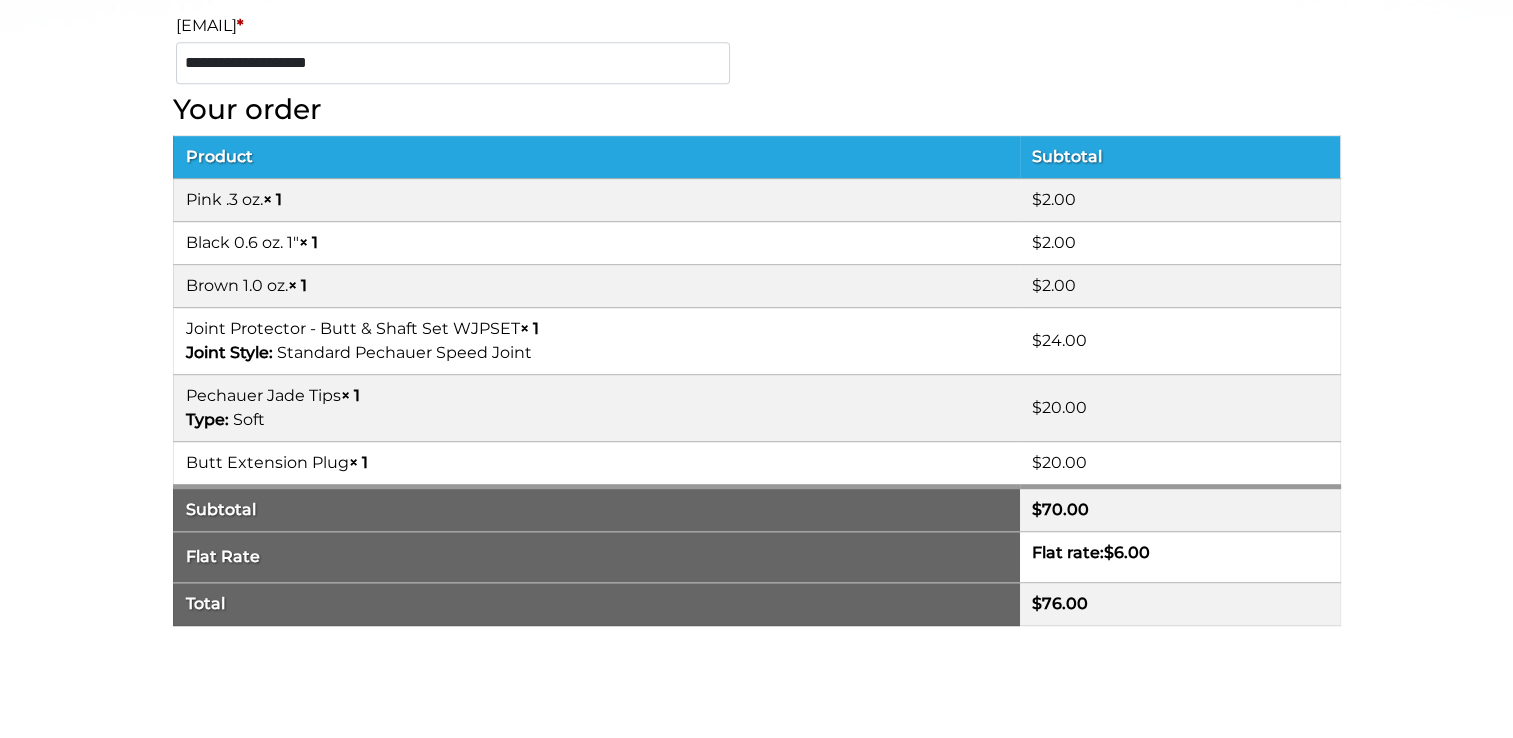 scroll, scrollTop: 1119, scrollLeft: 0, axis: vertical 